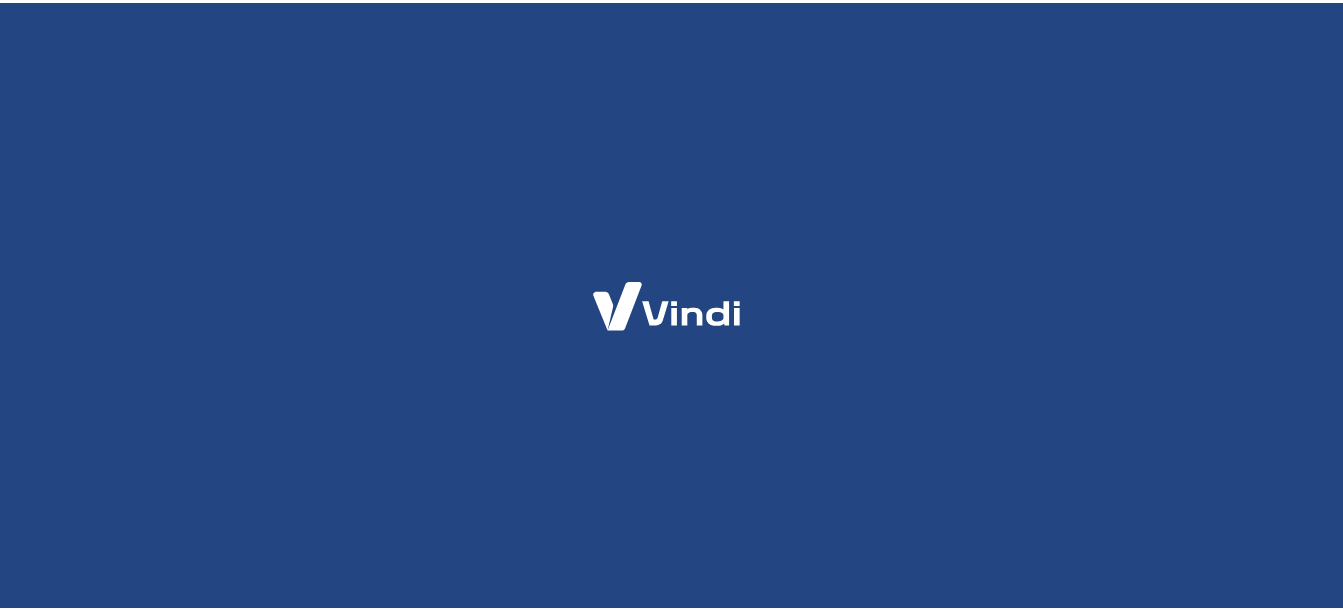 scroll, scrollTop: 0, scrollLeft: 0, axis: both 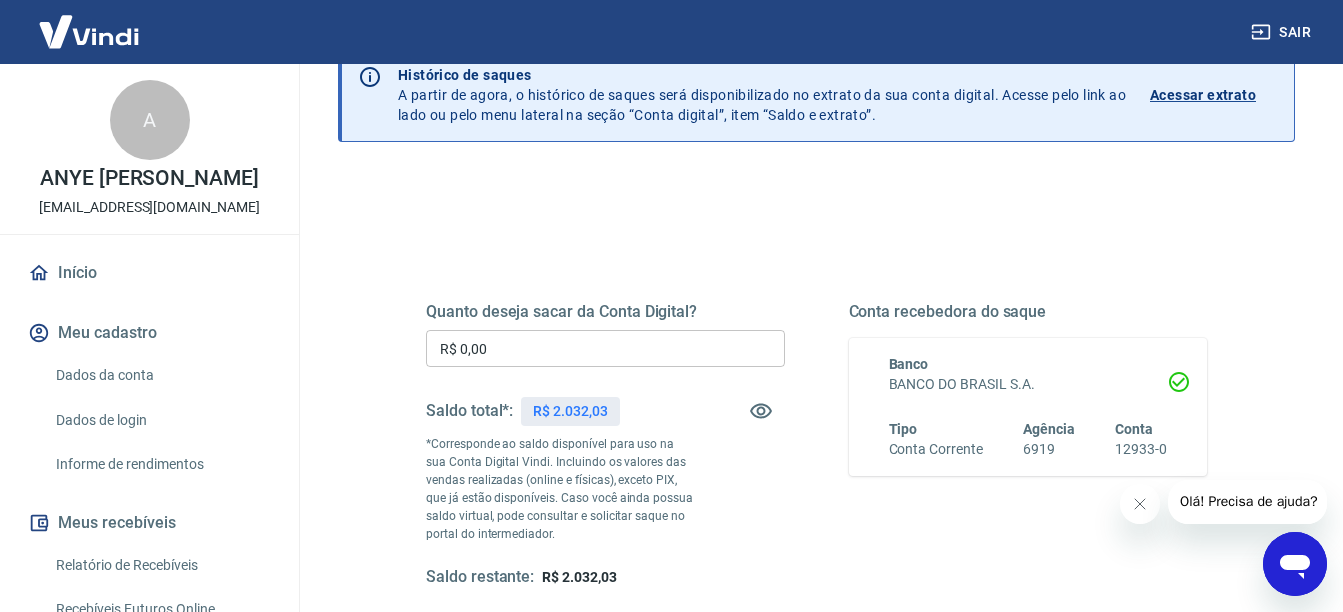 click 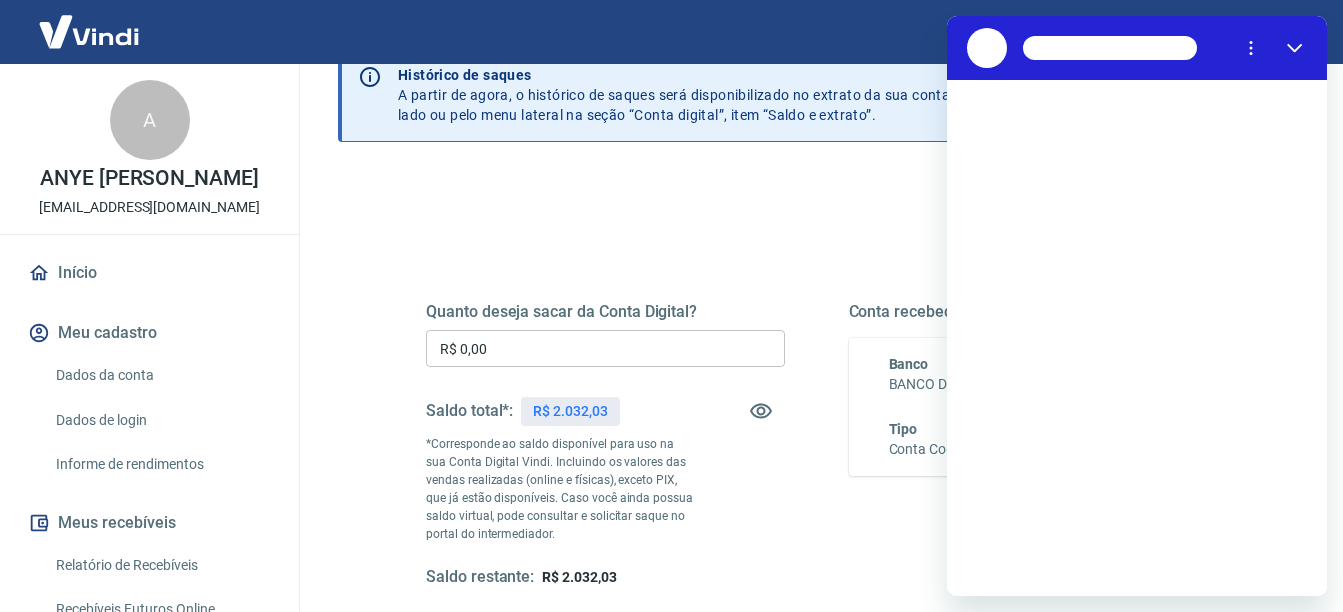 scroll, scrollTop: 0, scrollLeft: 0, axis: both 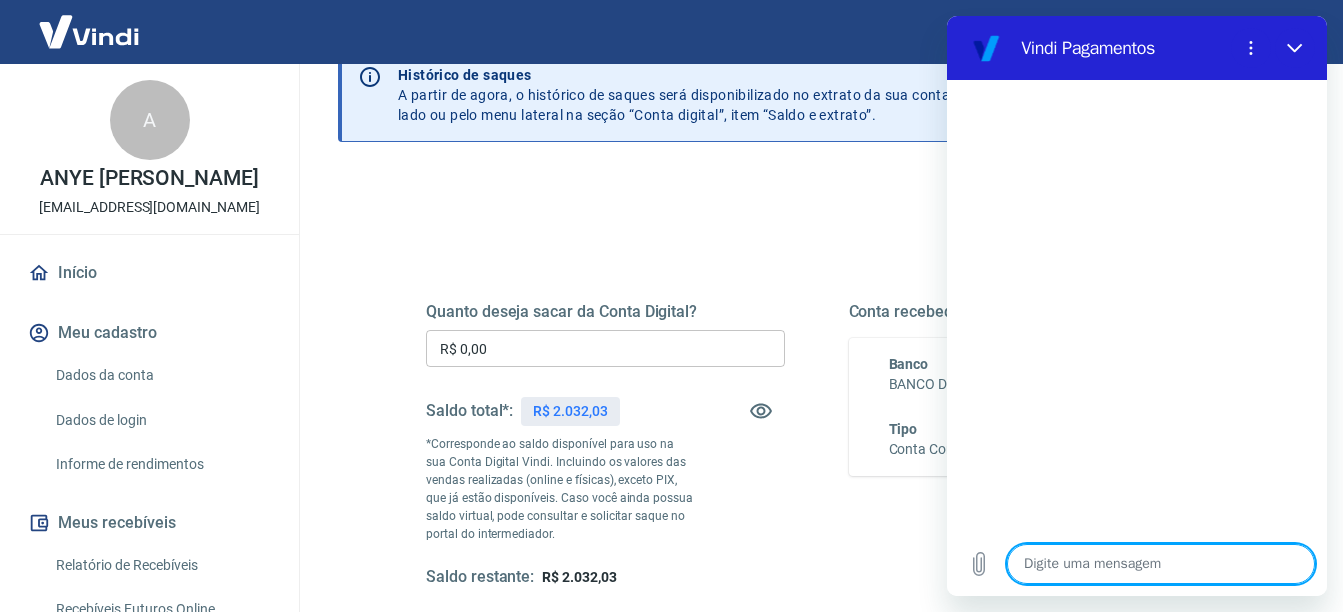 type on "O" 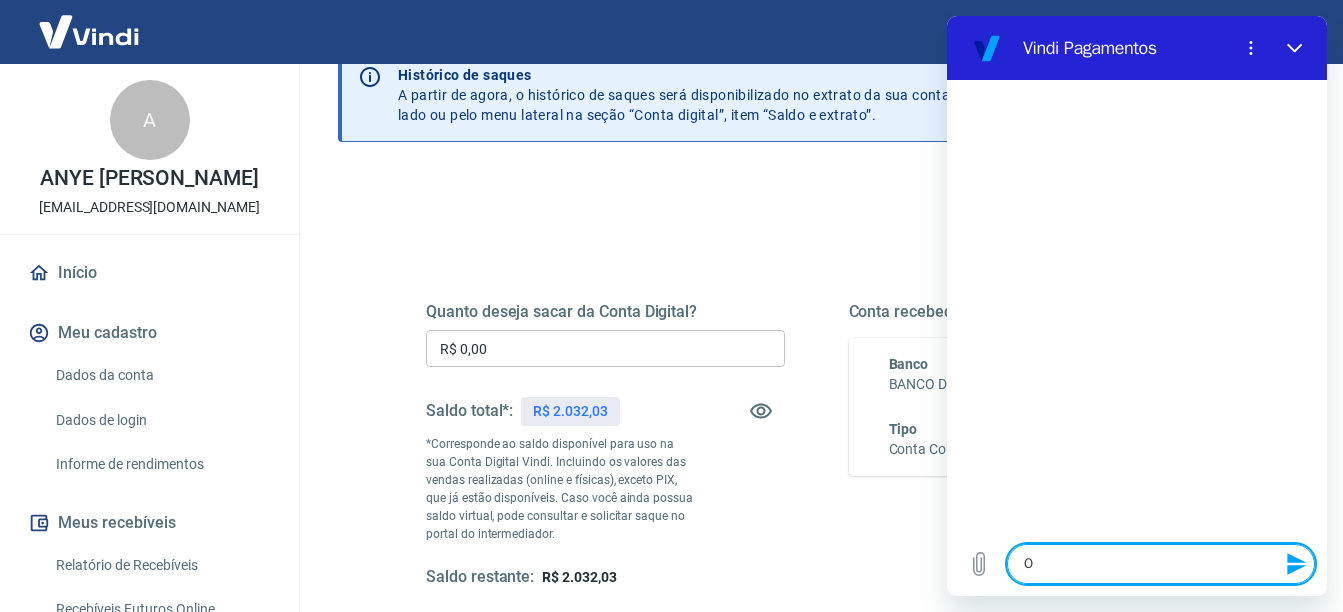 type on "O" 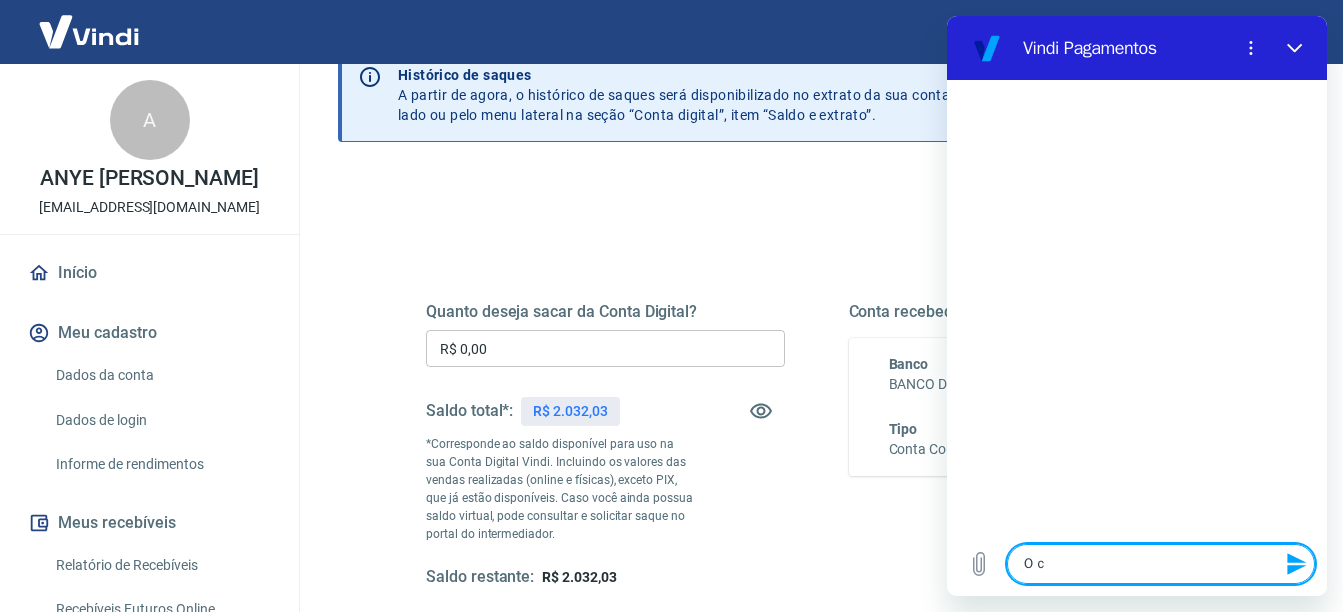 type on "O cr" 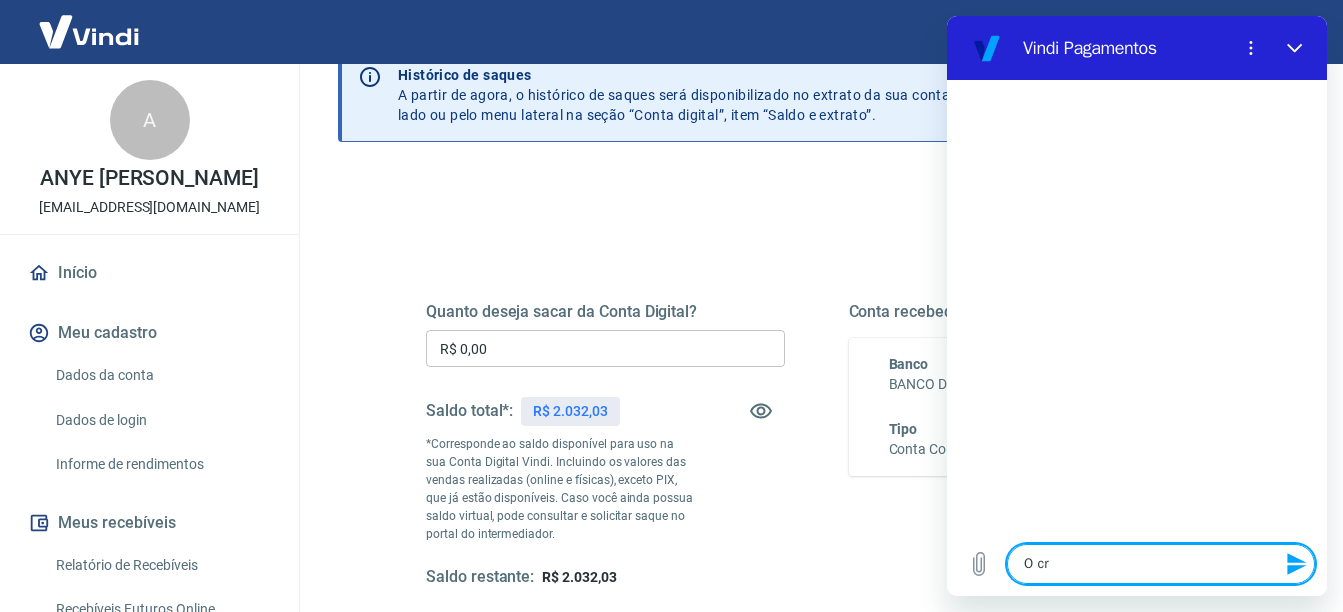 type on "O cré" 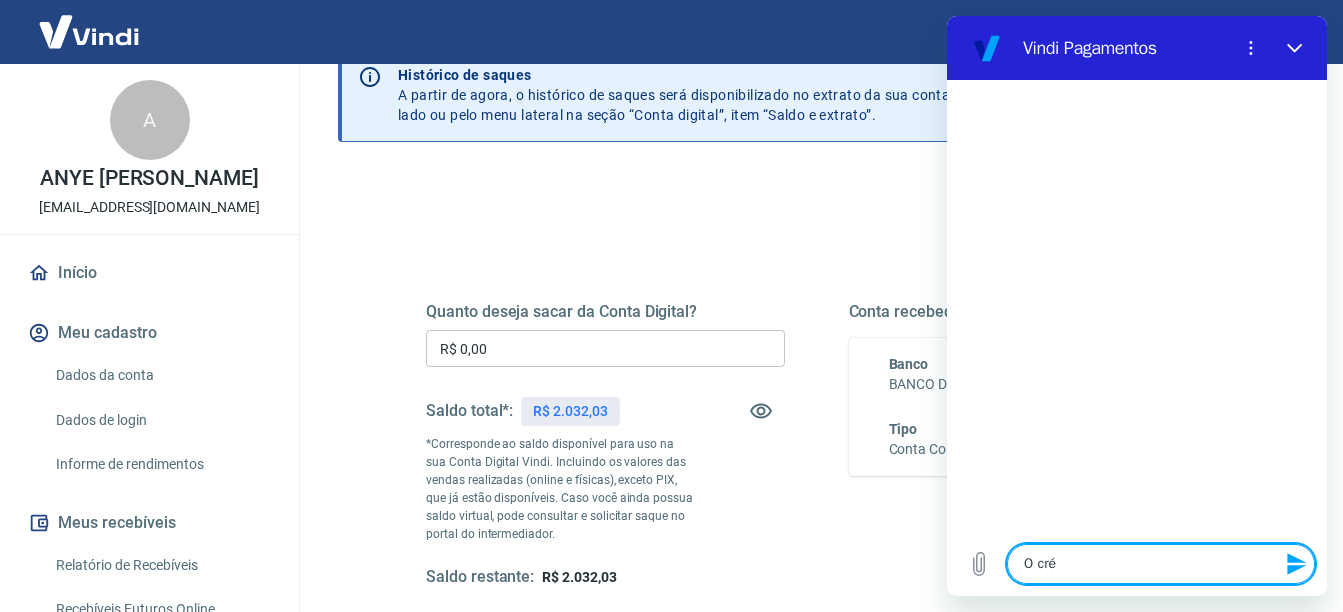 type on "O créd" 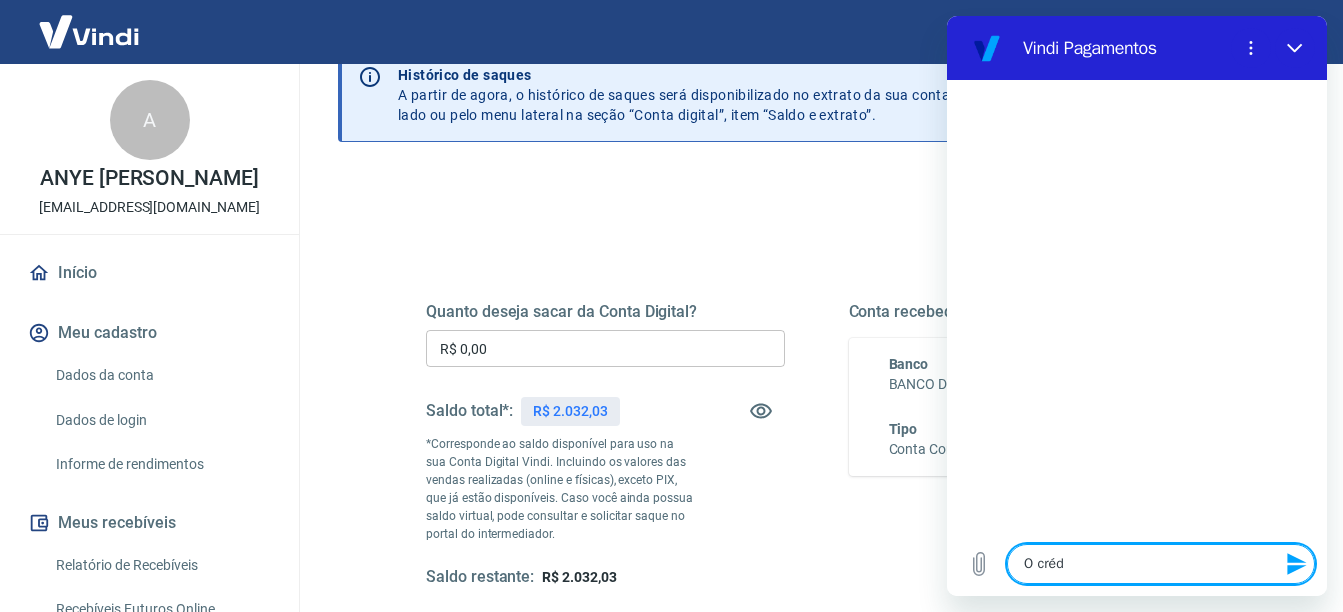 type on "O crédi" 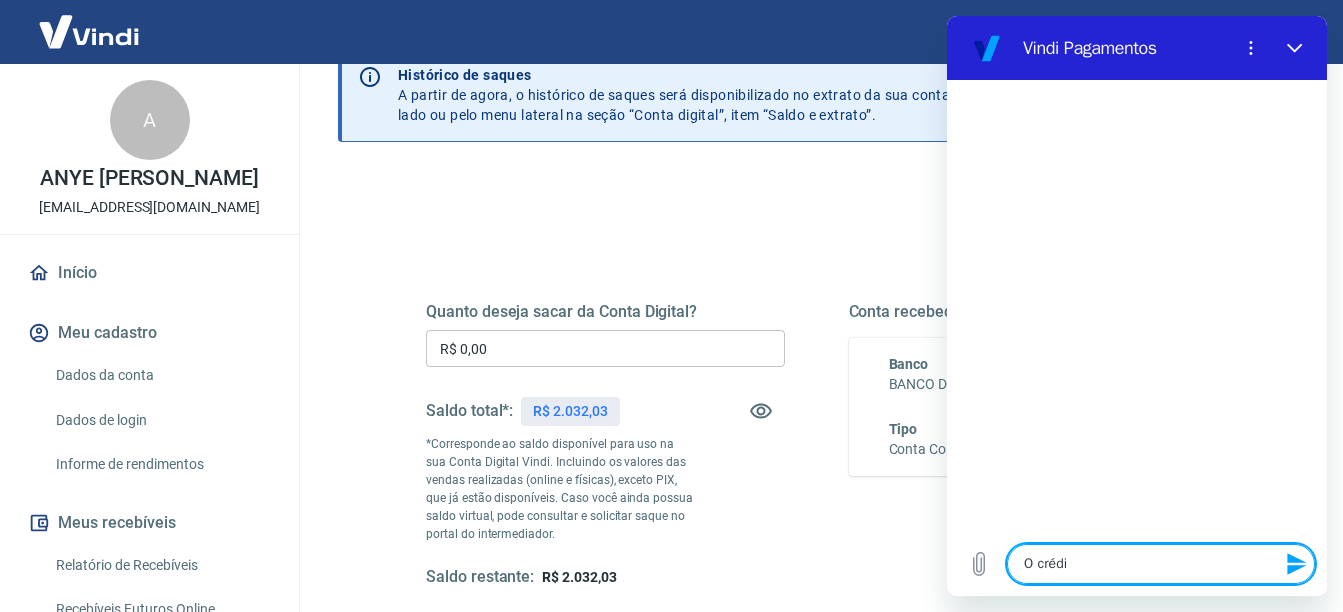 type on "O crédit" 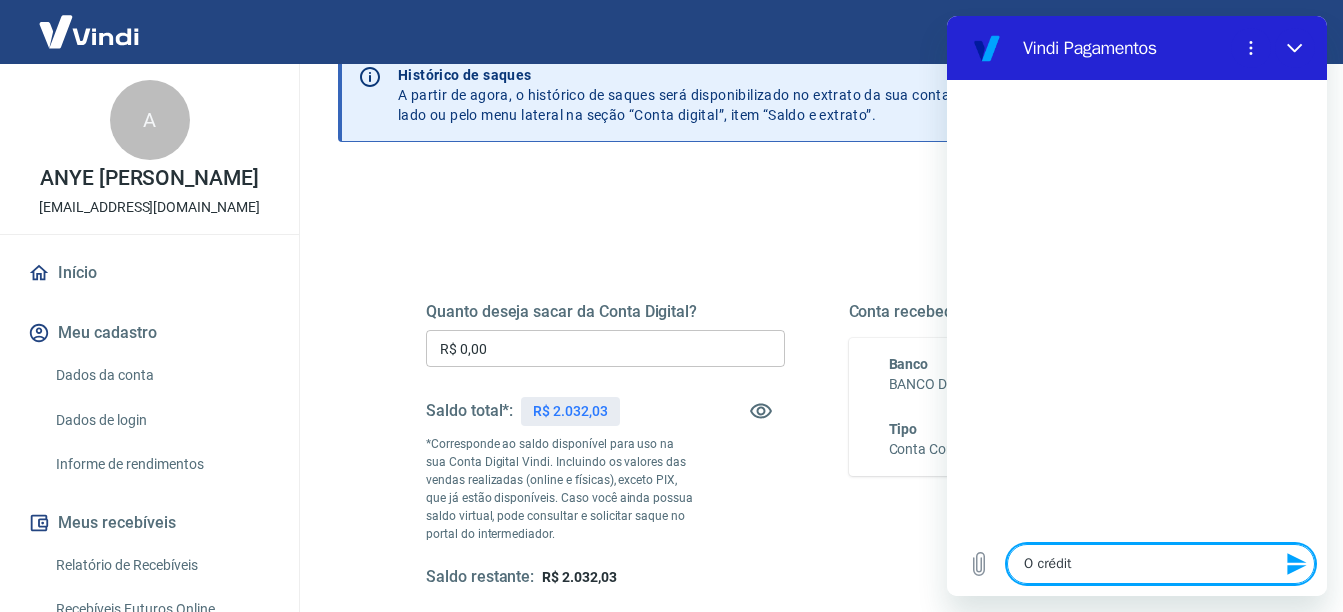 type on "O crédito" 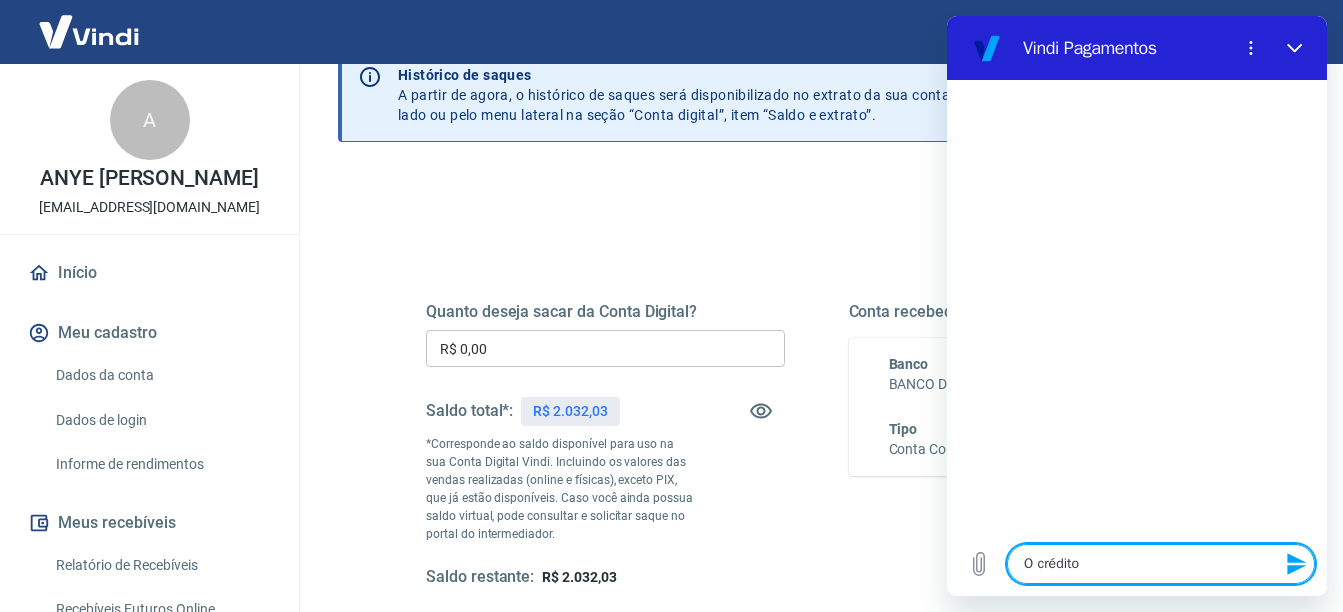 type on "O crédito" 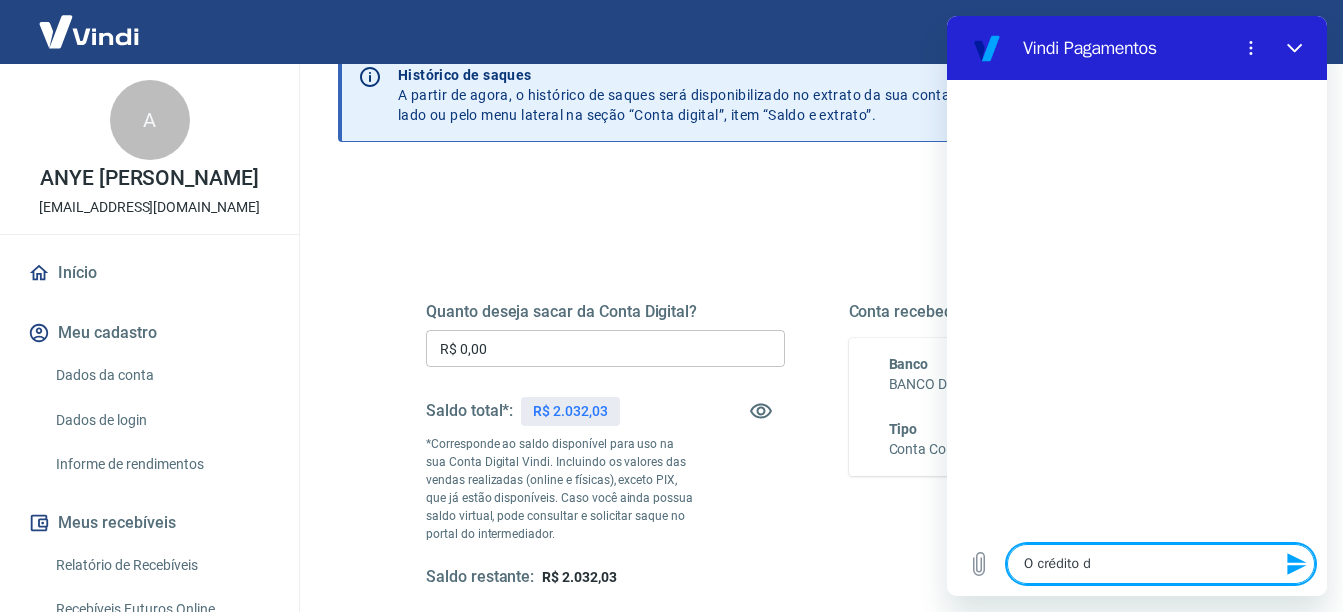 type on "O crédito da" 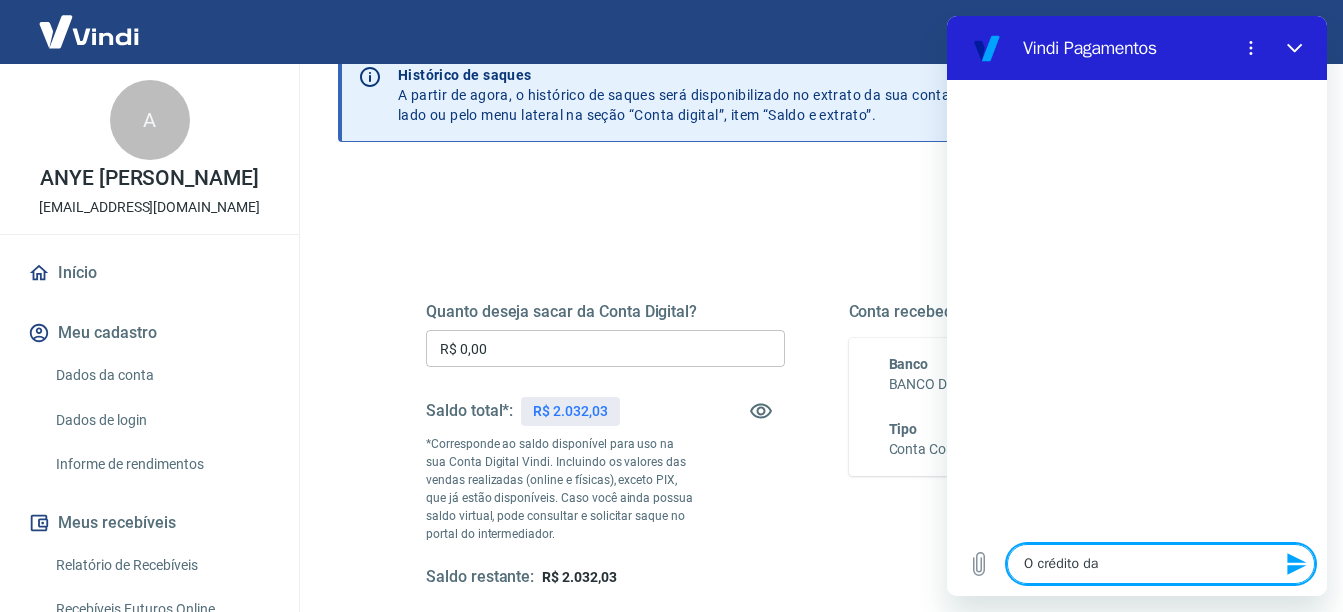 type on "O crédito da" 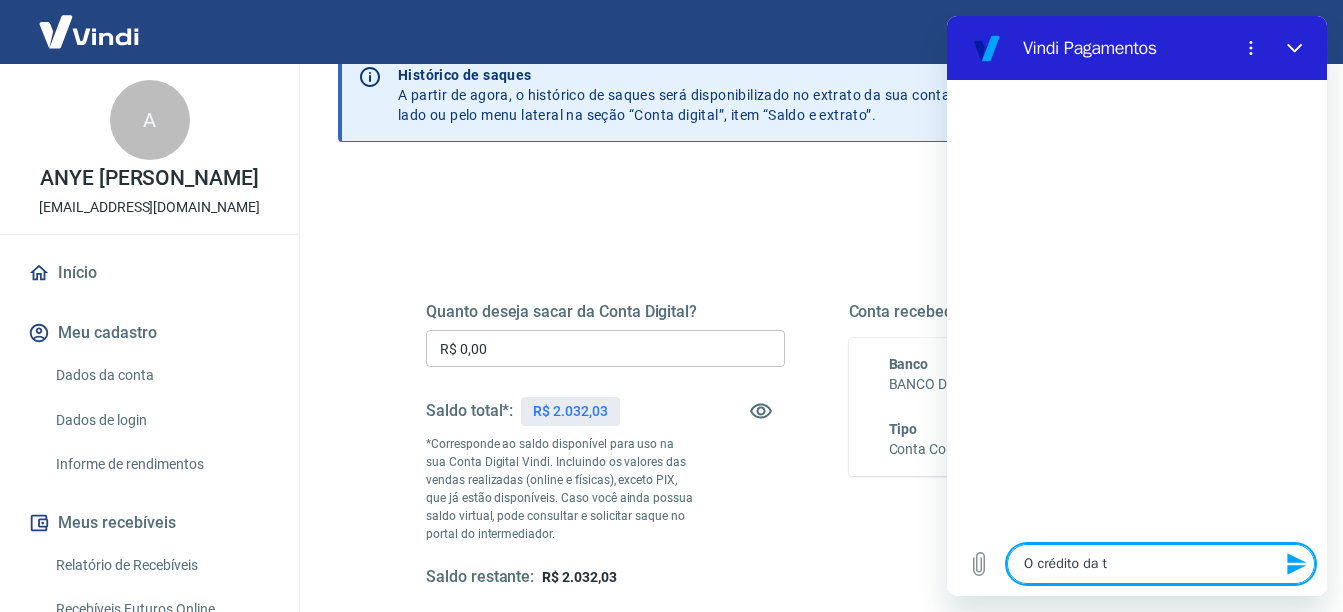 type on "O crédito da tr" 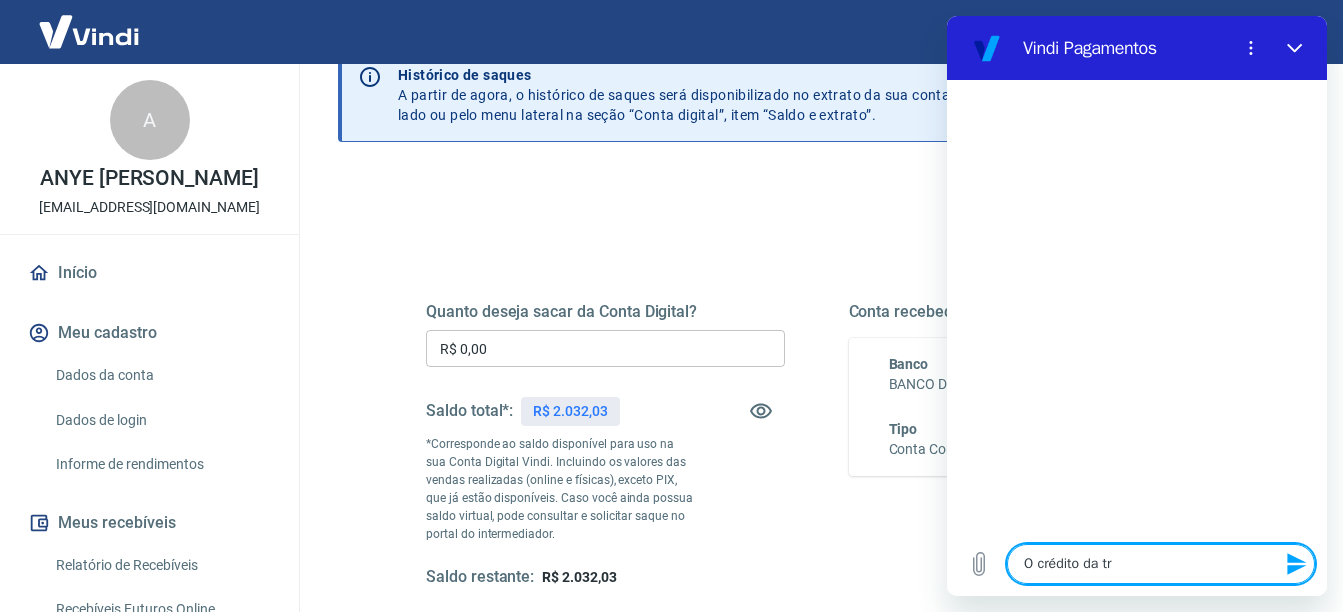 type on "O crédito da tra" 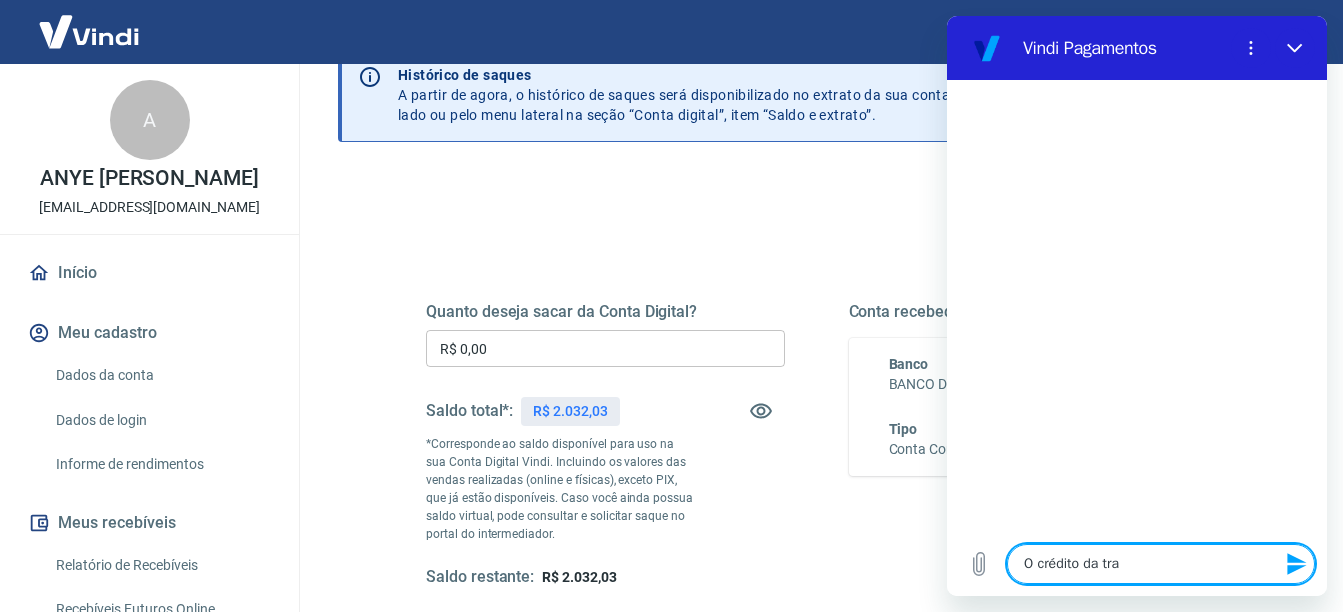 type on "O crédito da tran" 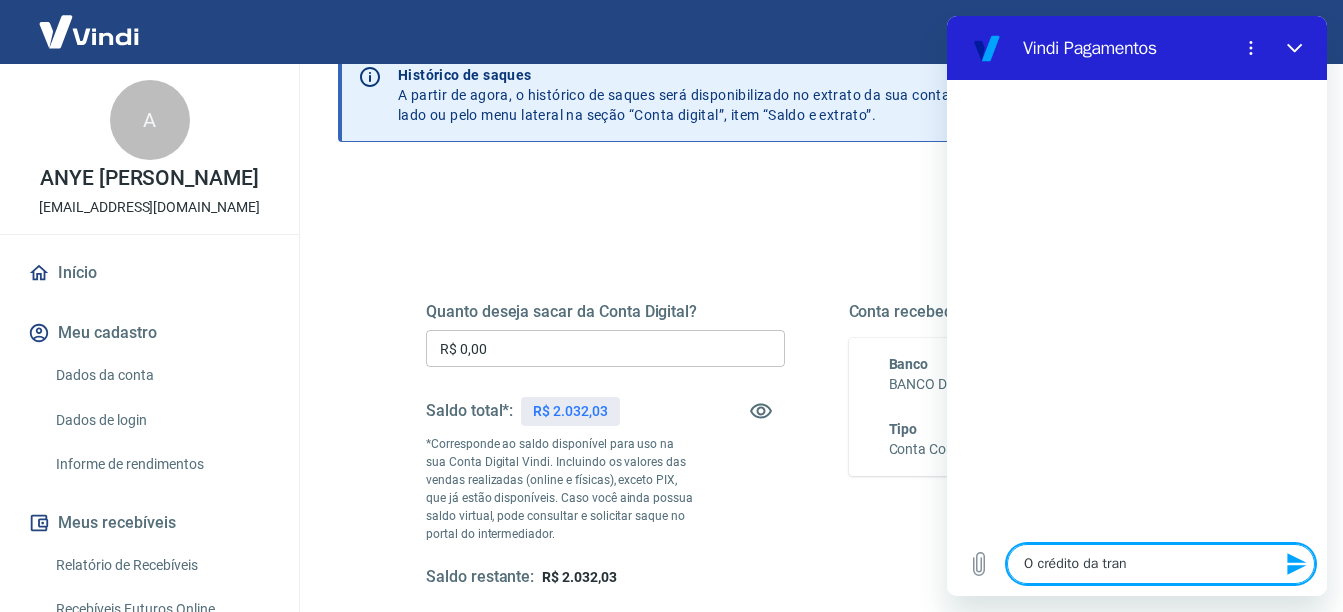 type on "O crédito da trans" 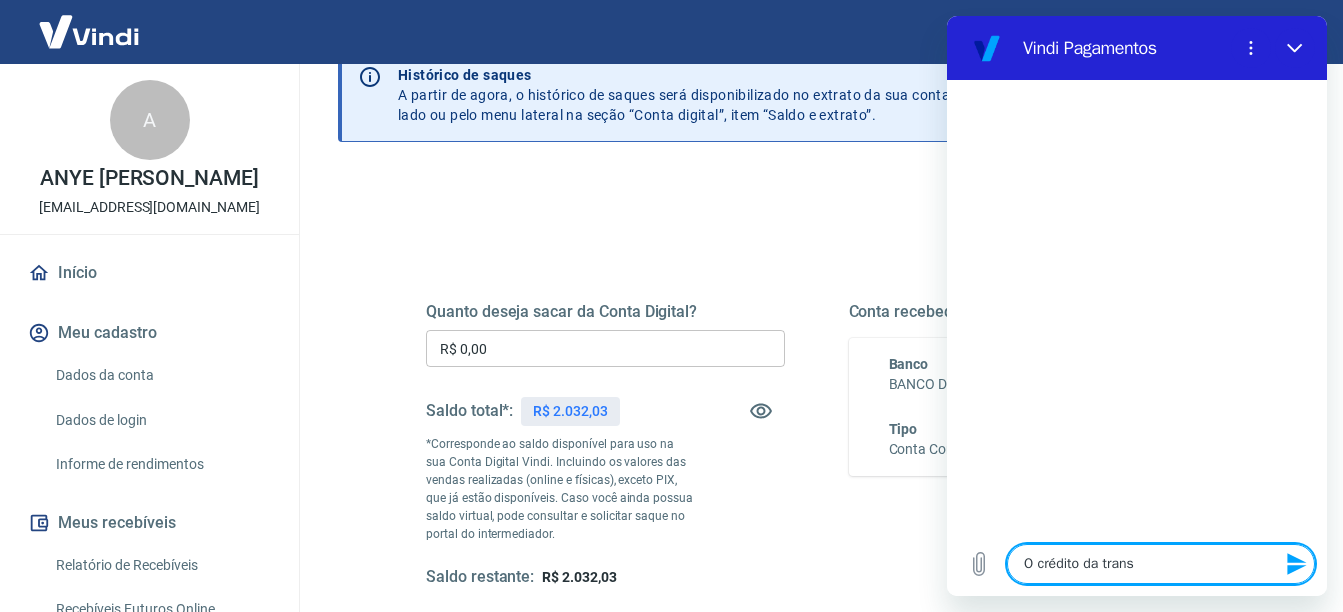 type on "O crédito da transa" 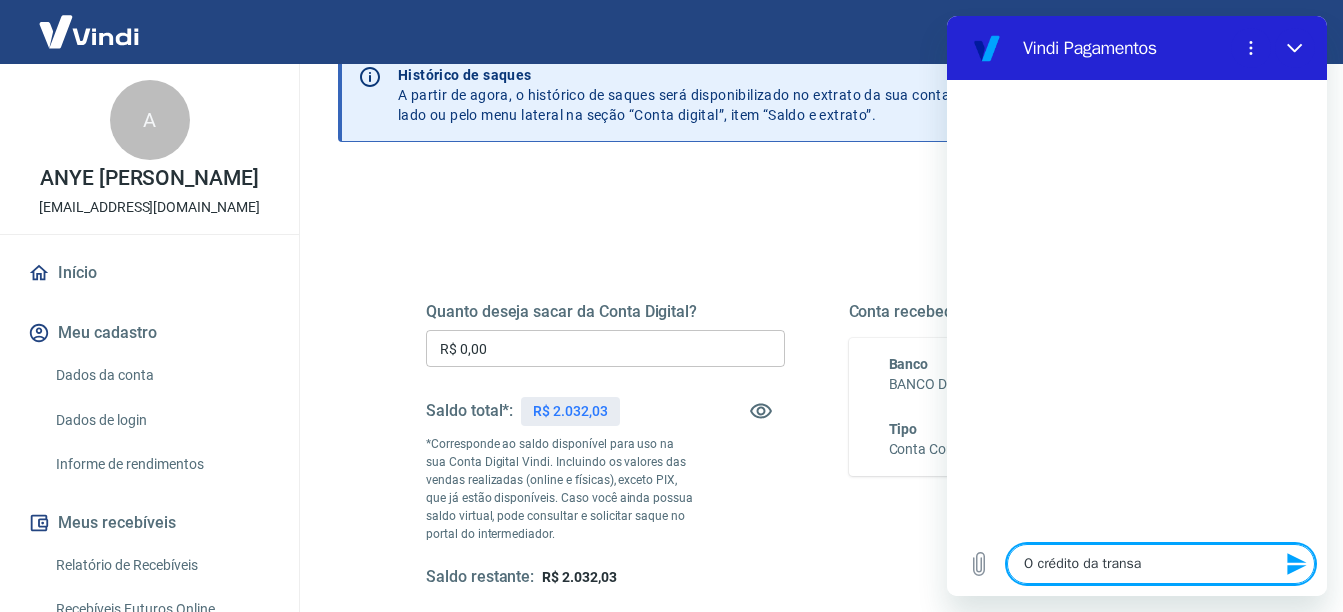 type on "O crédito da transaç" 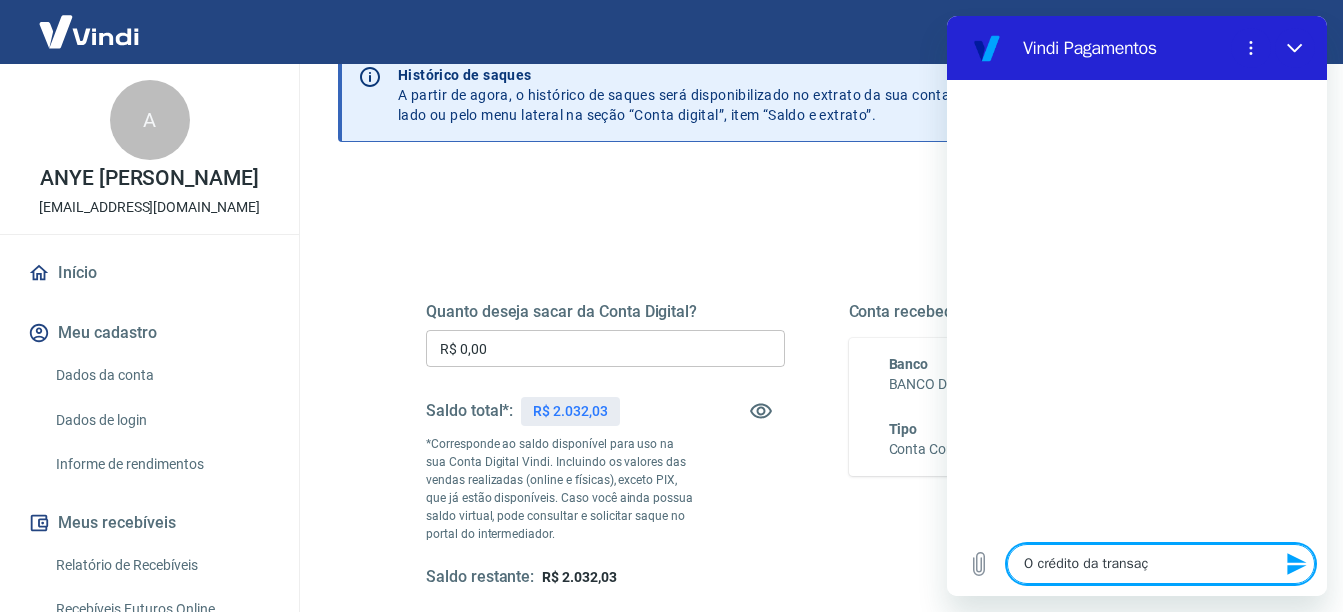 type on "O crédito da transaçã" 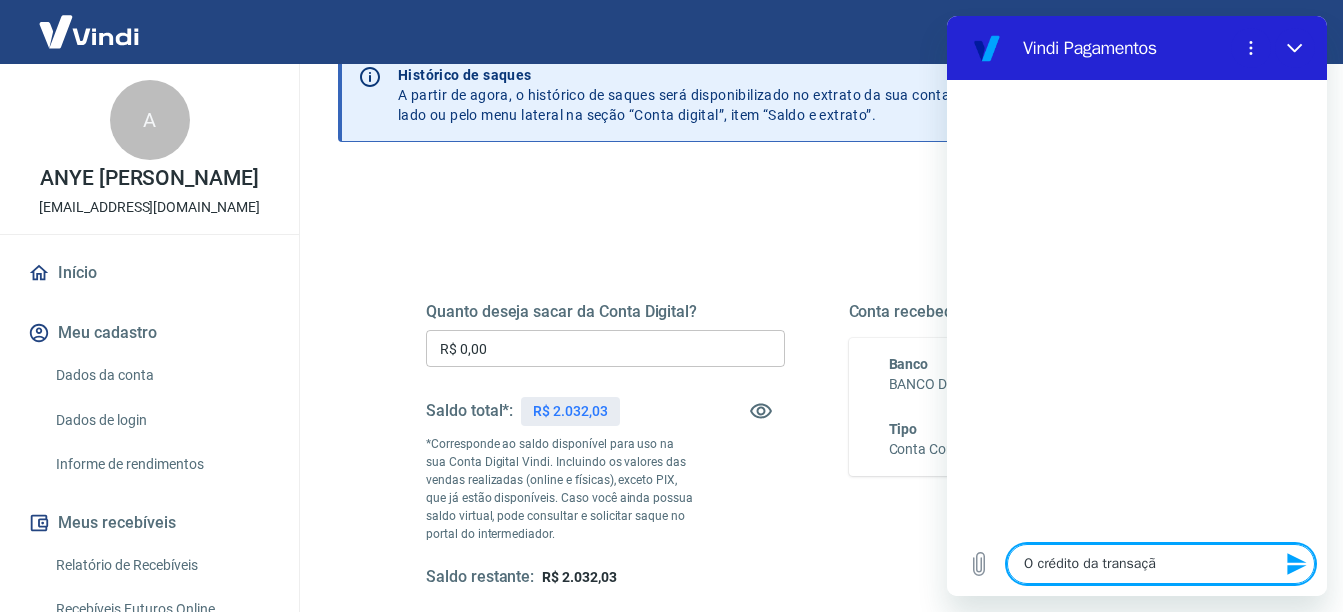 type on "O crédito da transação" 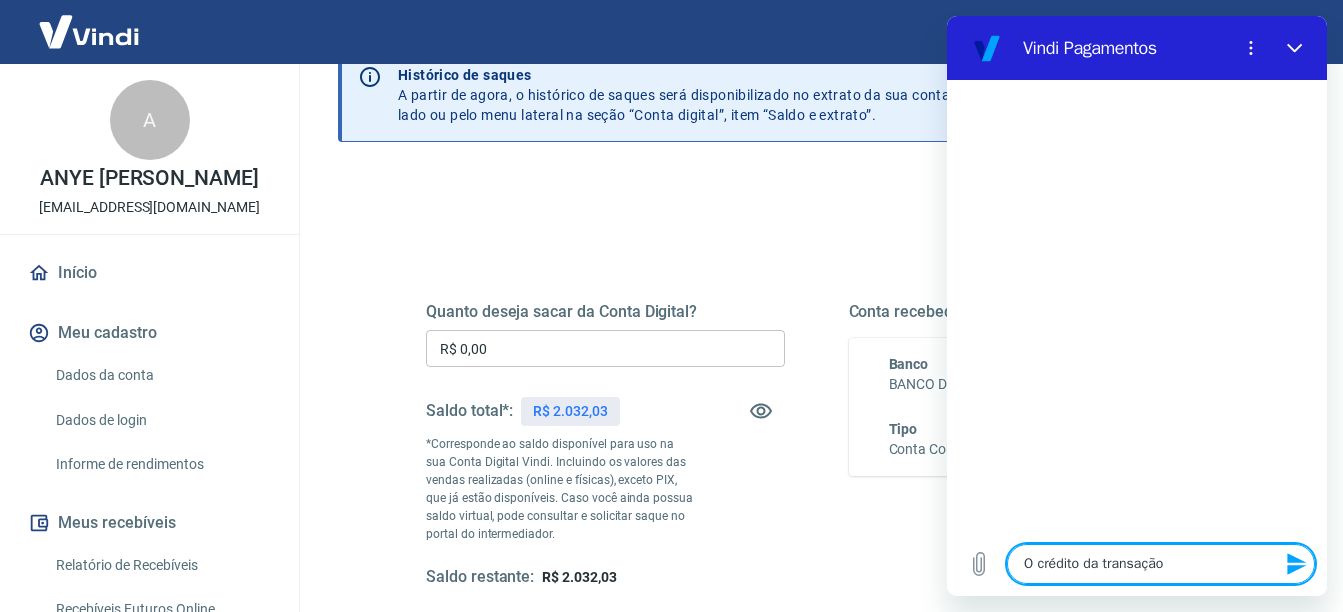 type on "O crédito da transação" 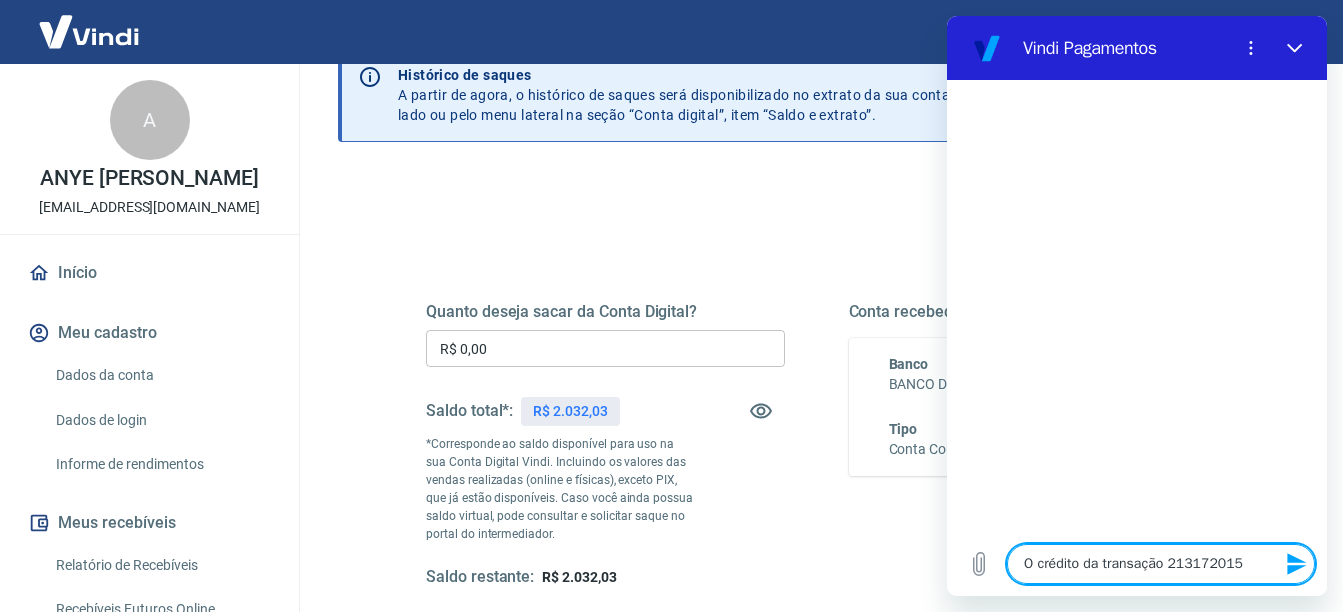 type on "O crédito da transação 213172015," 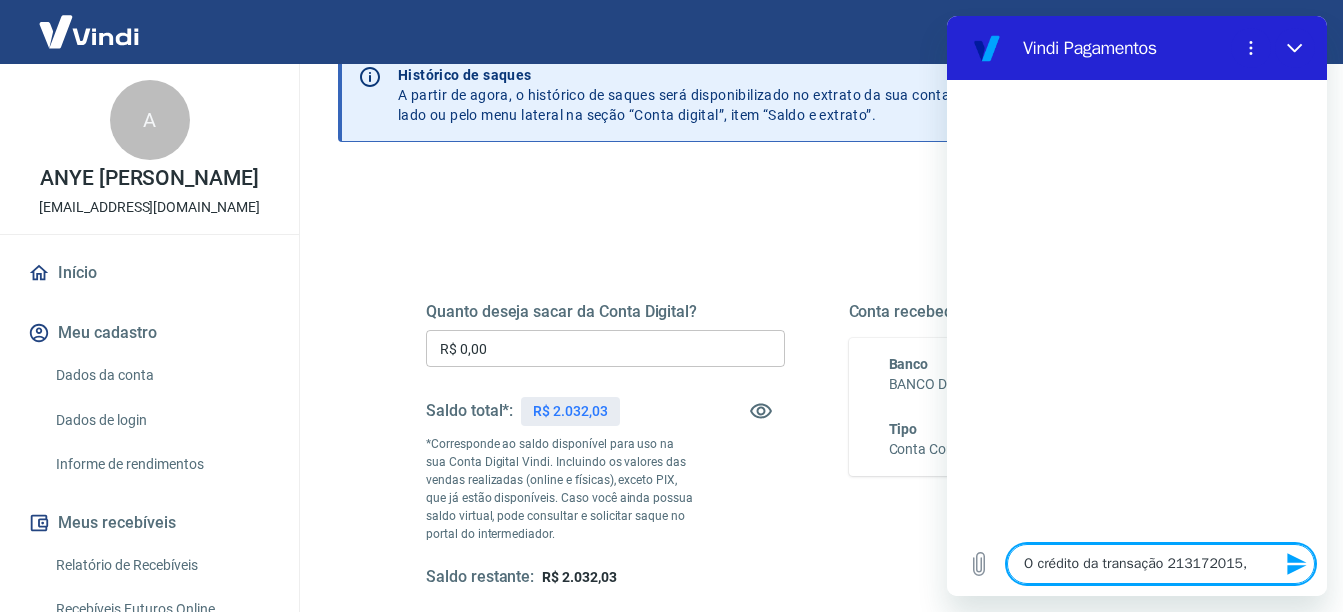 type on "O crédito da transação 213172015," 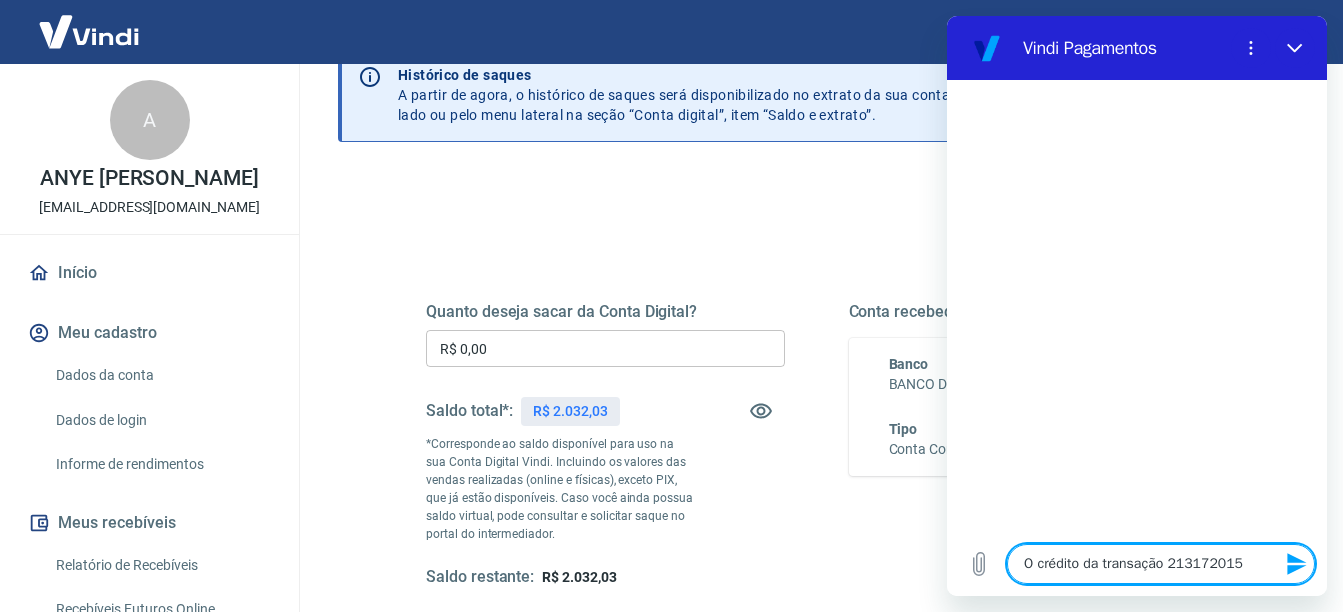 type on "O crédito da transação 213172015" 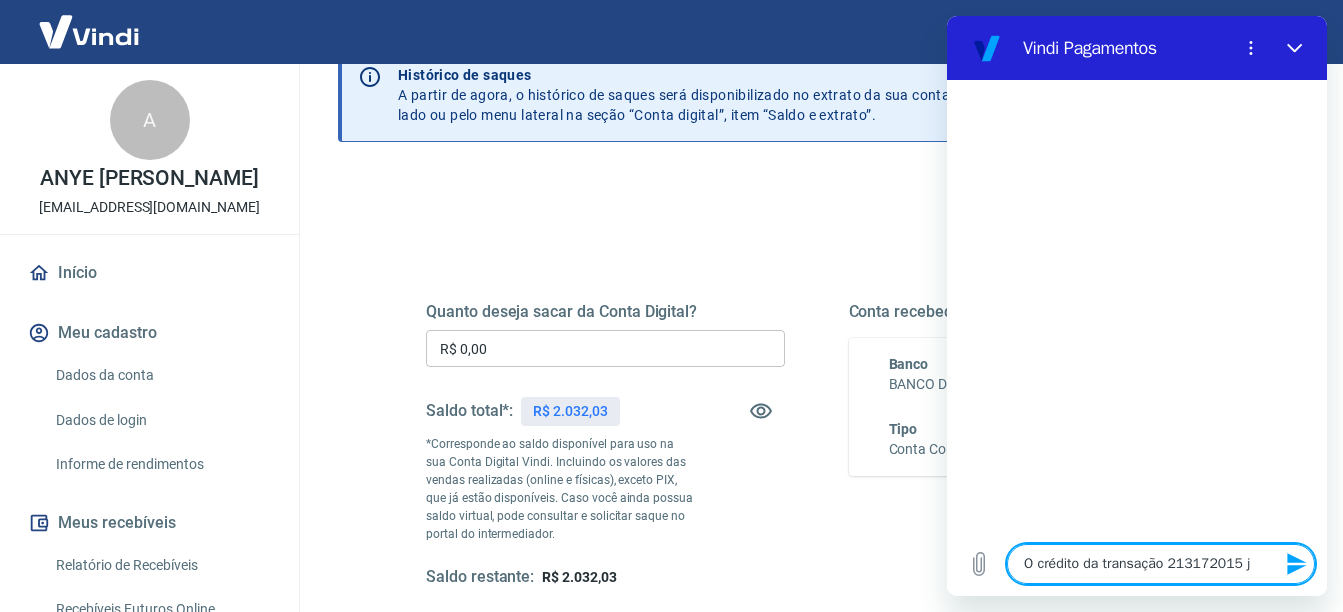 type on "O crédito da transação 213172015 já" 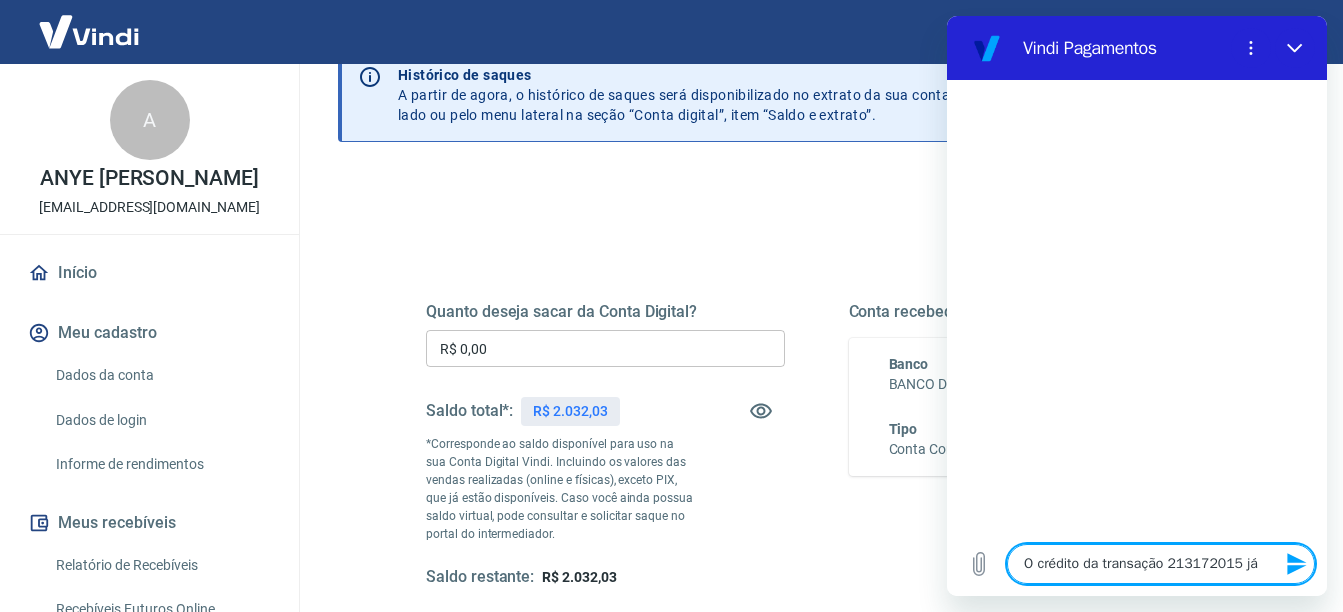 type on "O crédito da transação 213172015 já" 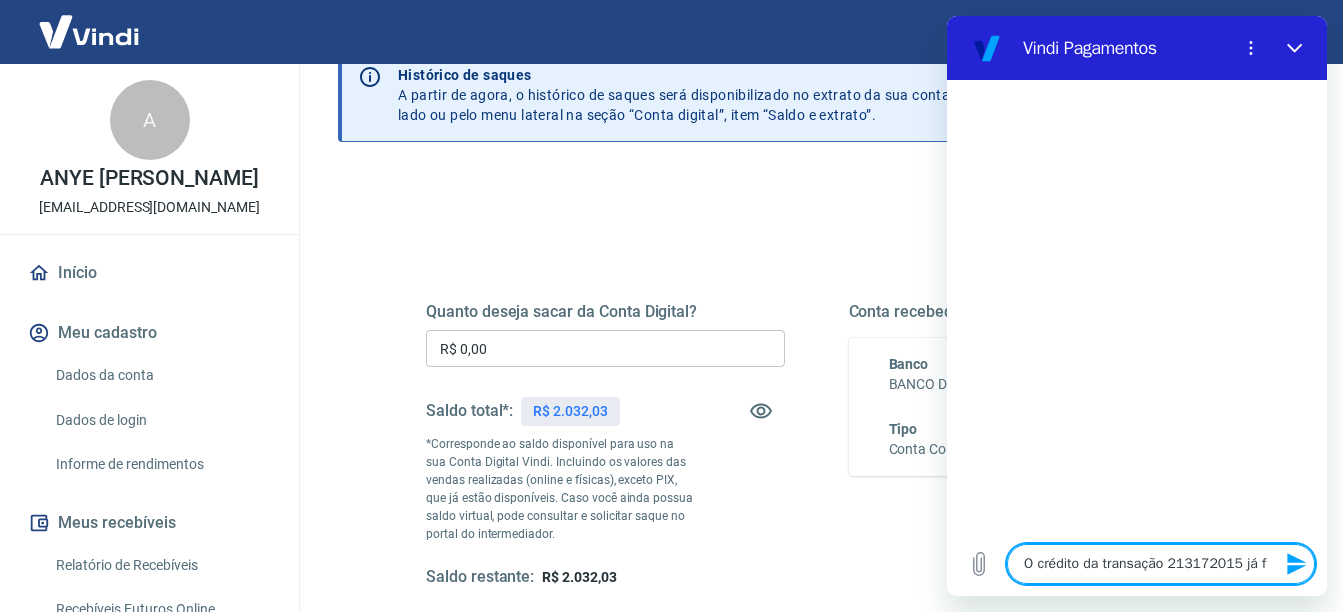 type on "O crédito da transação 213172015 já fo" 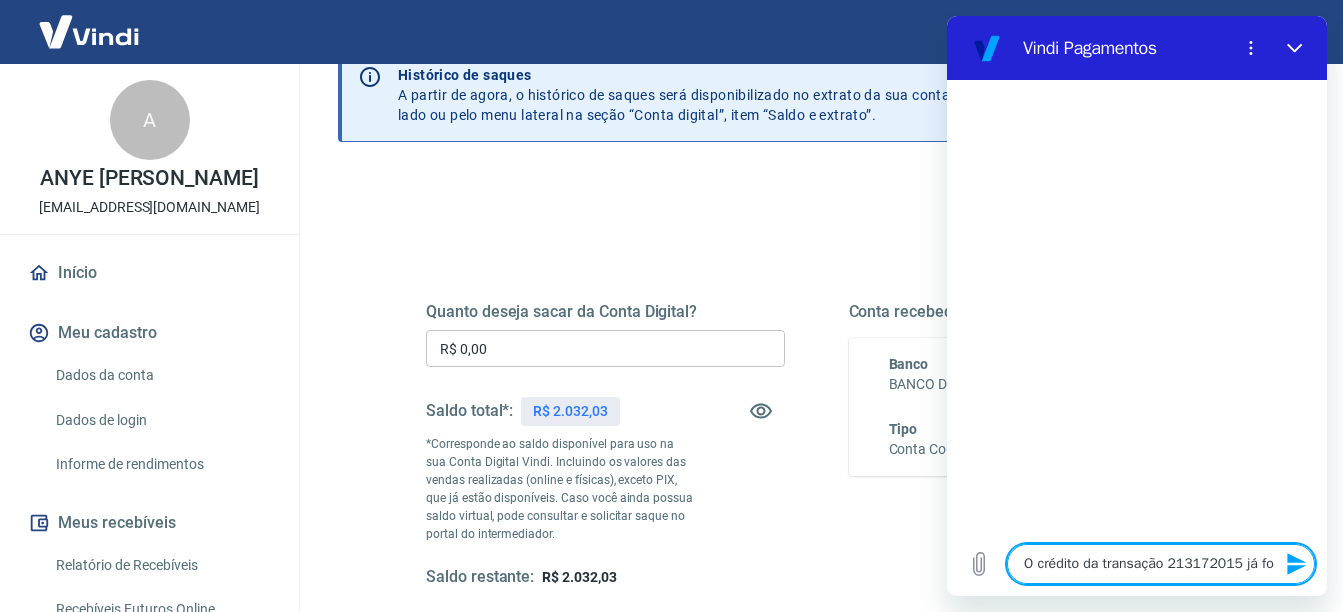 type on "O crédito da transação 213172015 já foi" 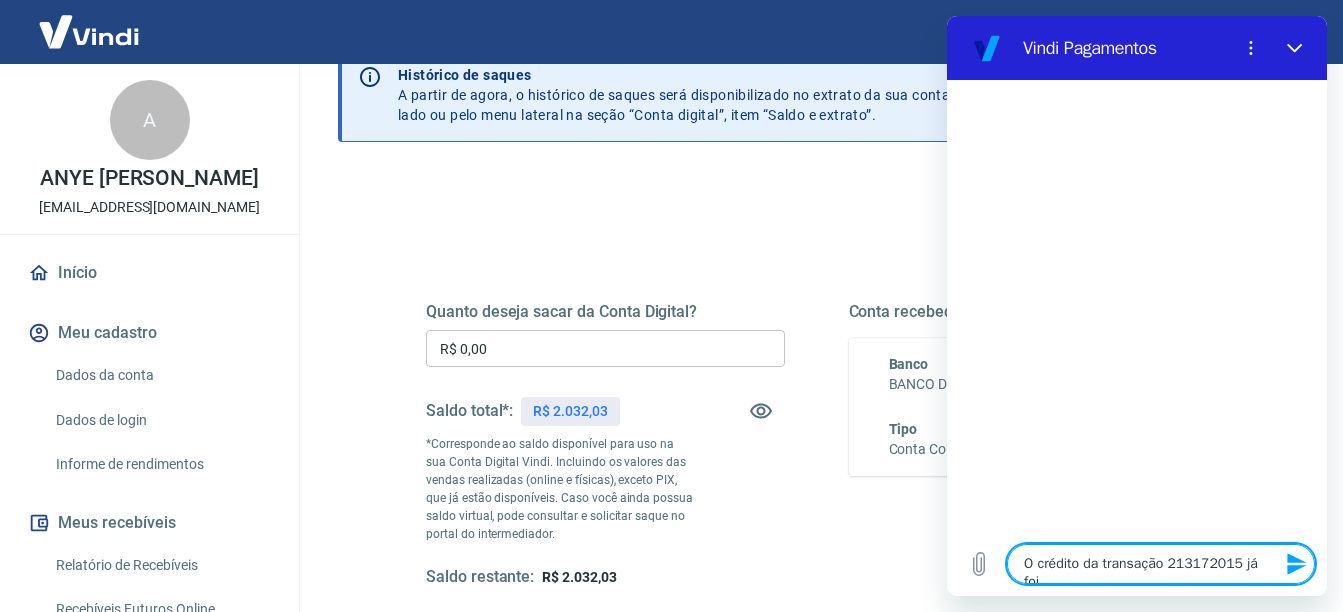 type on "O crédito da transação 213172015 já foi" 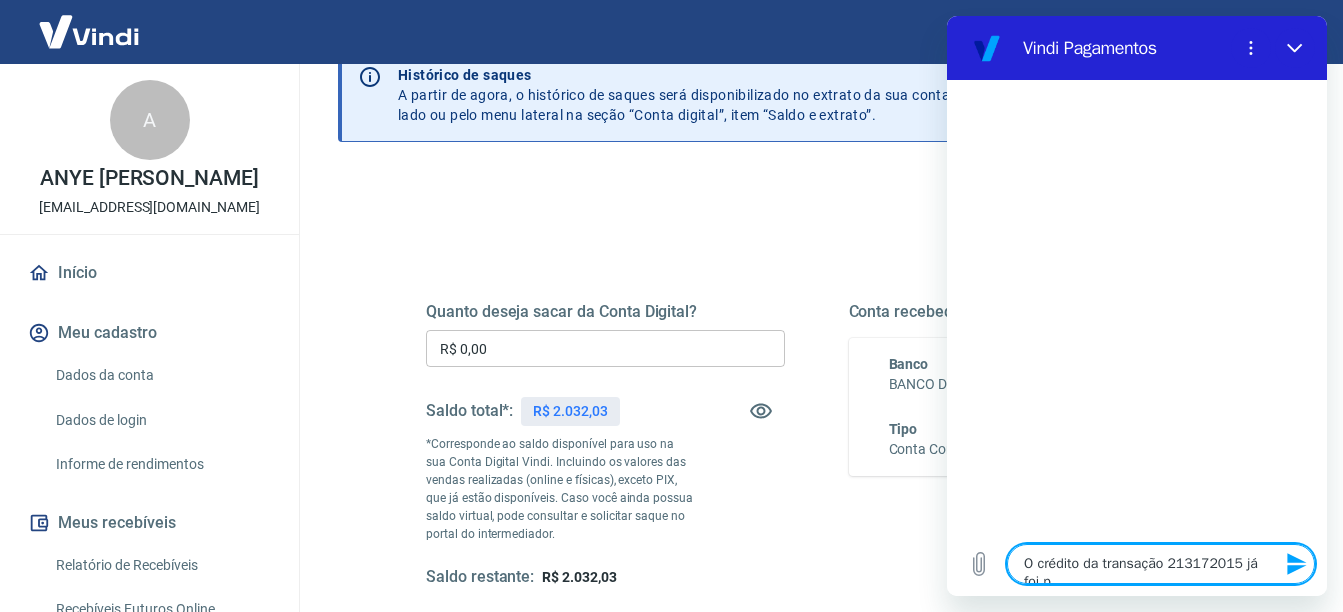 type on "O crédito da transação 213172015 já foi pr" 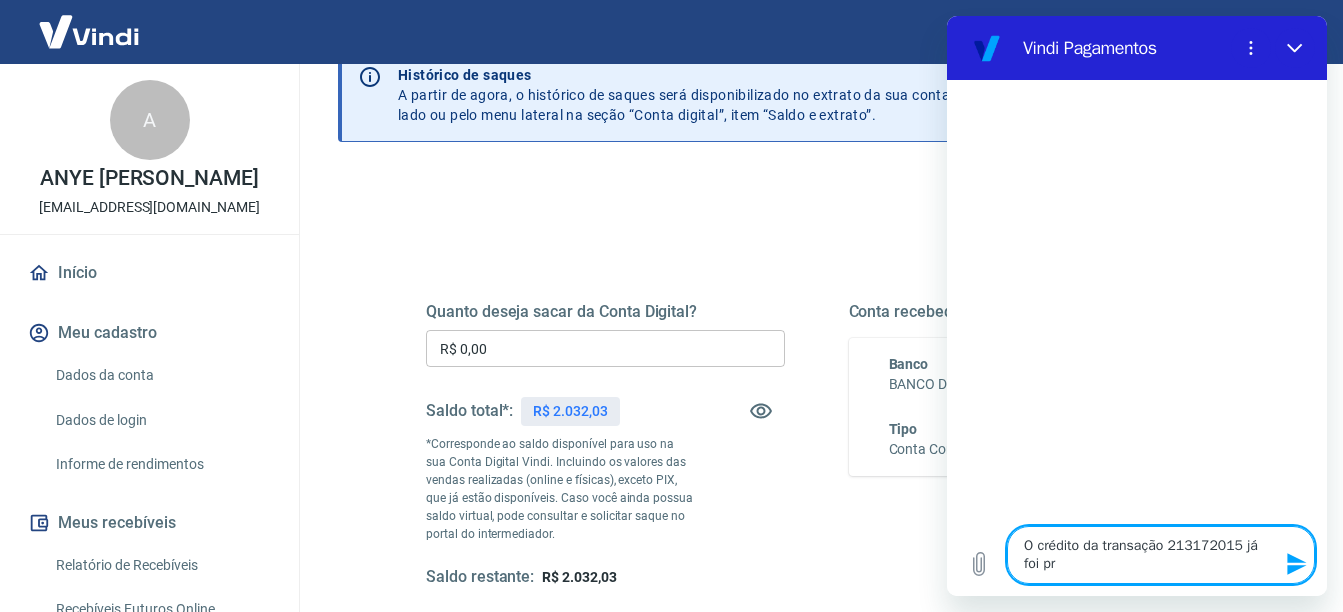 type on "O crédito da transação 213172015 já foi pro" 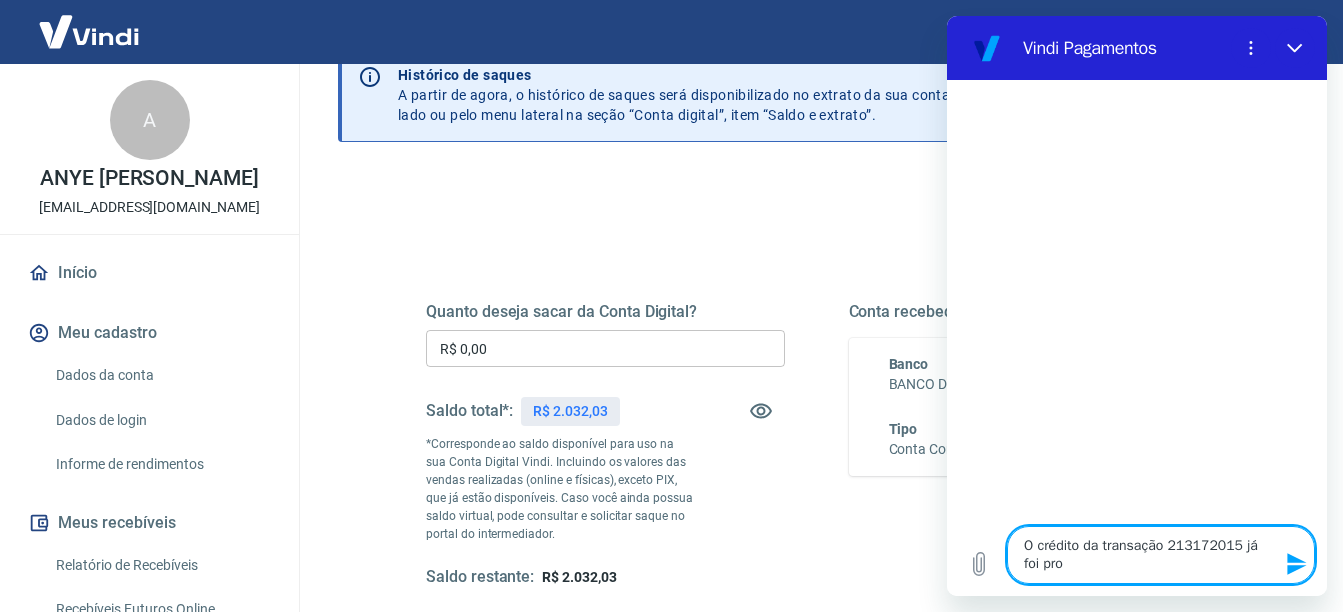 type on "O crédito da transação 213172015 já foi proc" 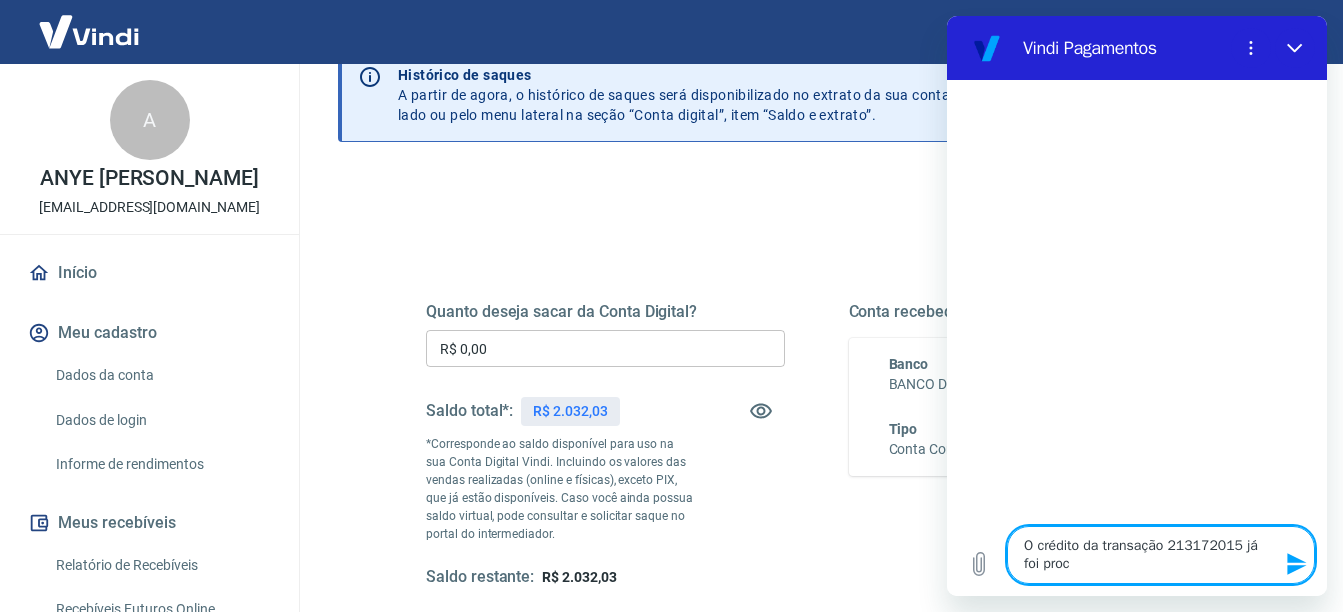 type on "O crédito da transação 213172015 já foi proce" 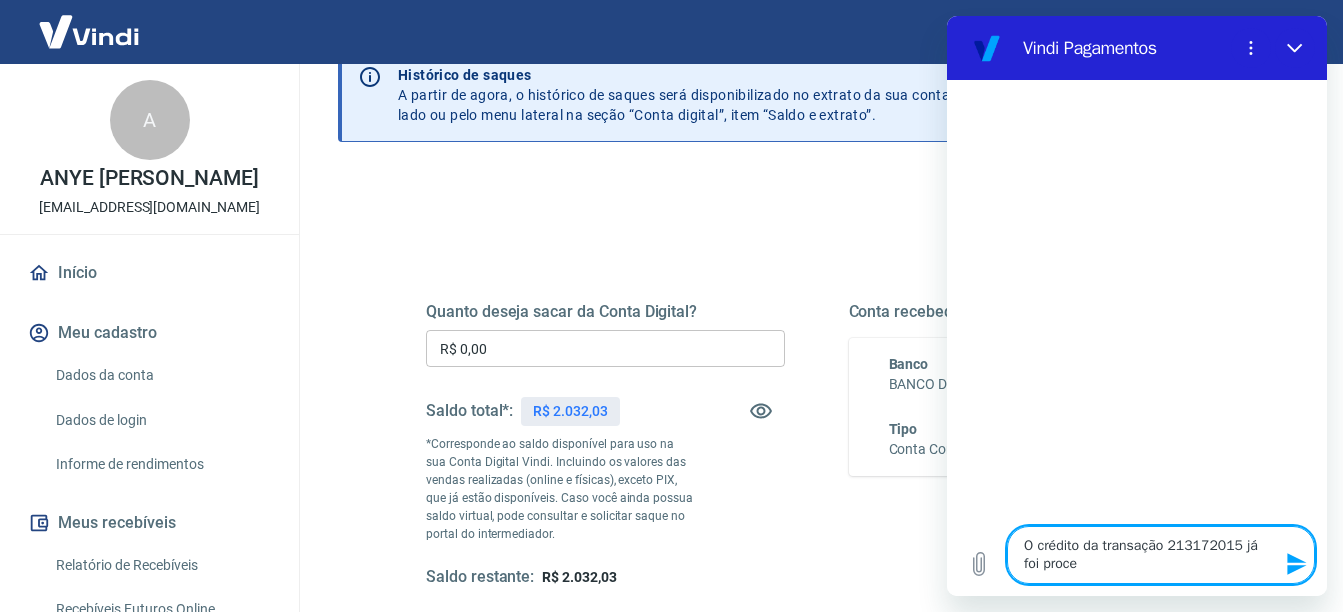 type on "O crédito da transação 213172015 já foi proces" 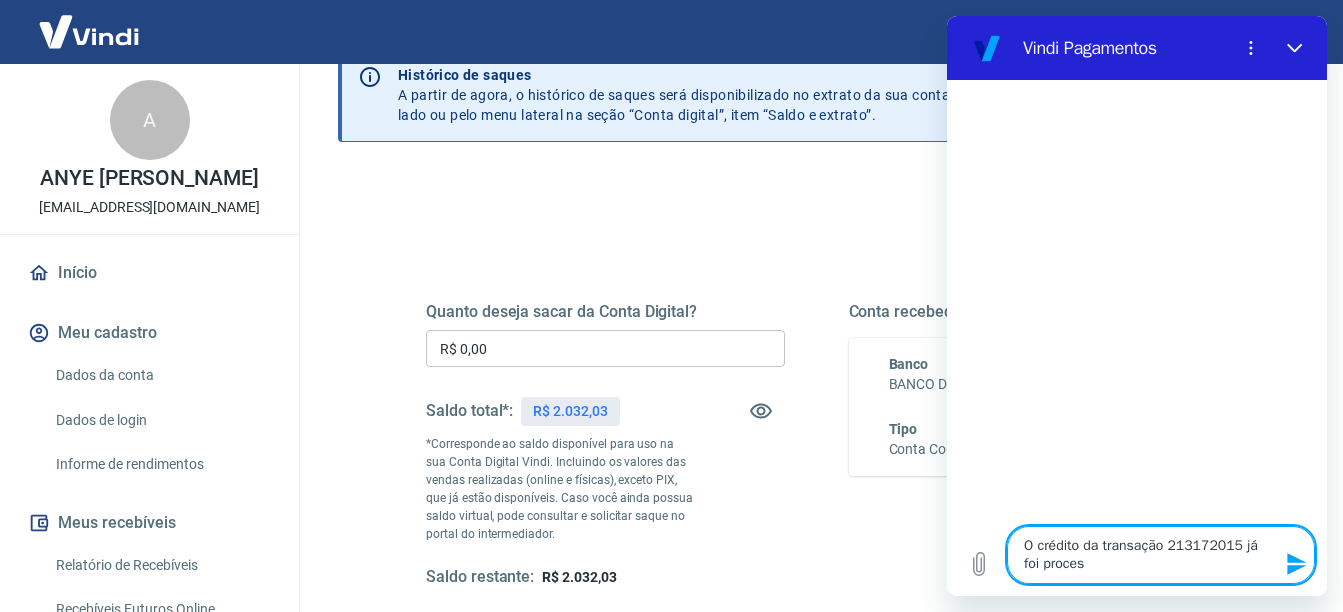 type on "O crédito da transação 213172015 já foi process" 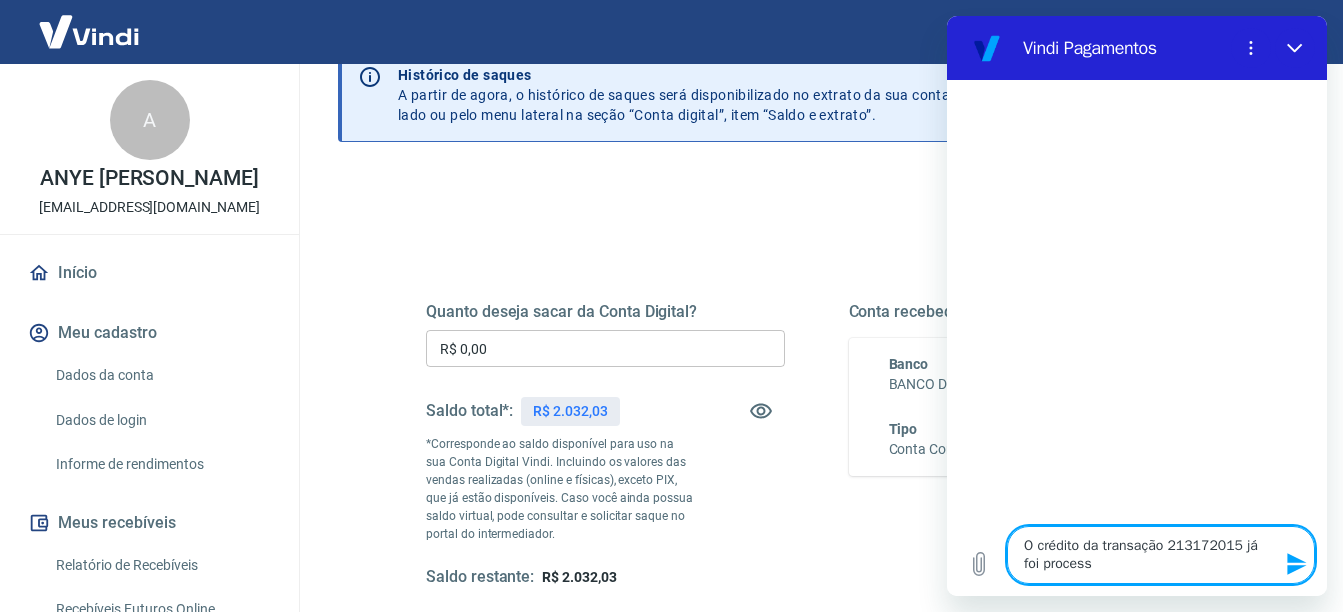 type on "O crédito da transação 213172015 já foi processa" 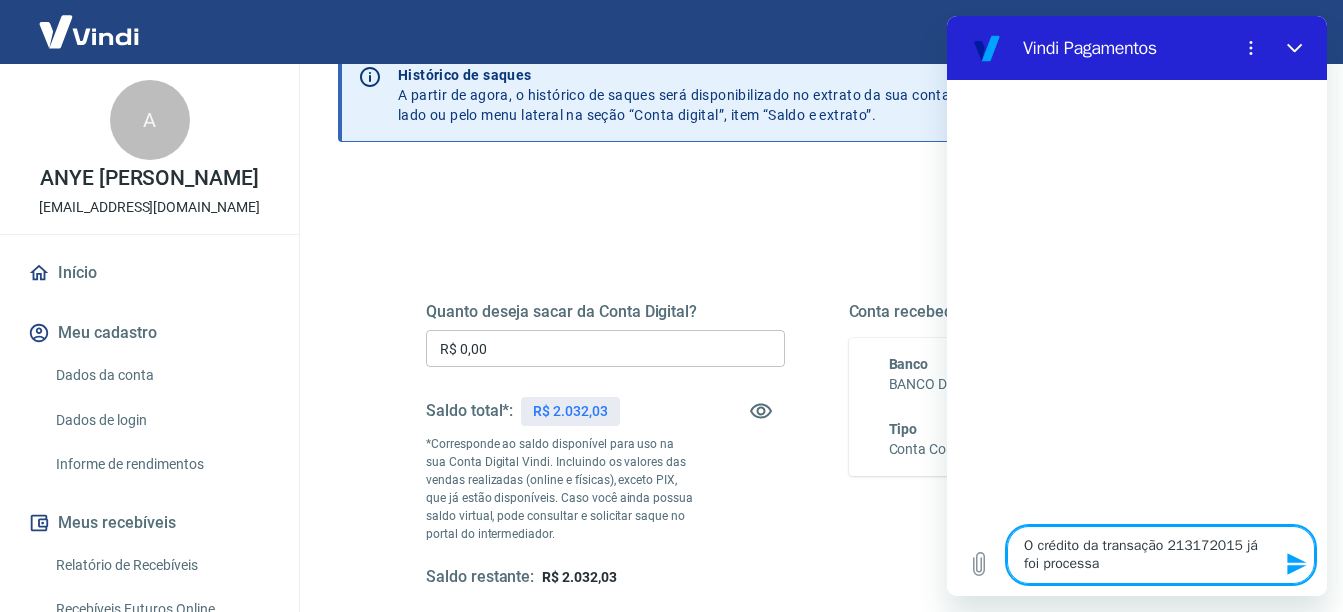 type on "O crédito da transação 213172015 já foi processao" 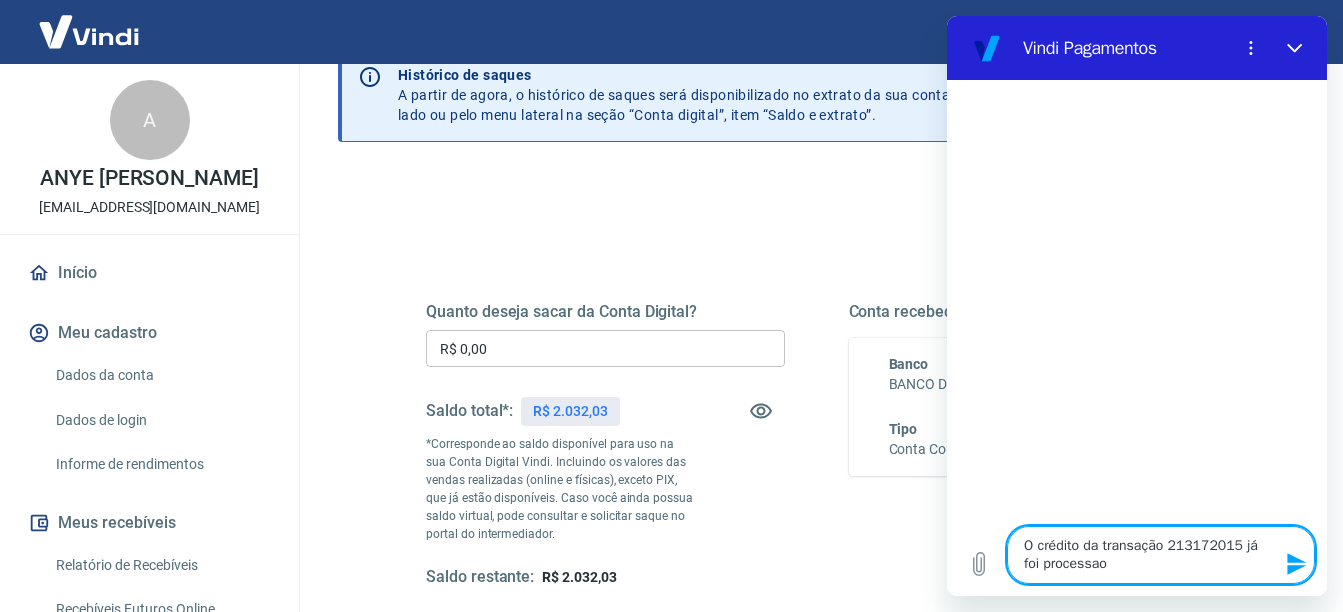 type on "O crédito da transação 213172015 já foi processaod" 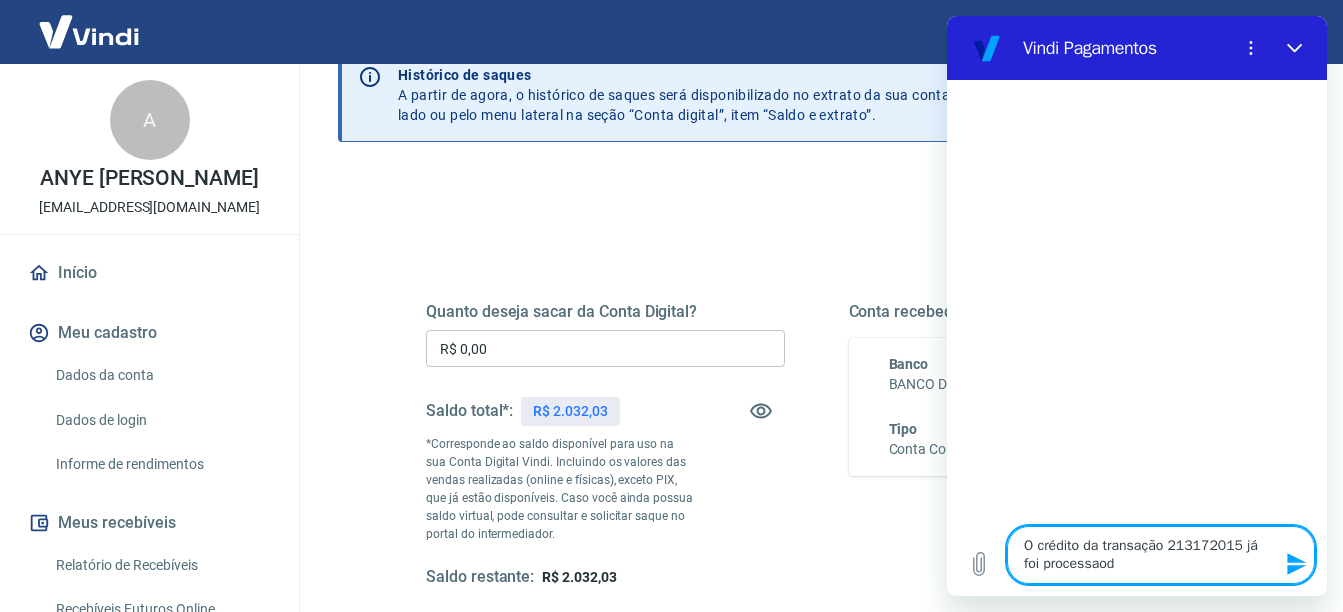 type on "O crédito da transação 213172015 já foi processao" 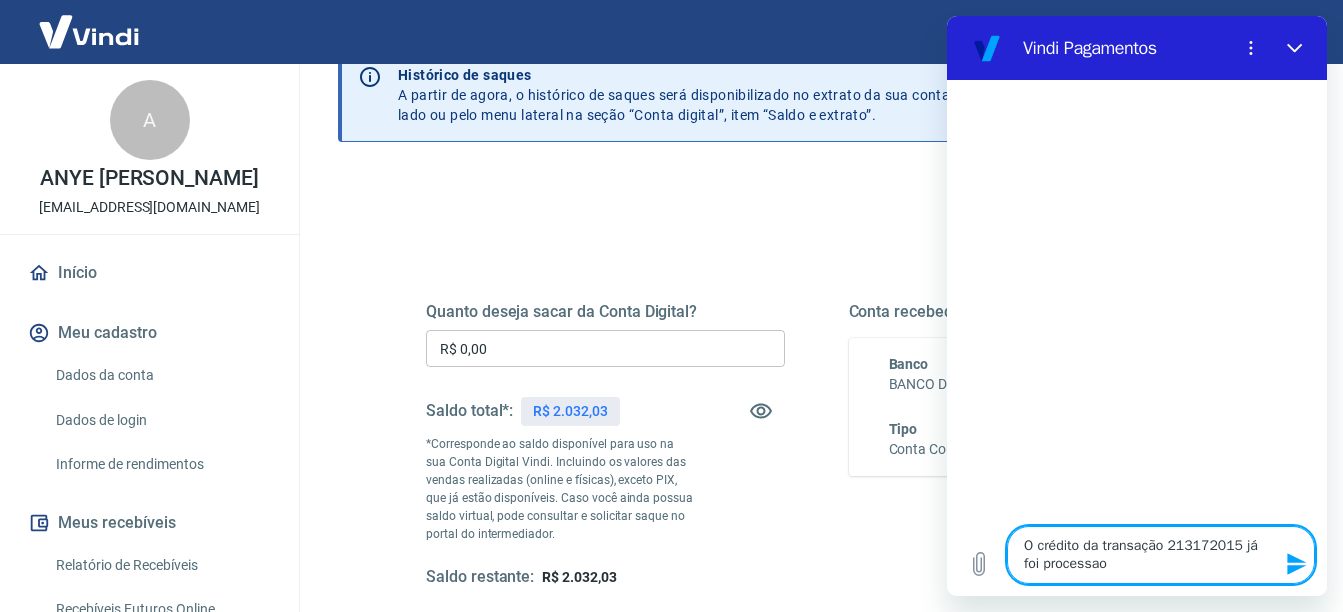 type on "O crédito da transação 213172015 já foi processa" 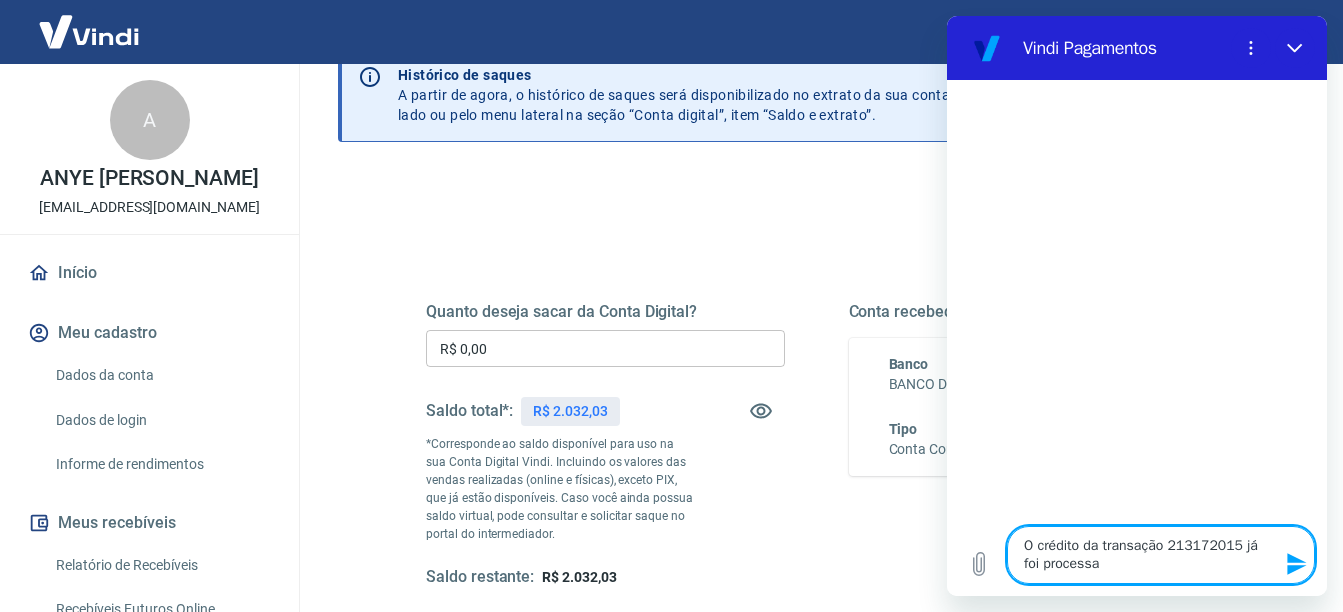 type on "O crédito da transação 213172015 já foi processad" 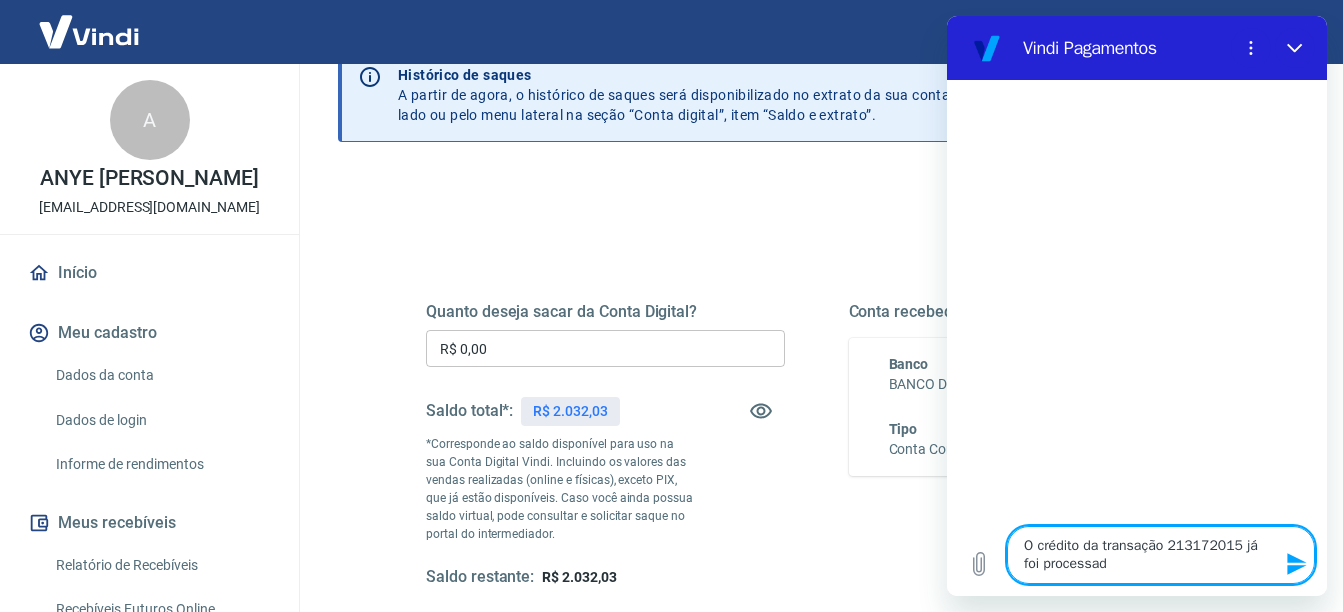 type on "O crédito da transação 213172015 já foi processado" 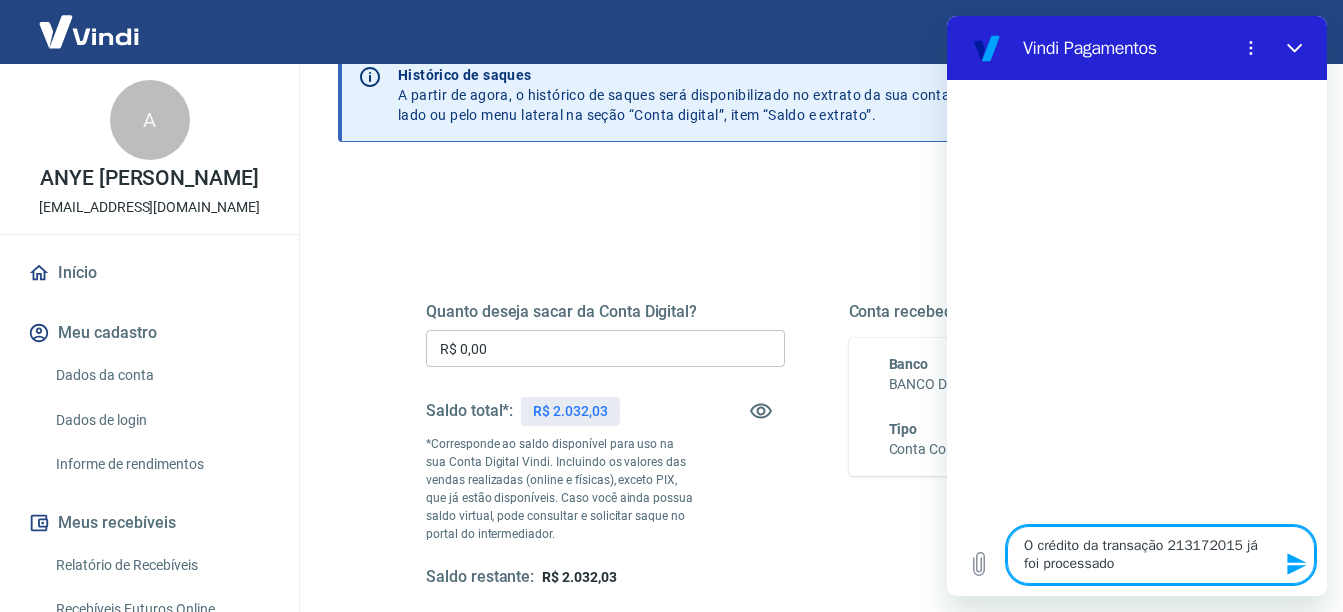 type on "O crédito da transação 213172015 já foi processado," 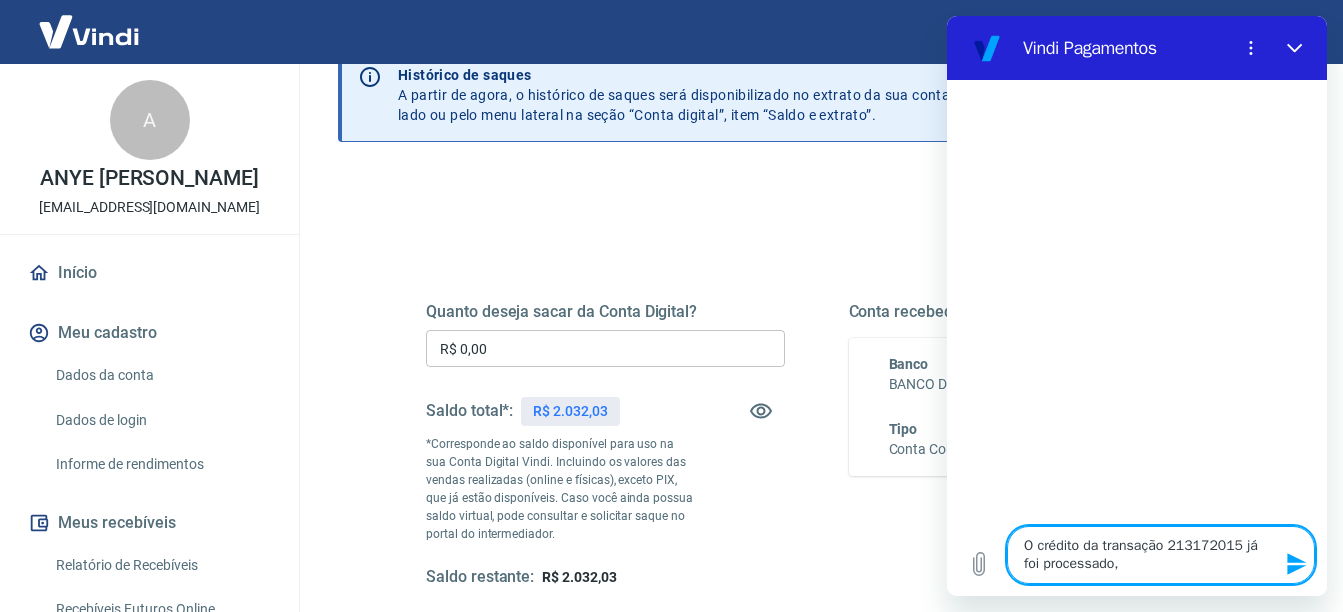 type on "O crédito da transação 213172015 já foi processado," 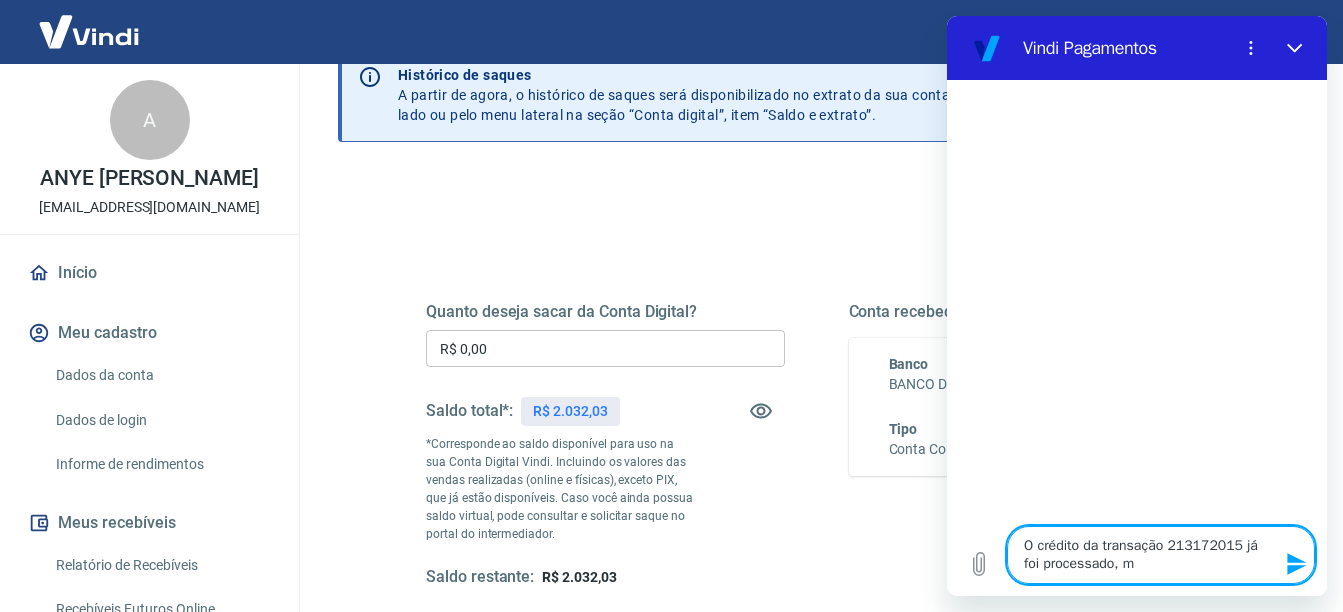 type on "O crédito da transação 213172015 já foi processado, ma" 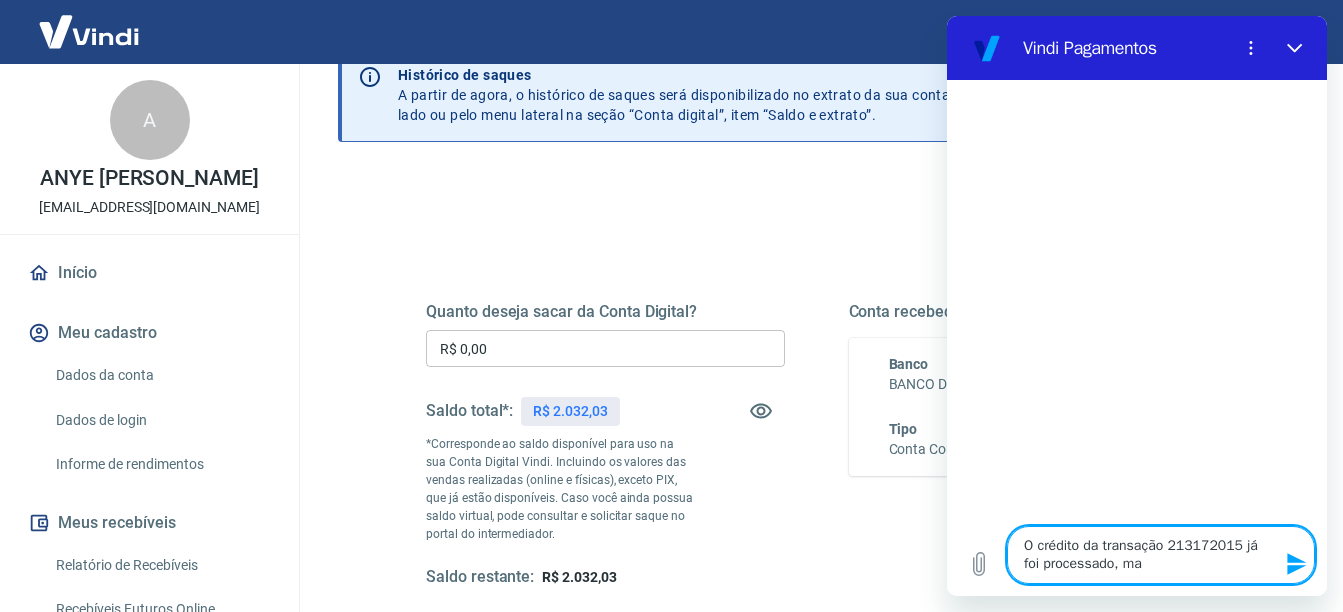 type on "O crédito da transação 213172015 já foi processado, mas" 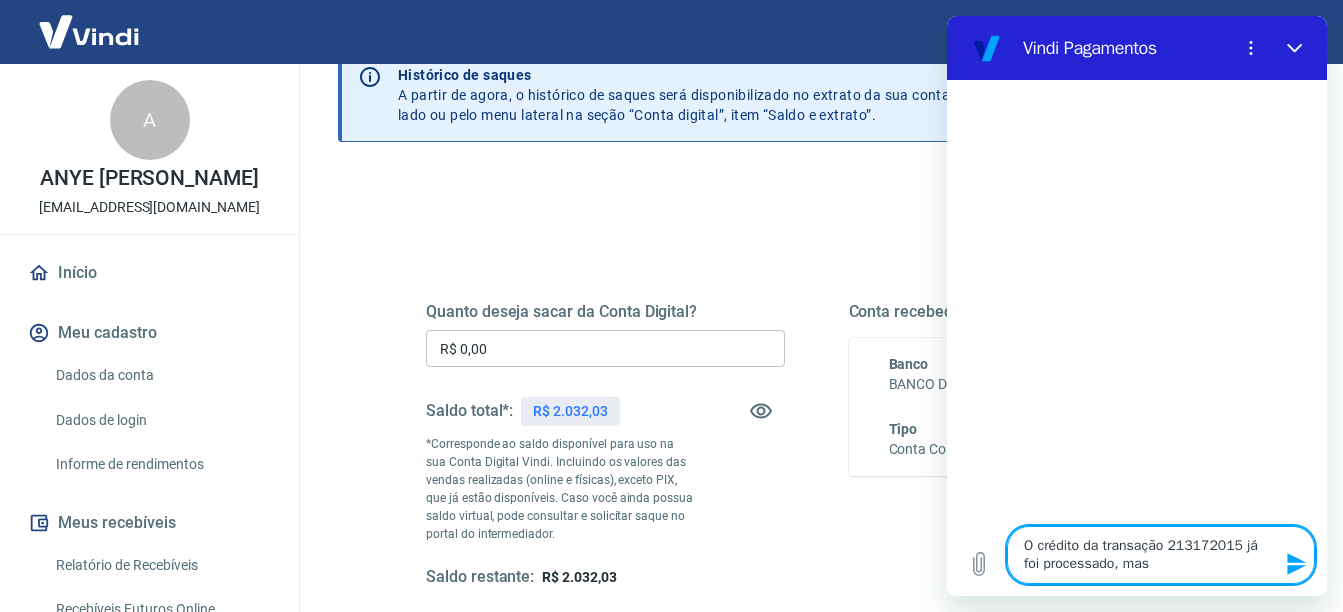 type on "O crédito da transação 213172015 já foi processado, mas" 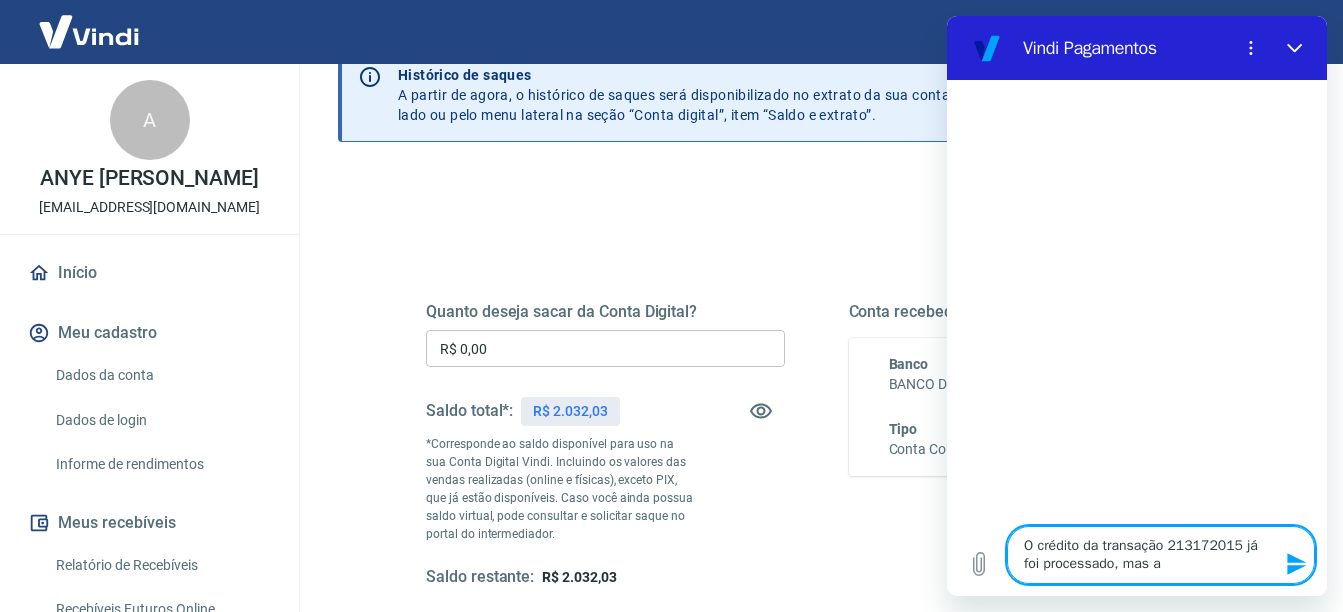 type on "O crédito da transação 213172015 já foi processado, mas ai" 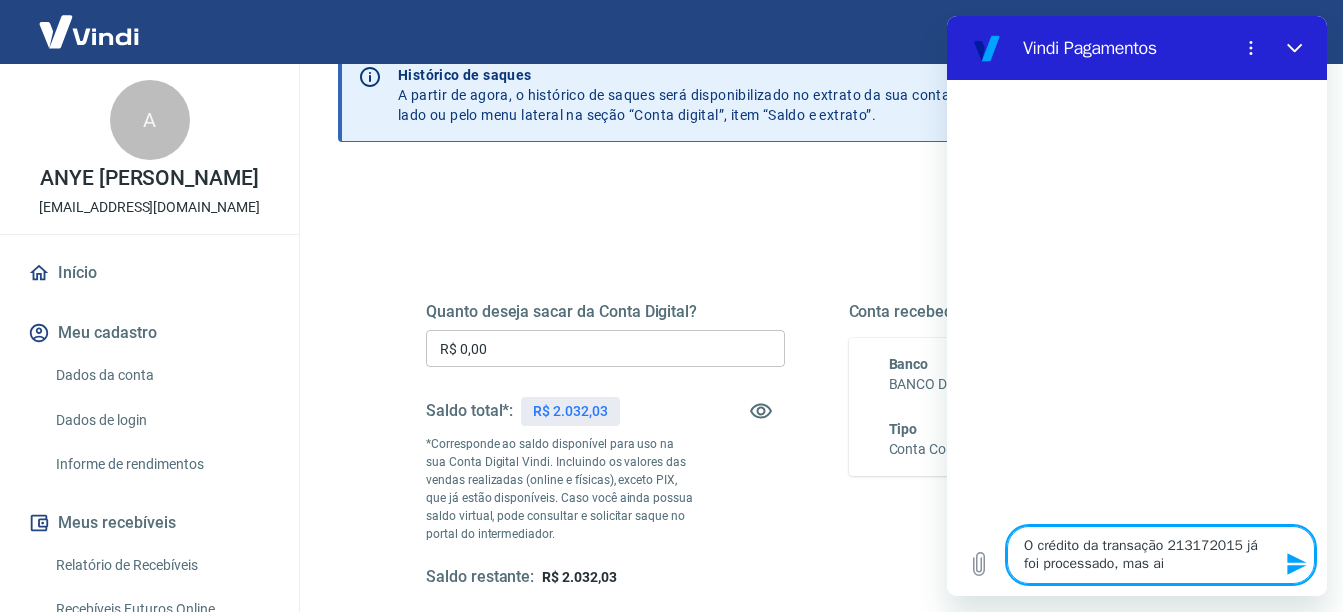 type on "O crédito da transação 213172015 já foi processado, mas ain" 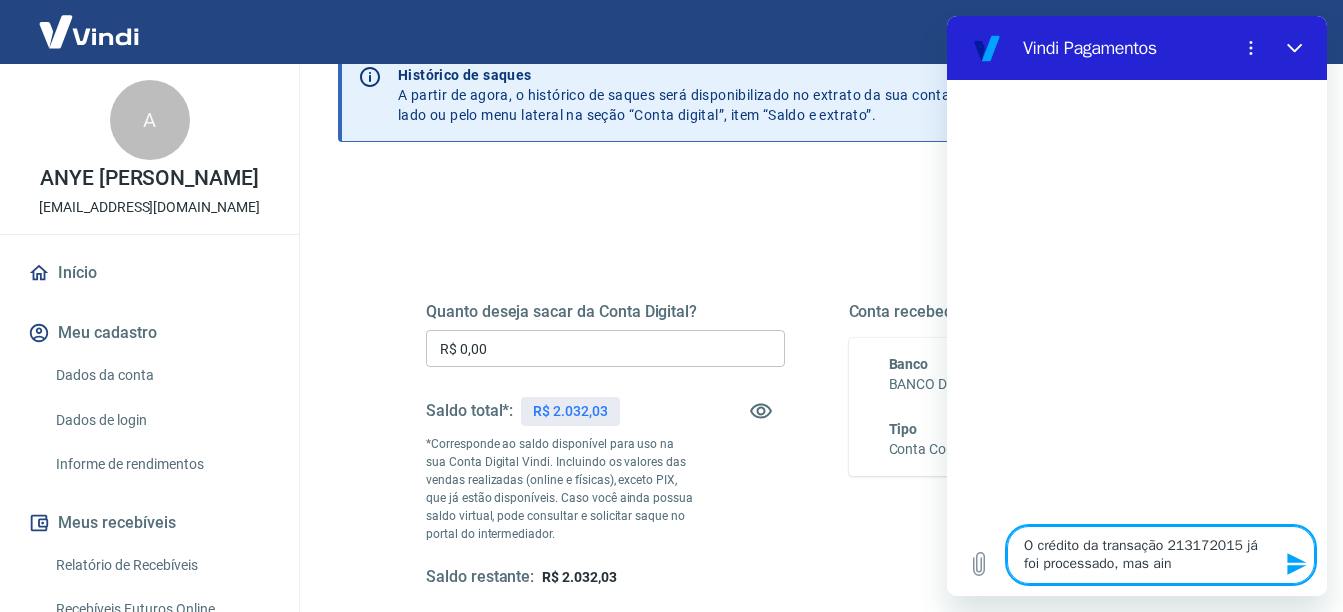 type on "O crédito da transação 213172015 já foi processado, mas aind" 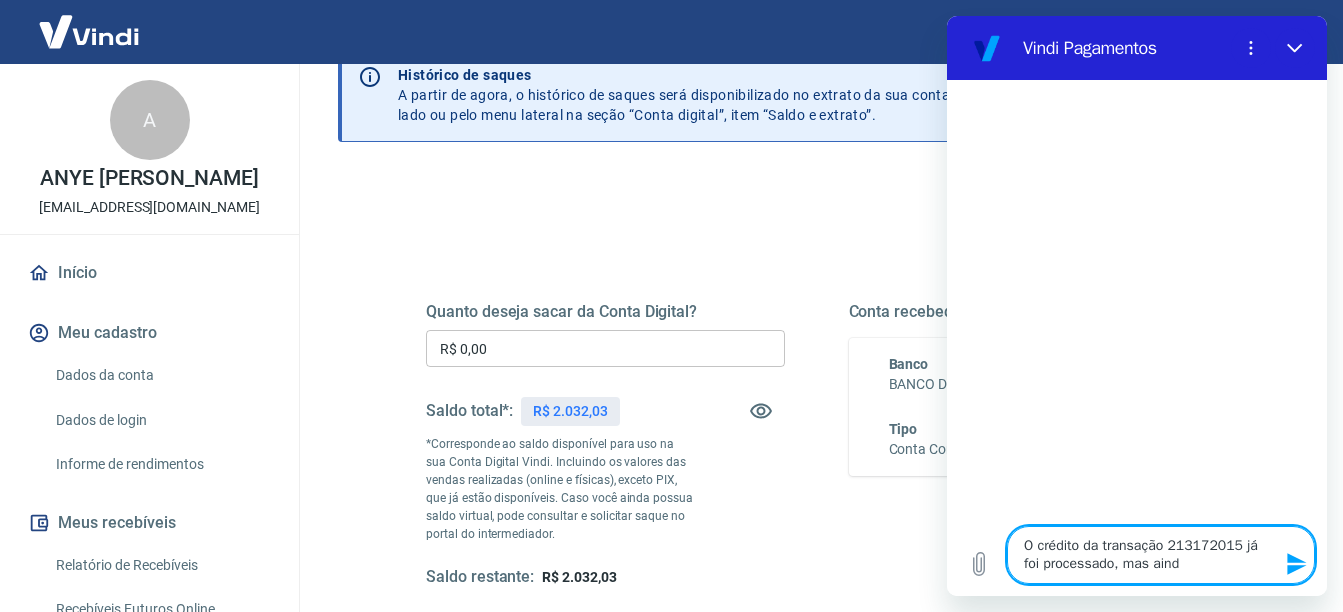 type on "O crédito da transação 213172015 já foi processado, mas ainda" 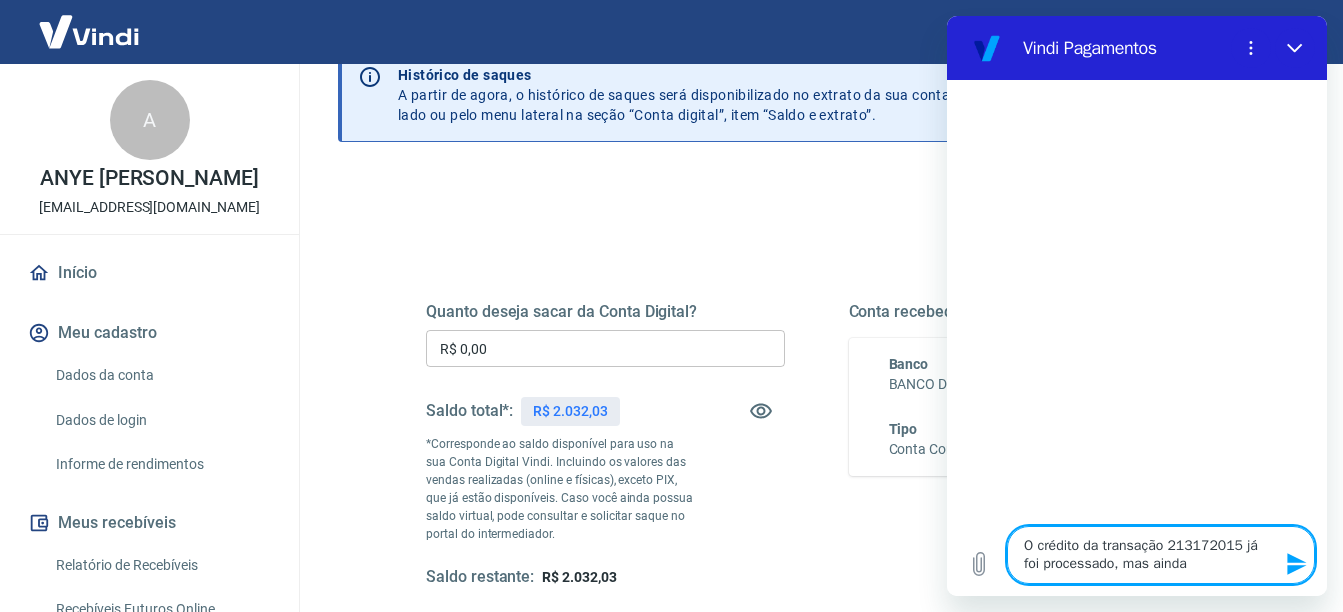 type on "O crédito da transação 213172015 já foi processado, mas ainda" 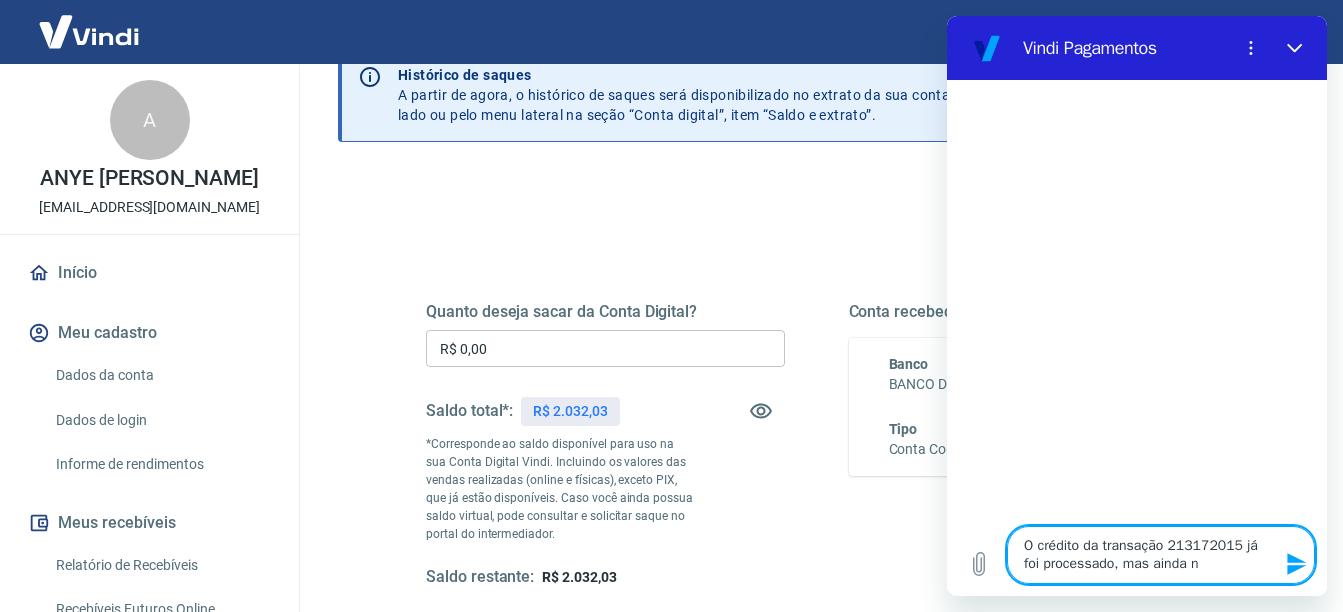 type on "O crédito da transação 213172015 já foi processado, mas ainda nã" 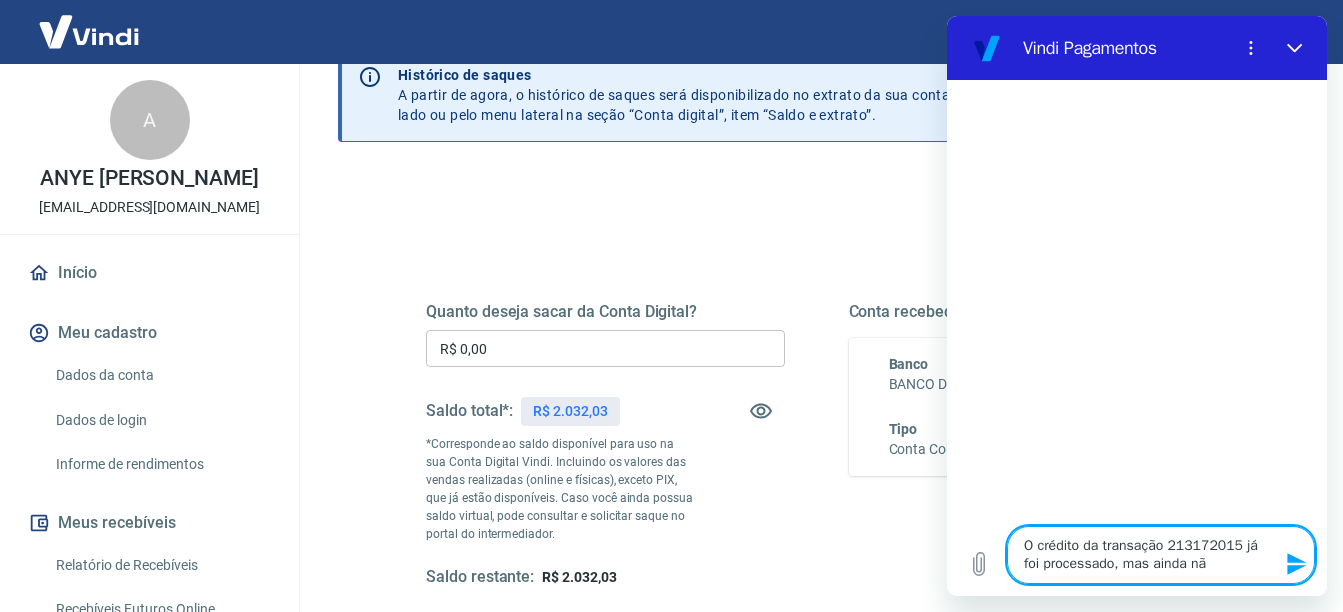 type on "x" 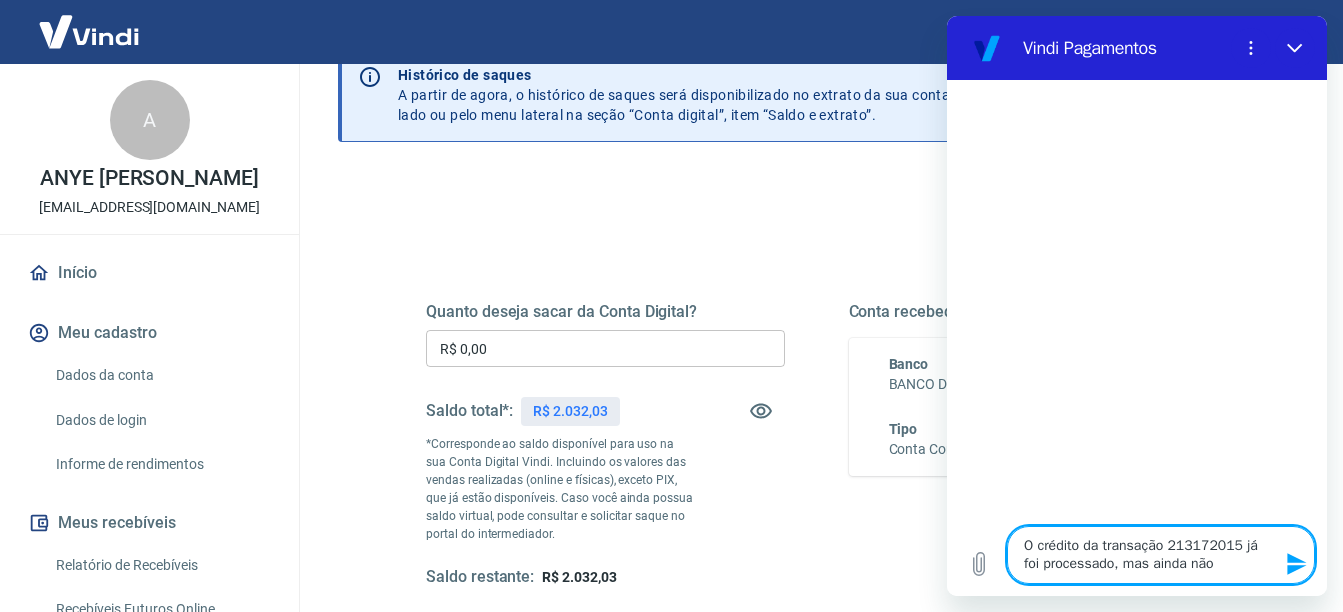 type on "O crédito da transação 213172015 já foi processado, mas ainda não" 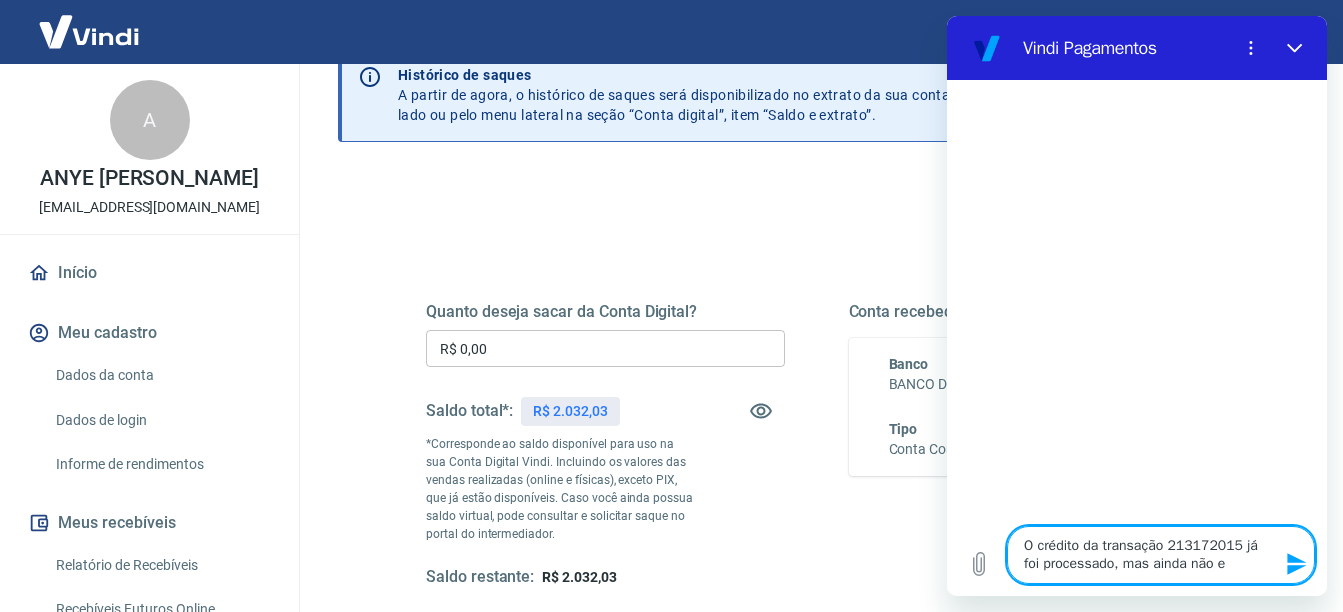 type on "O crédito da transação 213172015 já foi processado, mas ainda não es" 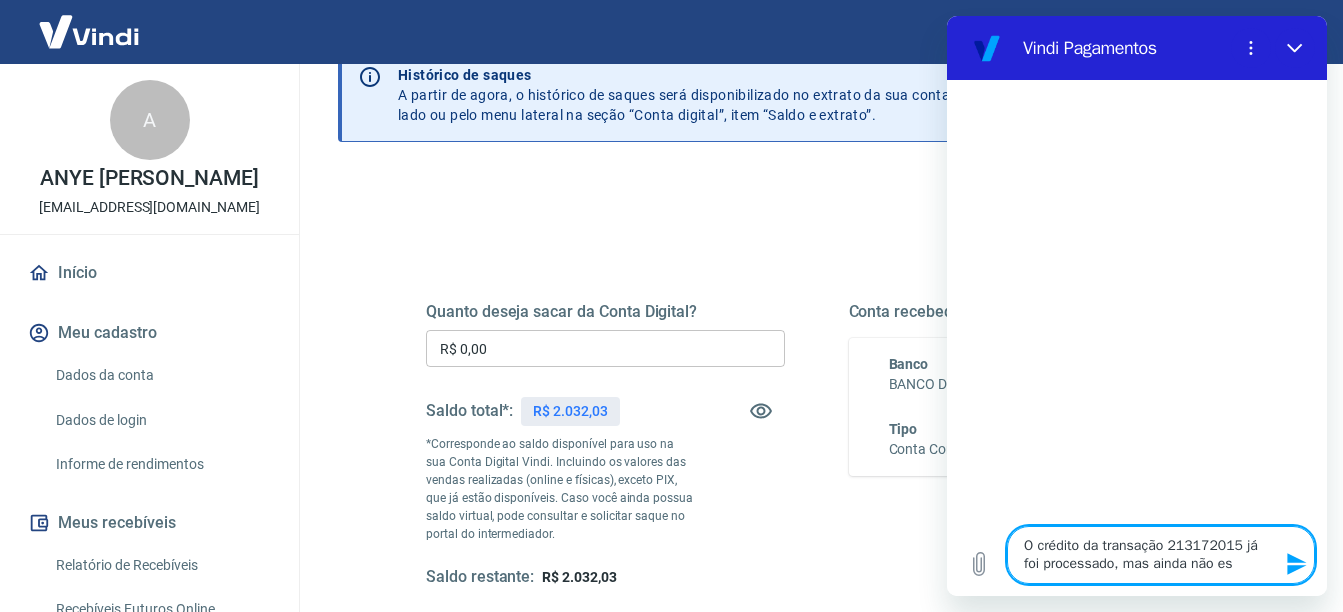 type on "O crédito da transação 213172015 já foi processado, mas ainda não est" 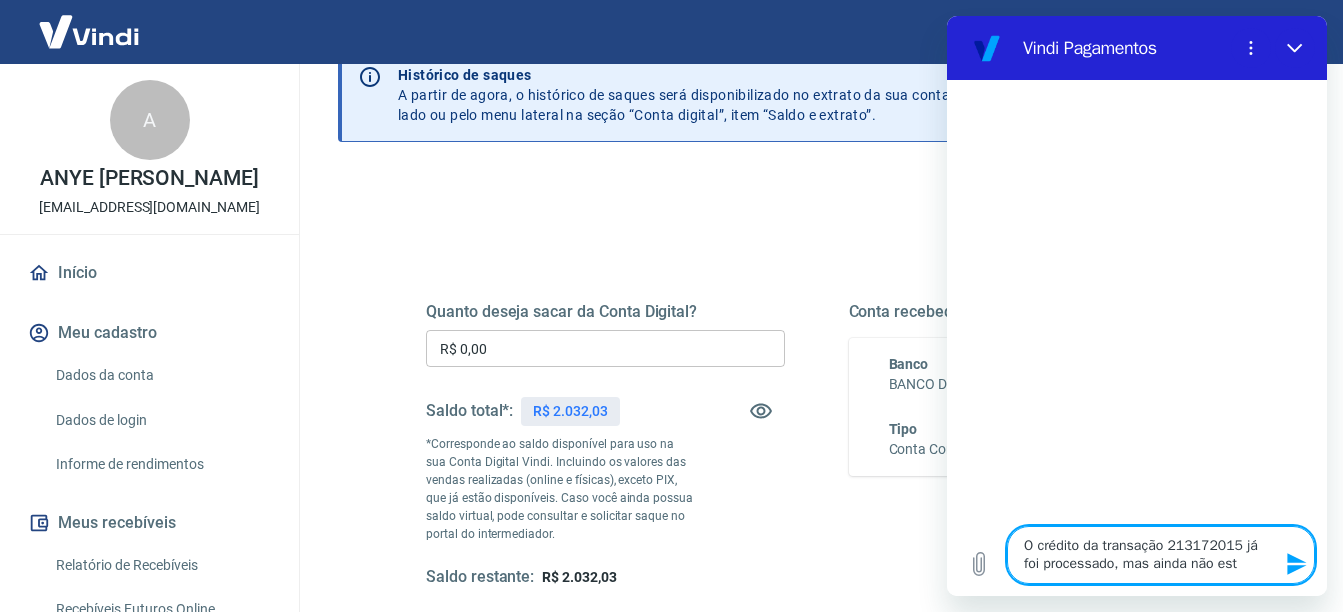 type on "O crédito da transação 213172015 já foi processado, mas ainda não está" 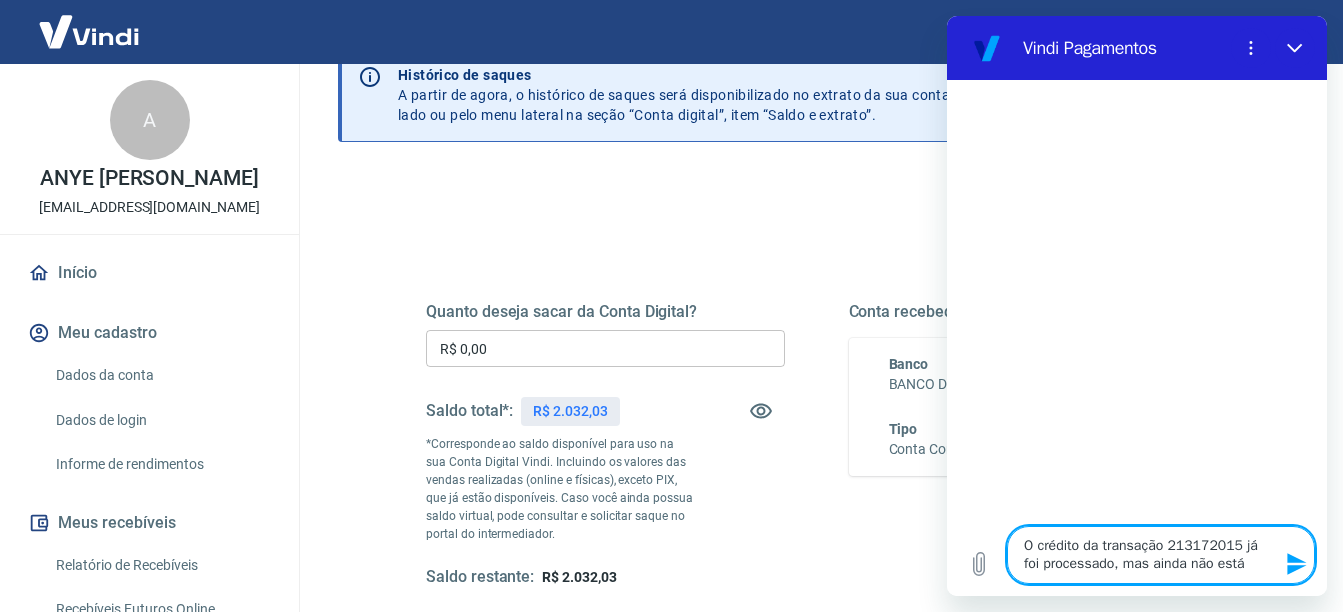type on "O crédito da transação 213172015 já foi processado, mas ainda não está" 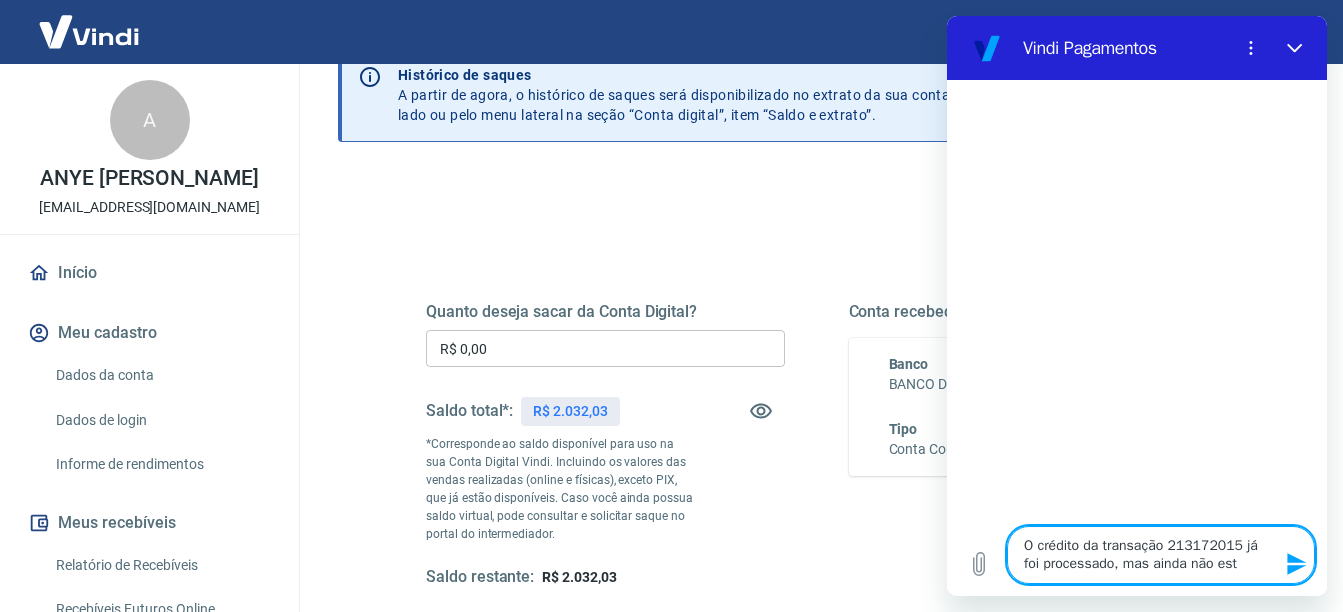type on "O crédito da transação 213172015 já foi processado, mas ainda não es" 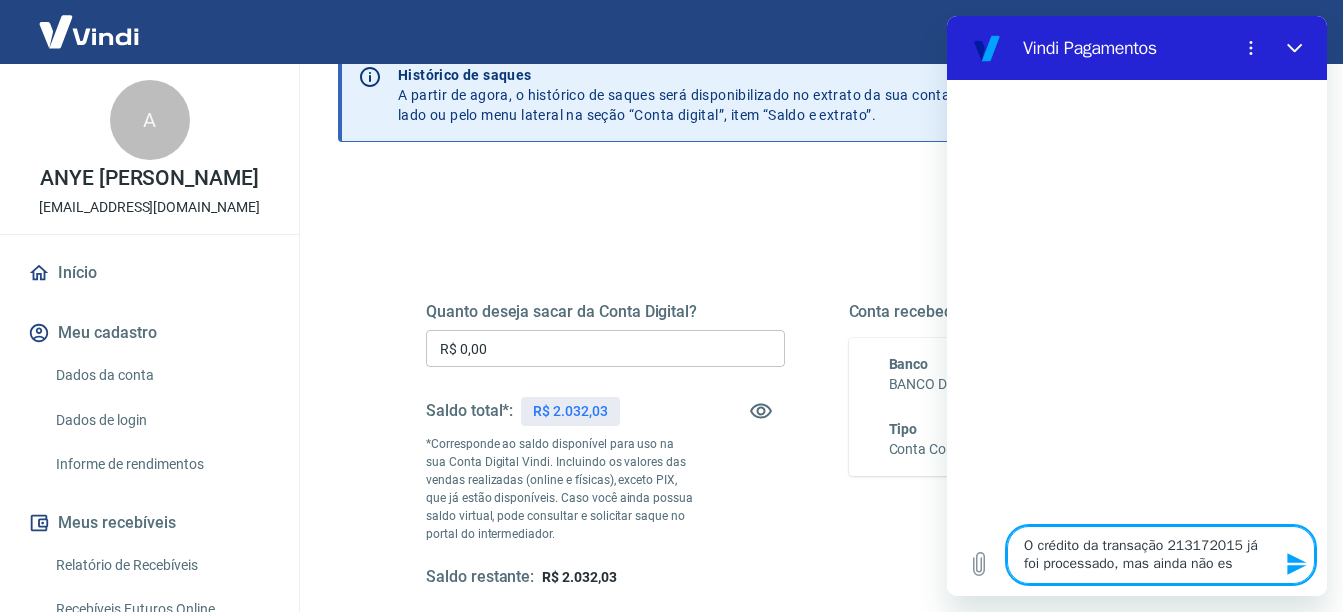 type on "O crédito da transação 213172015 já foi processado, mas ainda não e" 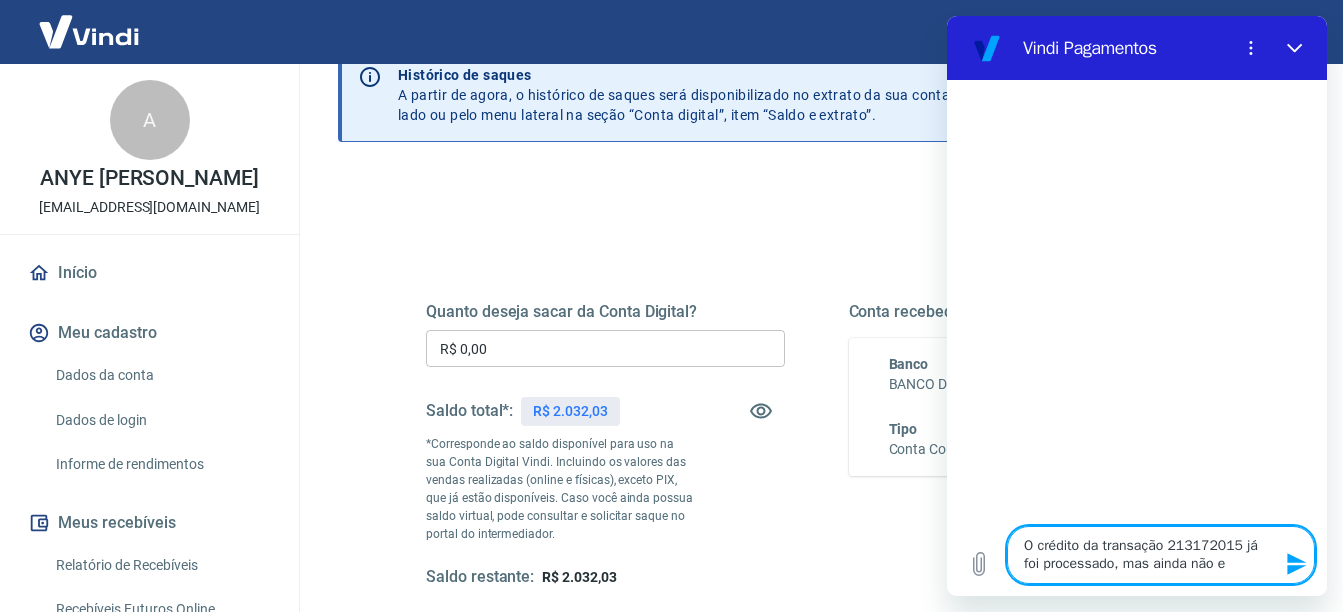 type on "O crédito da transação 213172015 já foi processado, mas ainda não" 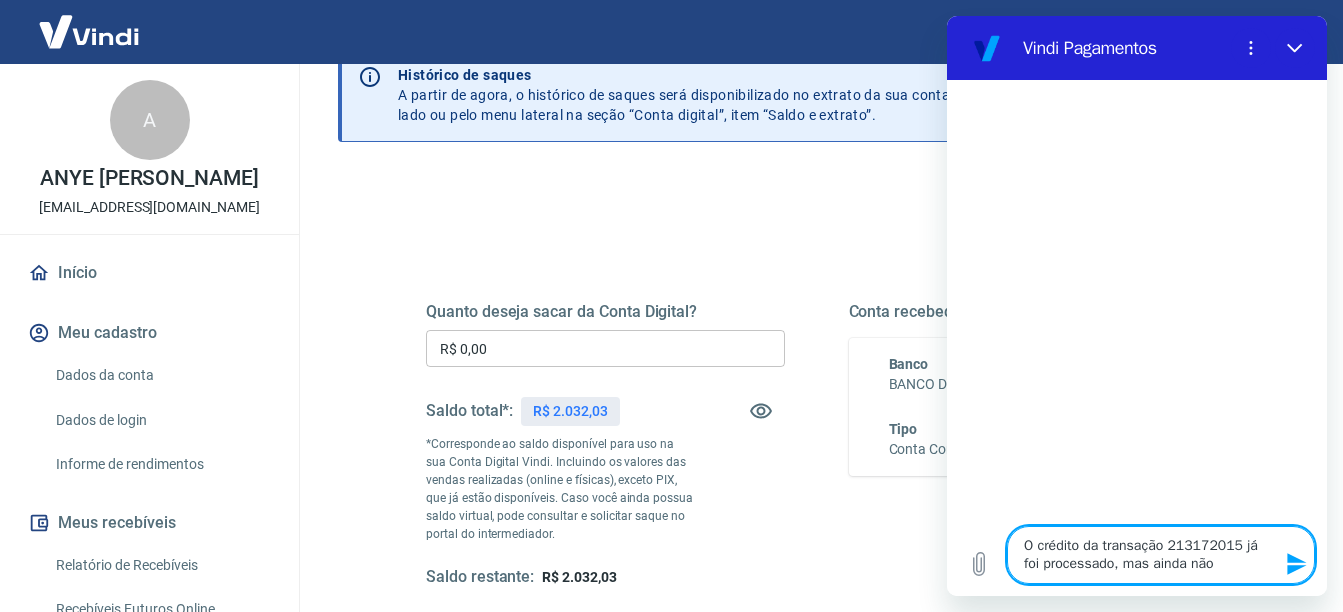 type on "O crédito da transação 213172015 já foi processado, mas ainda não c" 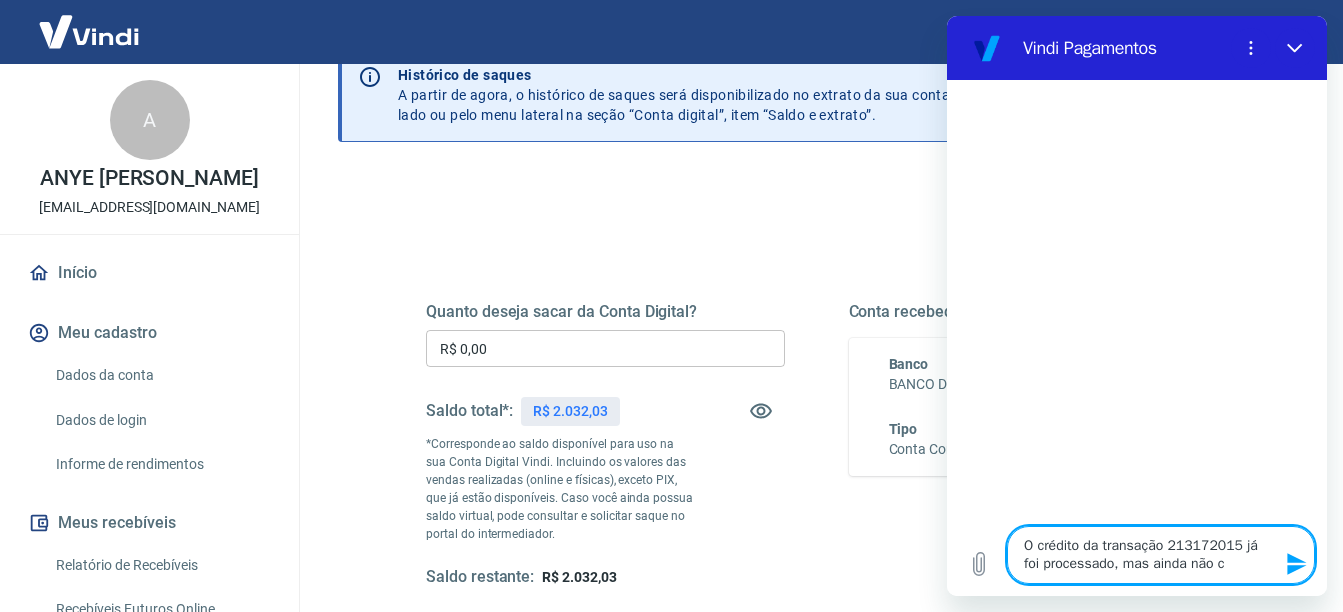 type on "O crédito da transação 213172015 já foi processado, mas ainda não co" 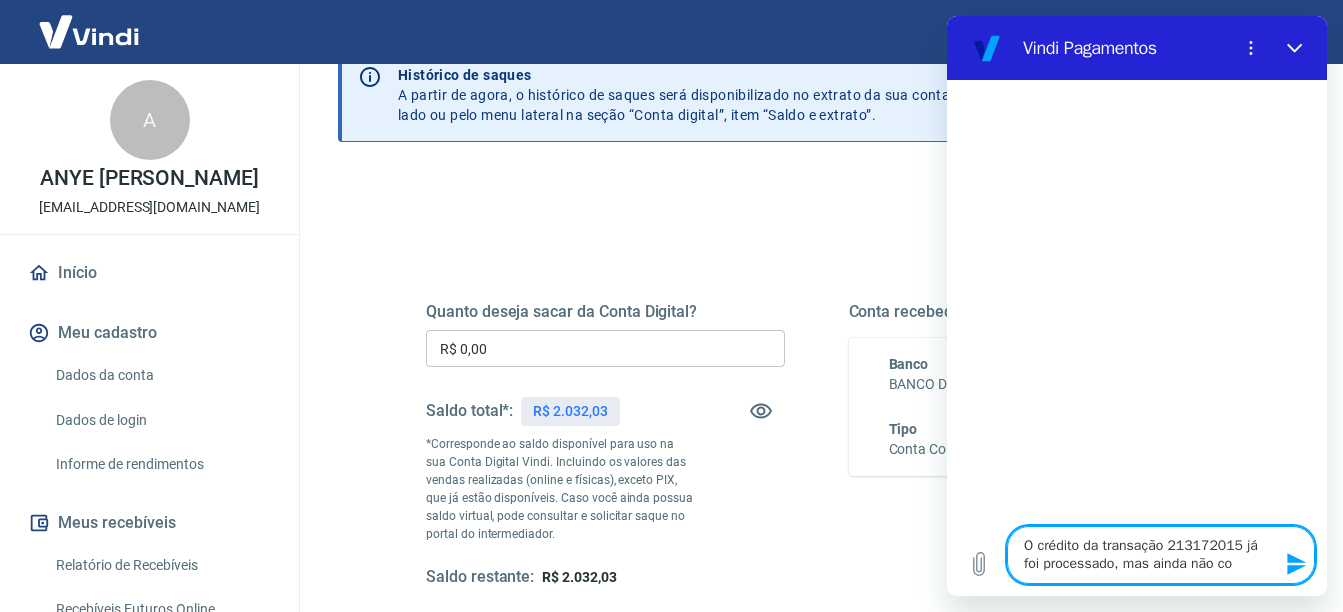 type on "O crédito da transação 213172015 já foi processado, mas ainda não con" 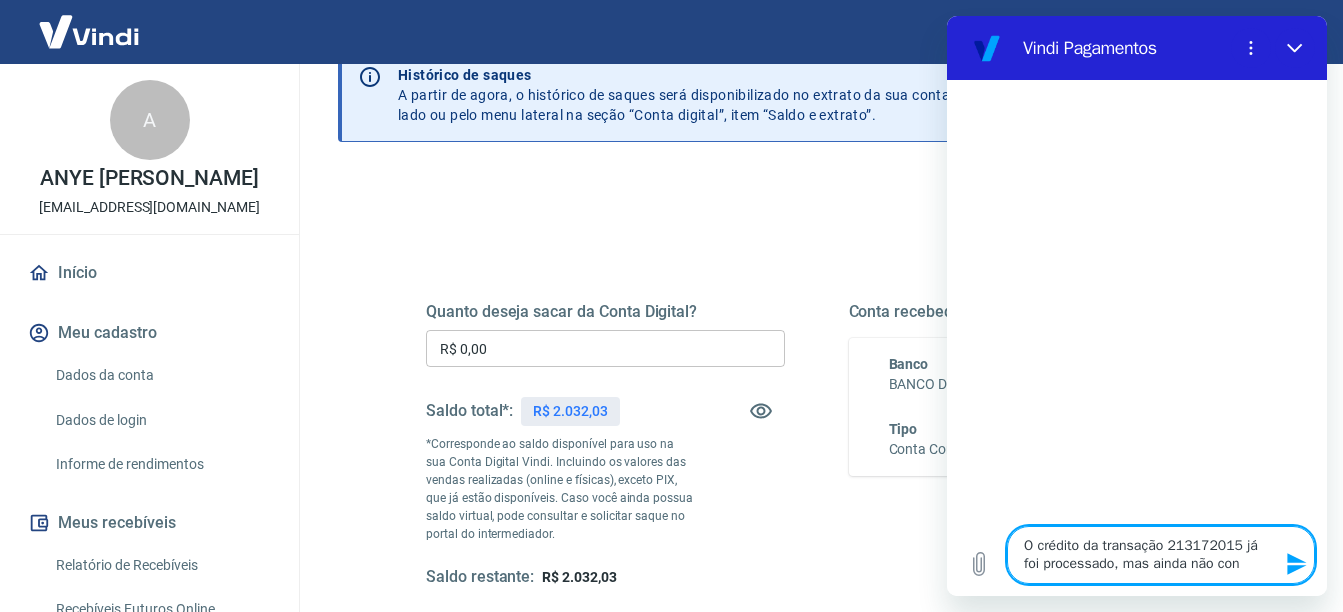 type on "O crédito da transação 213172015 já foi processado, mas ainda não cons" 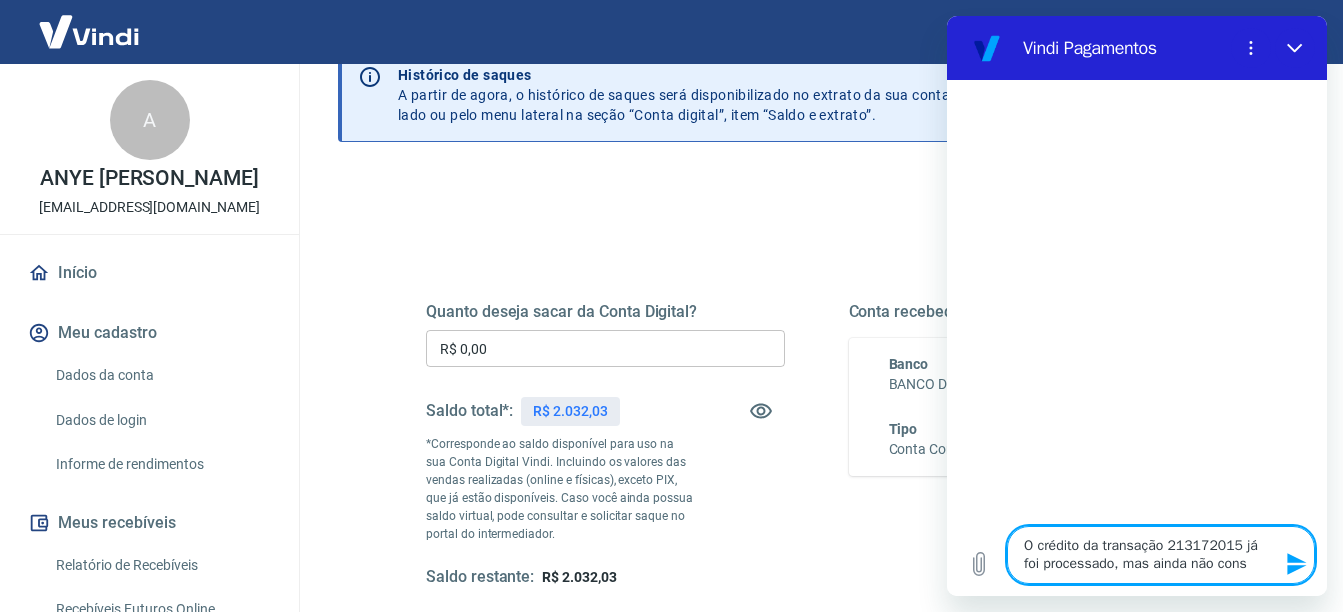type on "O crédito da transação 213172015 já foi processado, mas ainda não const" 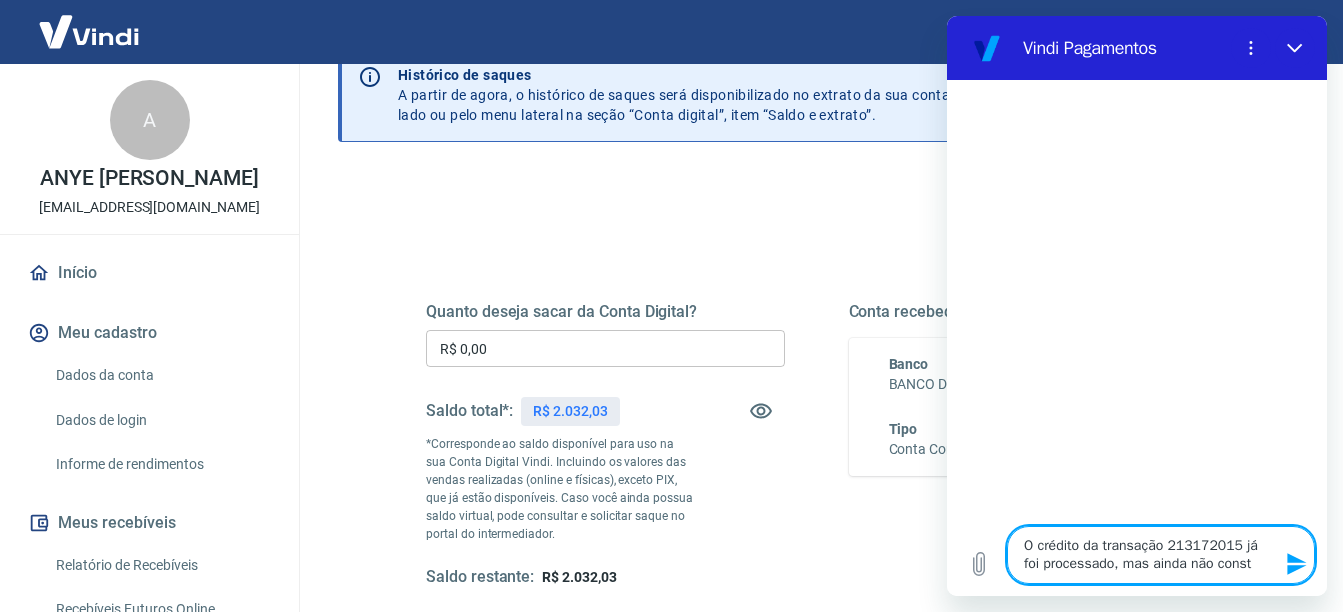 type on "O crédito da transação 213172015 já foi processado, mas ainda não consta" 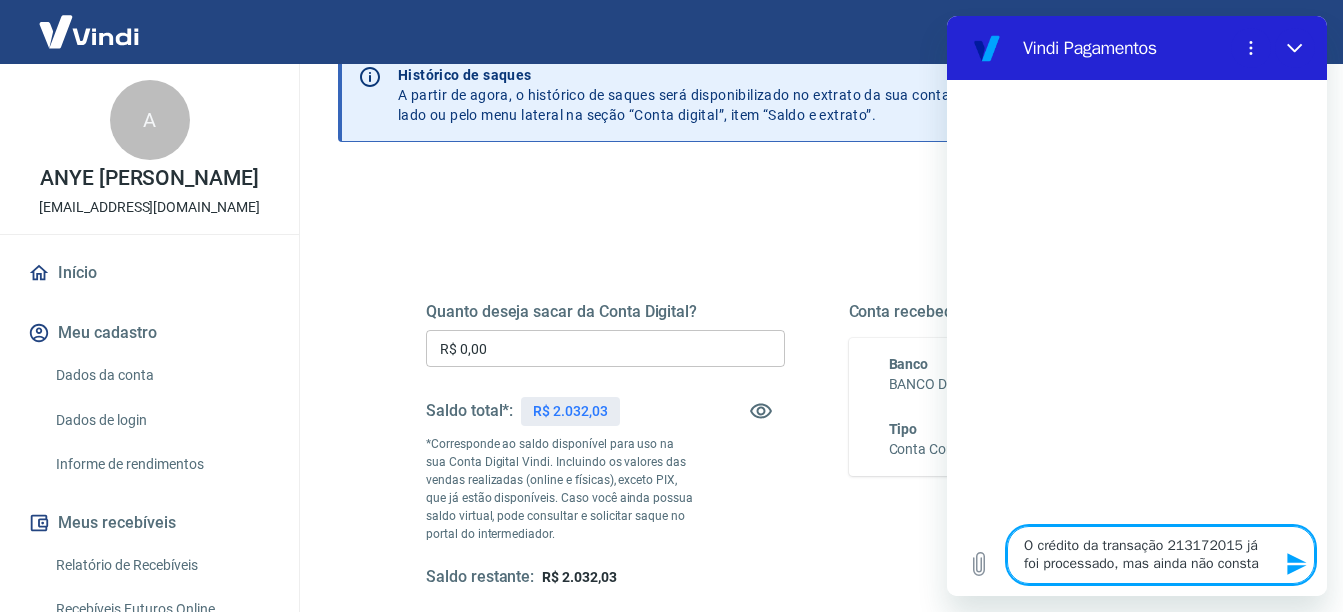type on "O crédito da transação 213172015 já foi processado, mas ainda não consta" 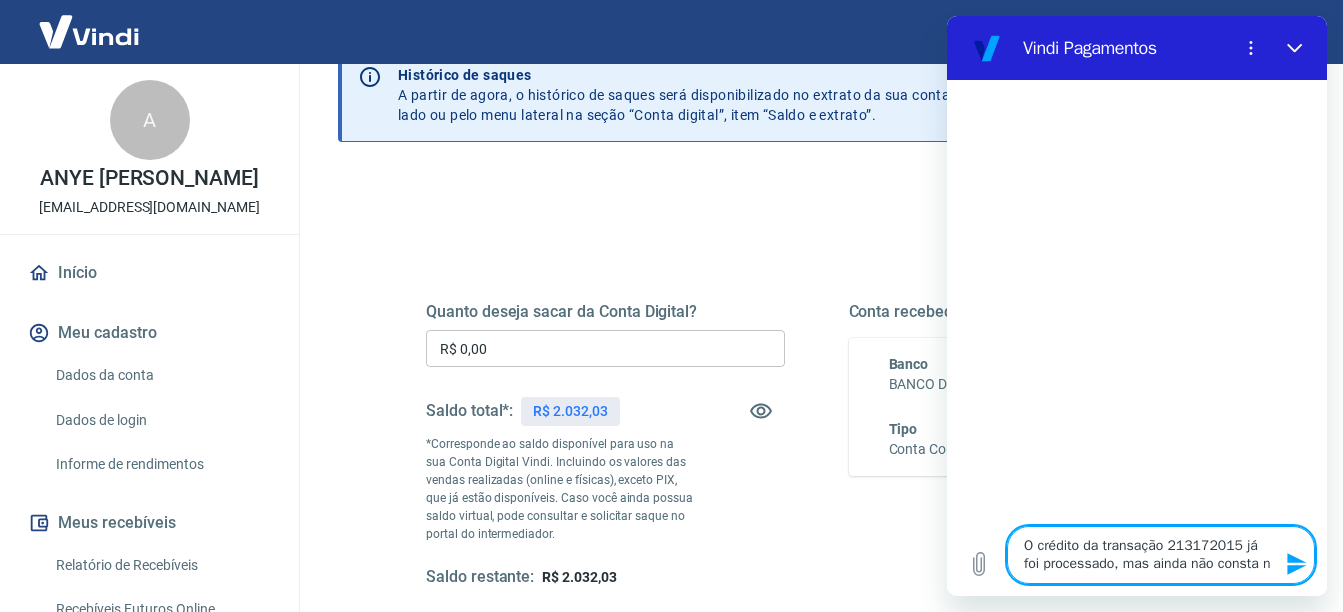 type on "O crédito da transação 213172015 já foi processado, mas ainda não consta no" 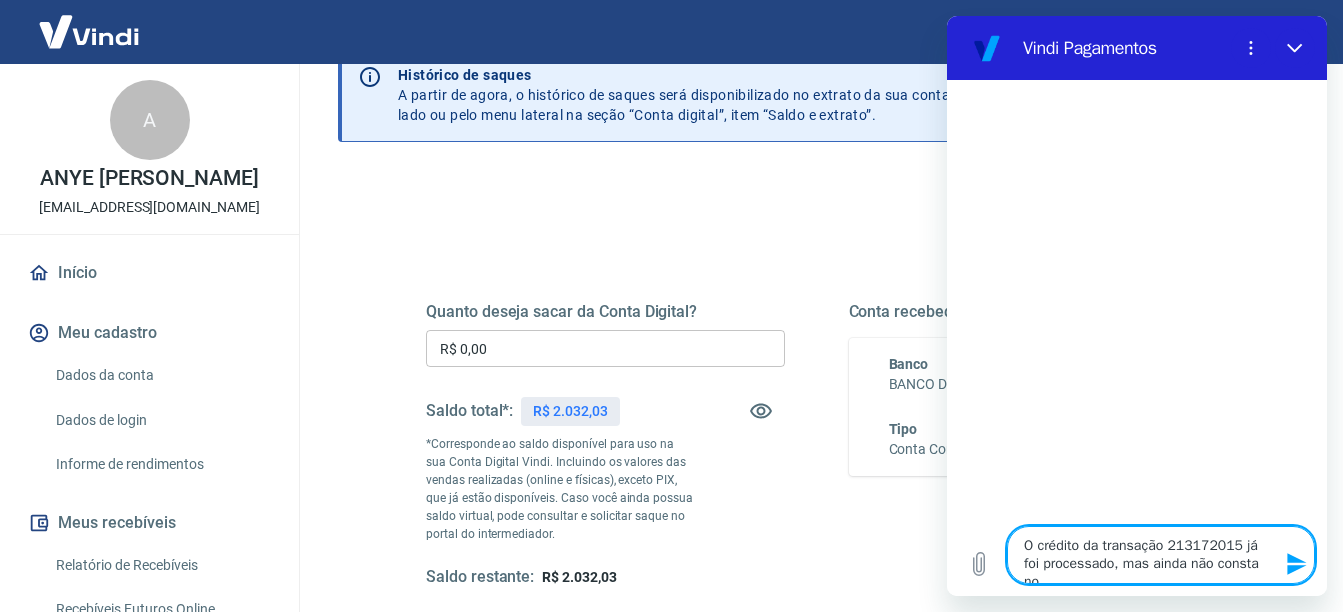 type on "O crédito da transação 213172015 já foi processado, mas ainda não consta no" 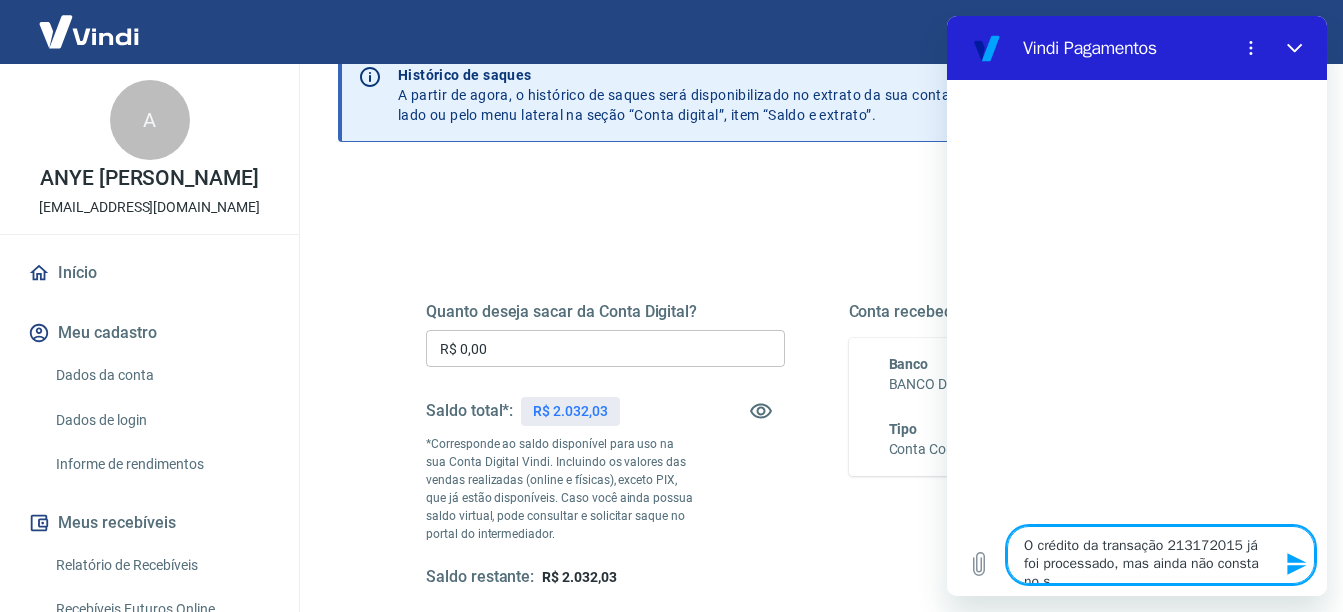 type on "x" 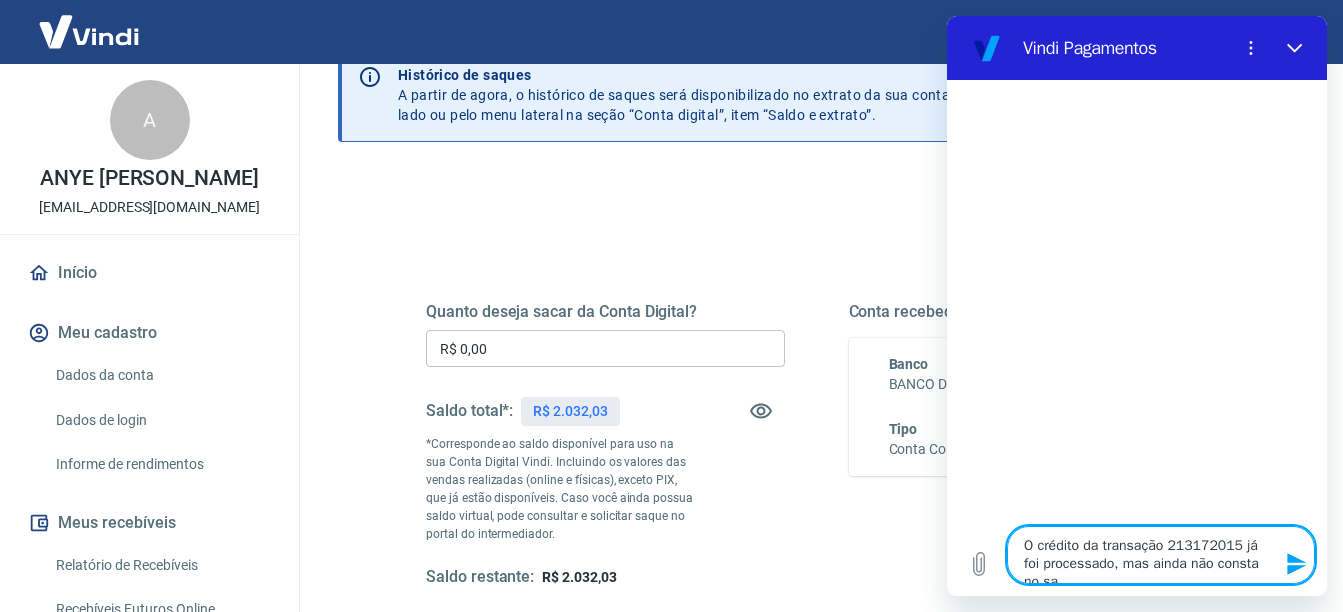 type on "O crédito da transação 213172015 já foi processado, mas ainda não consta no sal" 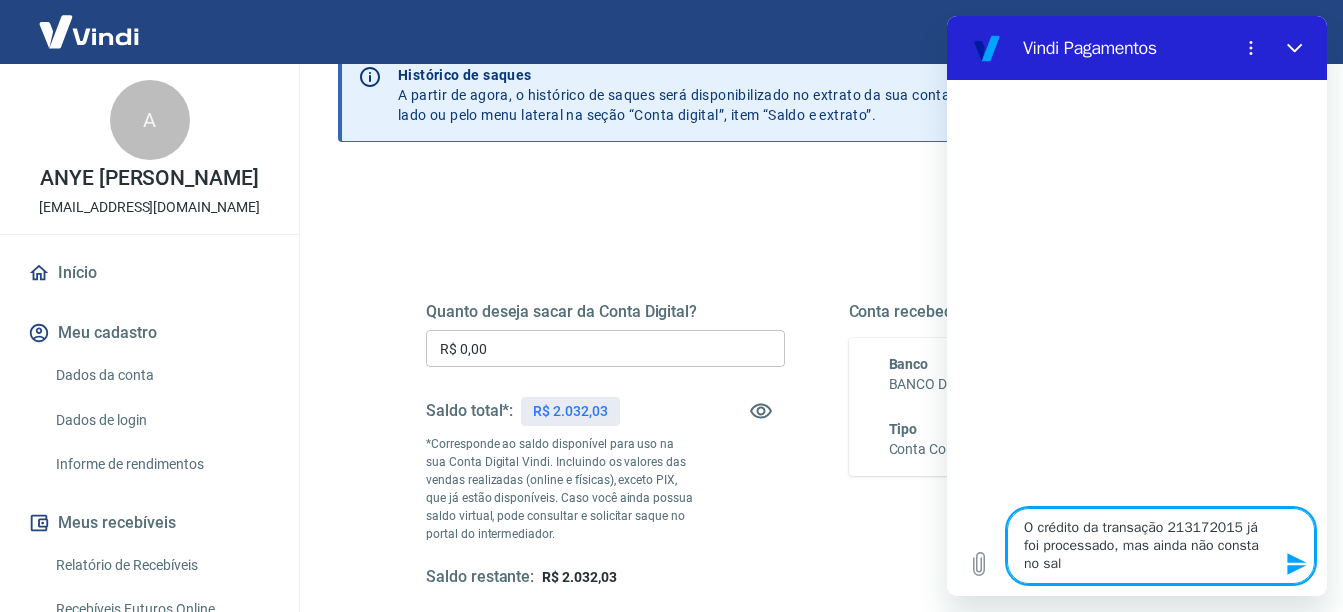 type on "O crédito da transação 213172015 já foi processado, mas ainda não consta no sald" 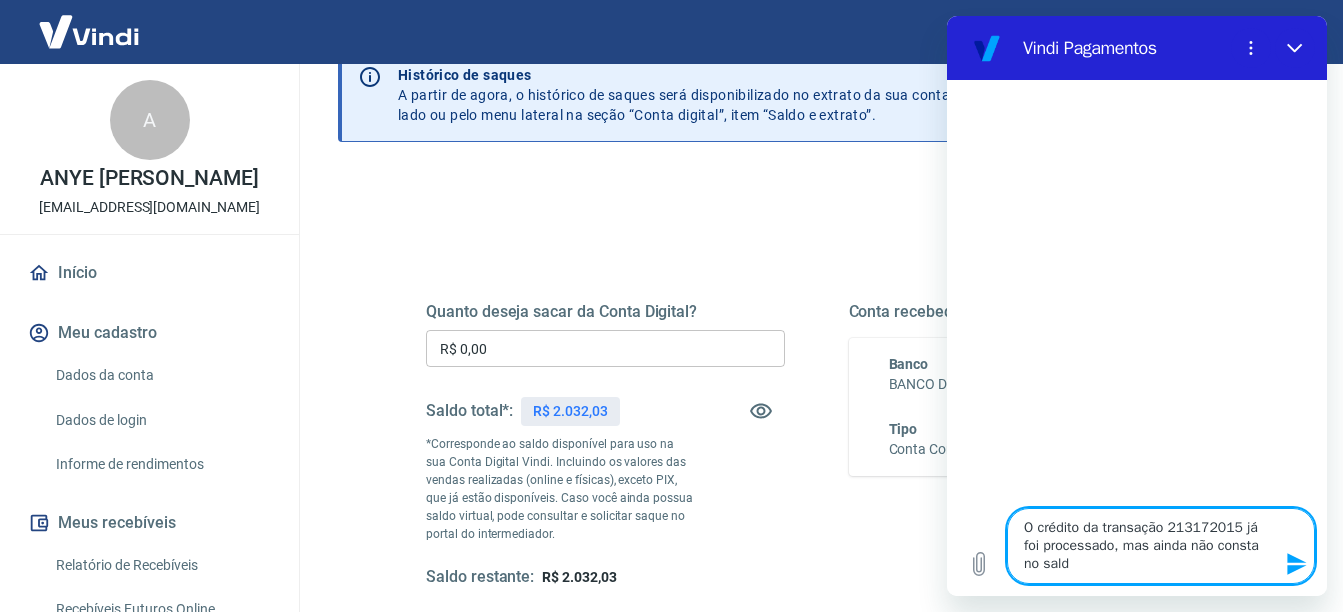 type on "O crédito da transação 213172015 já foi processado, mas ainda não consta no saldo" 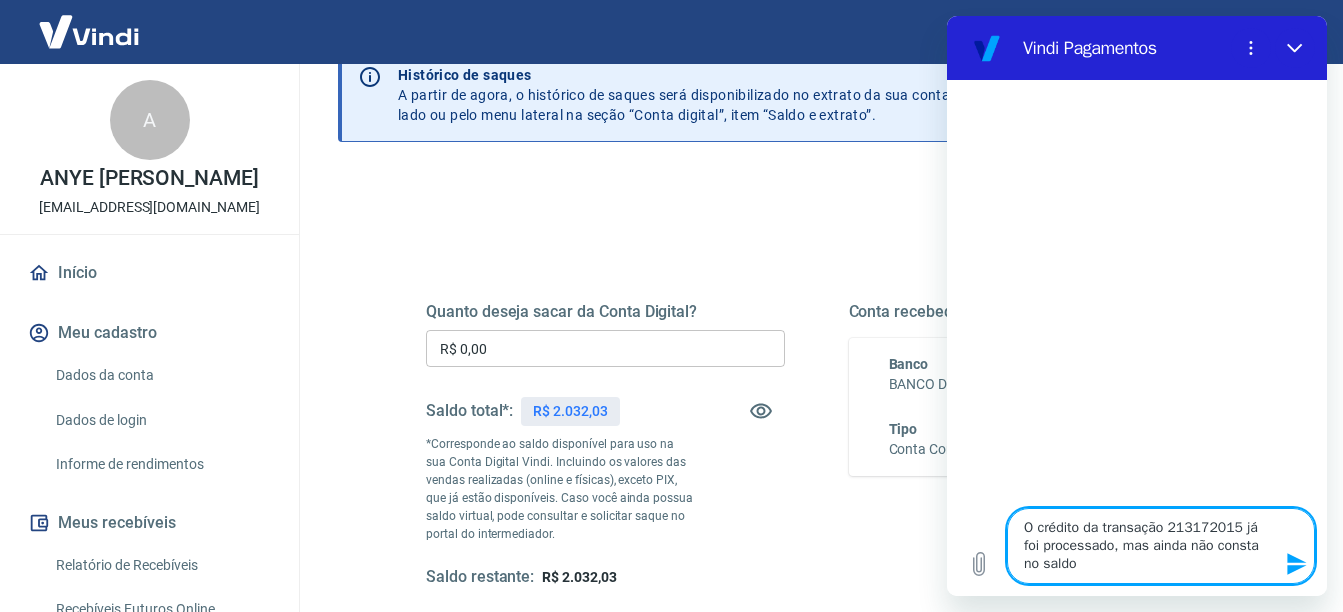 type on "O crédito da transação 213172015 já foi processado, mas ainda não consta no saldo" 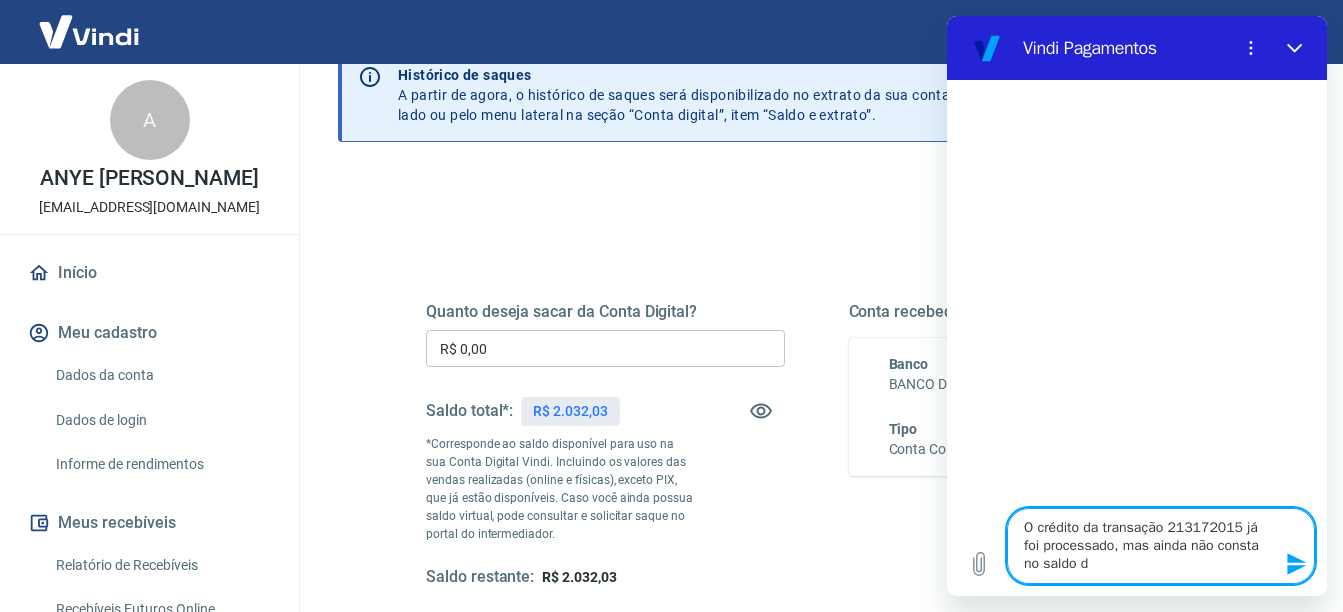 type on "O crédito da transação 213172015 já foi processado, mas ainda não consta no saldo da" 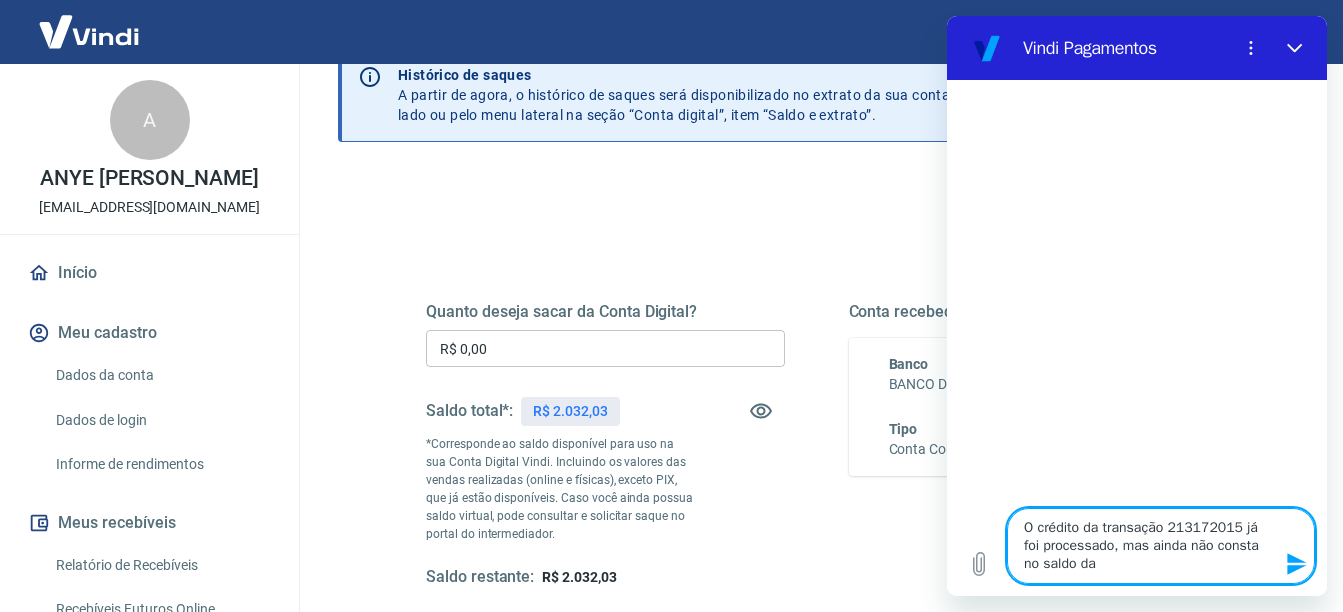 type on "O crédito da transação 213172015 já foi processado, mas ainda não consta no saldo da" 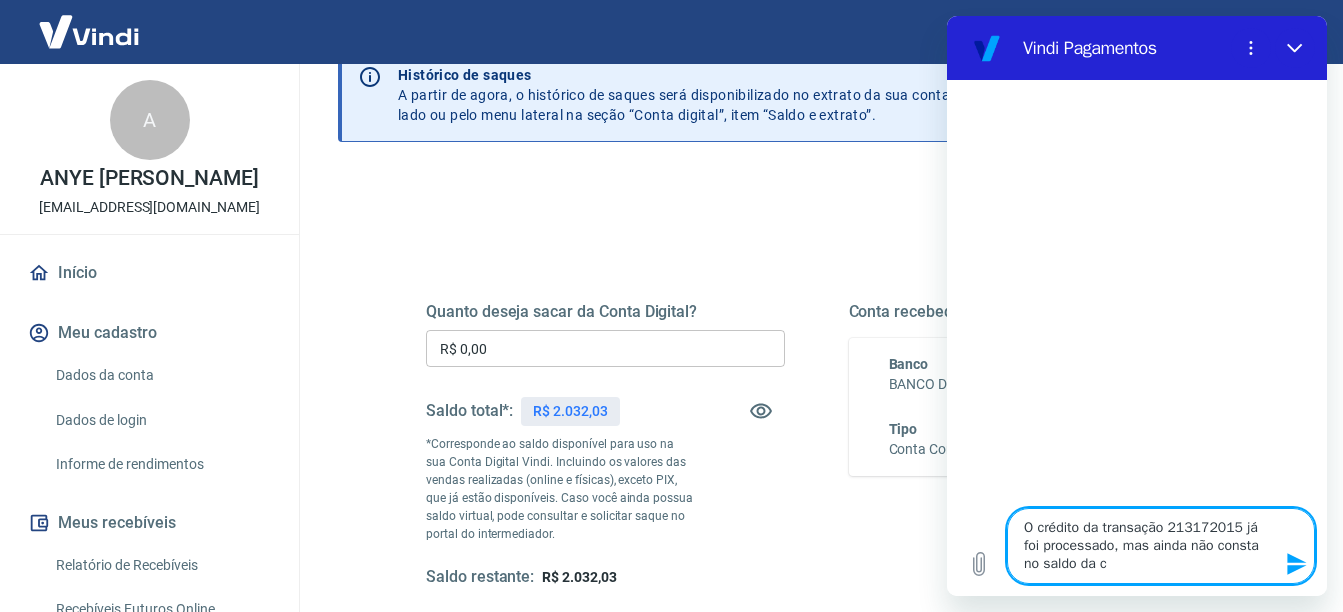 type on "O crédito da transação 213172015 já foi processado, mas ainda não consta no saldo da co" 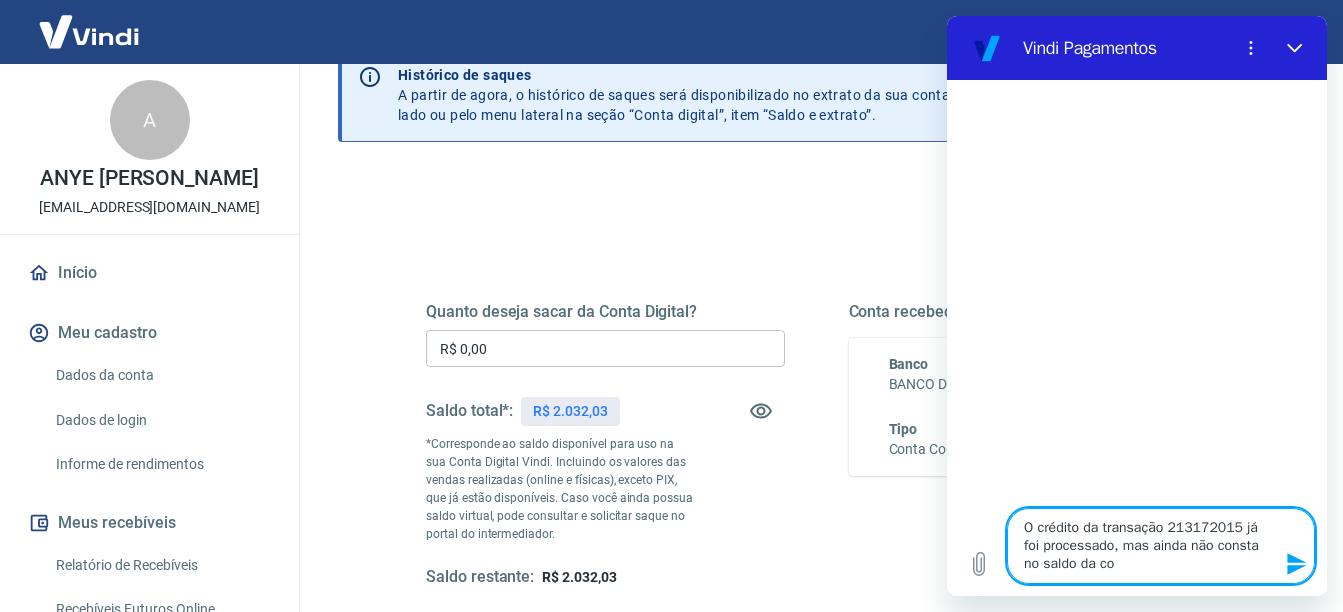 type on "O crédito da transação 213172015 já foi processado, mas ainda não consta no saldo da con" 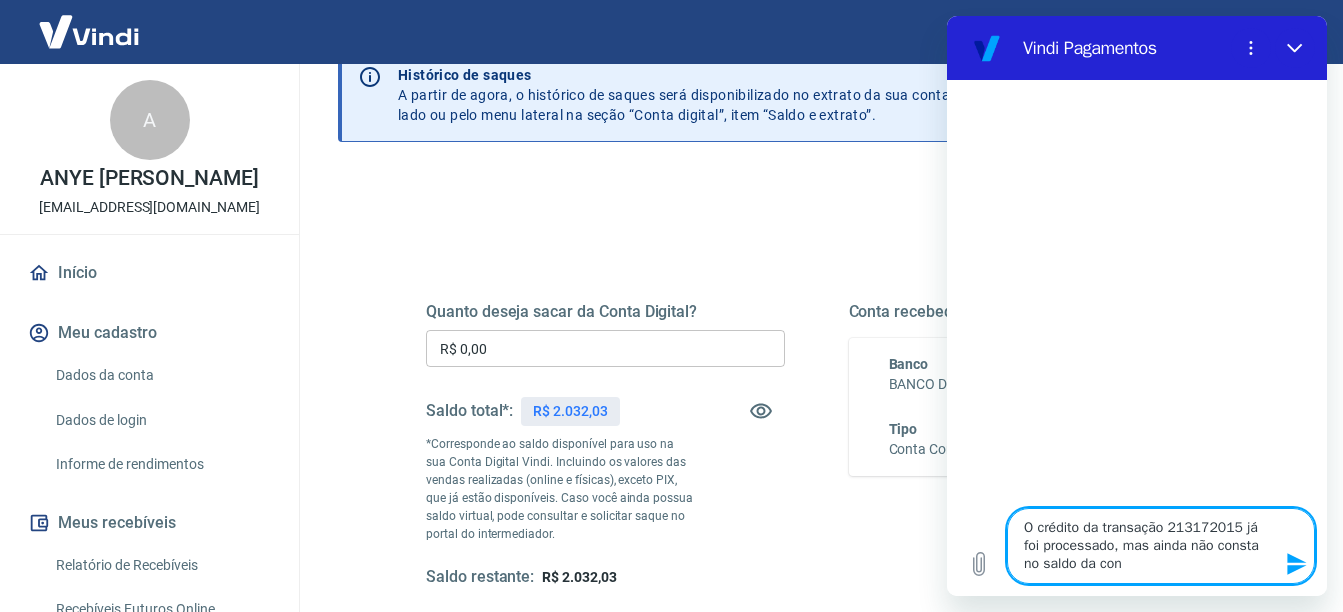 type on "O crédito da transação 213172015 já foi processado, mas ainda não consta no saldo da cont" 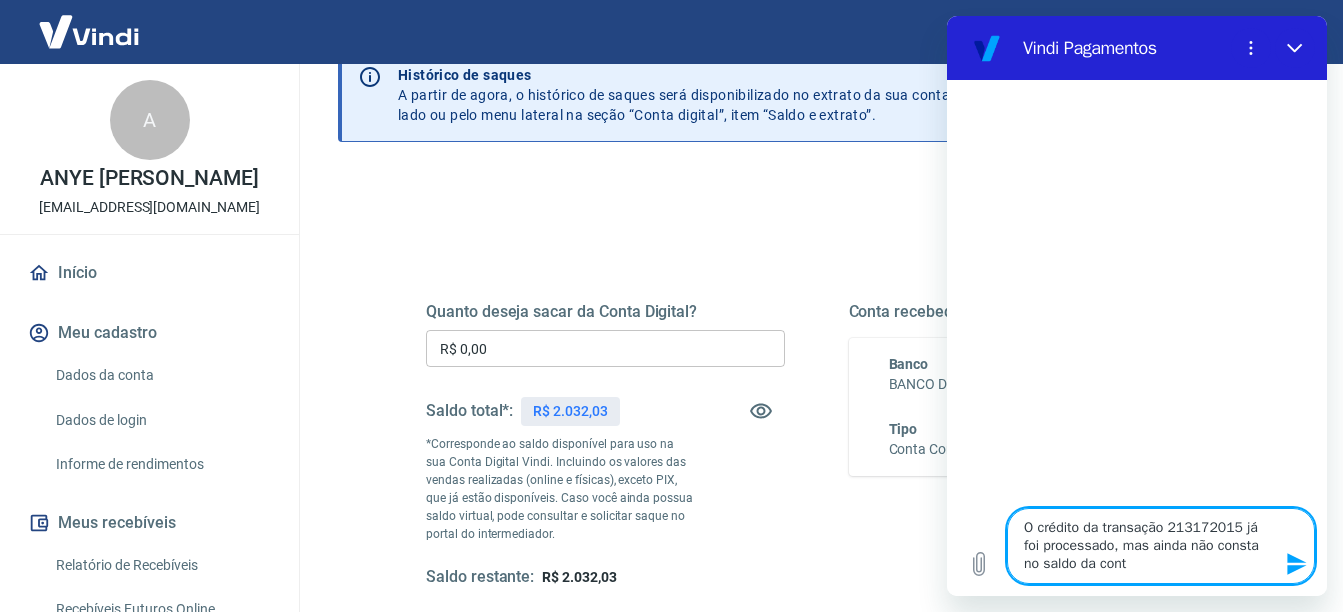 type 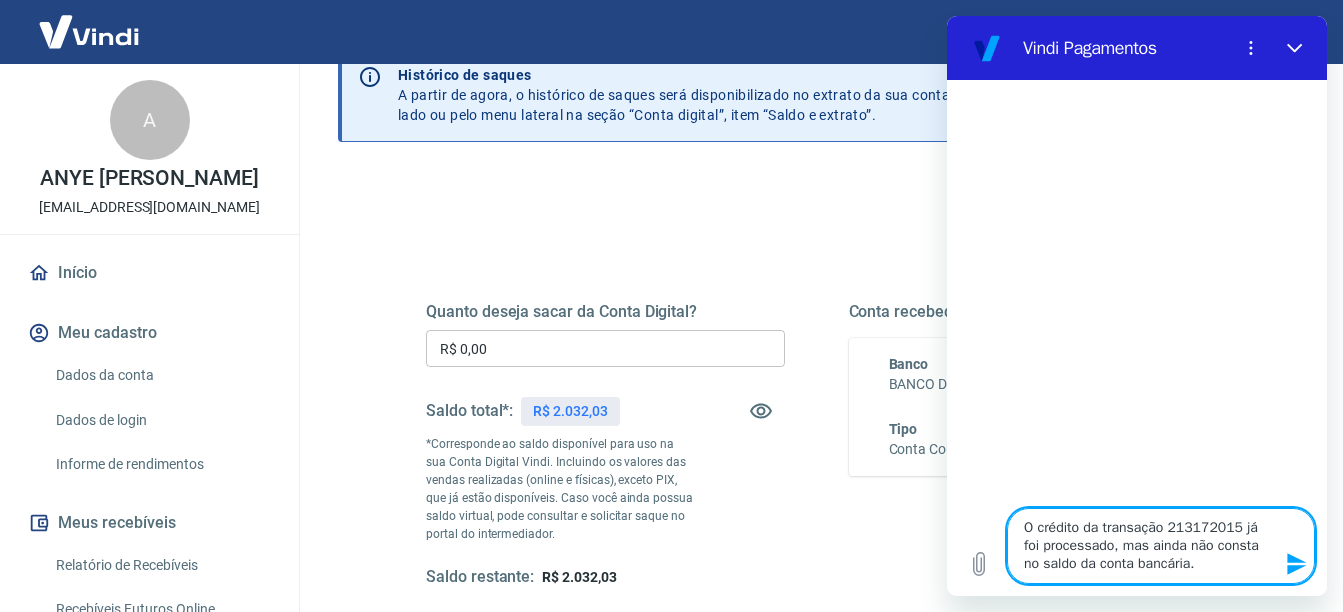 click at bounding box center [1295, 564] 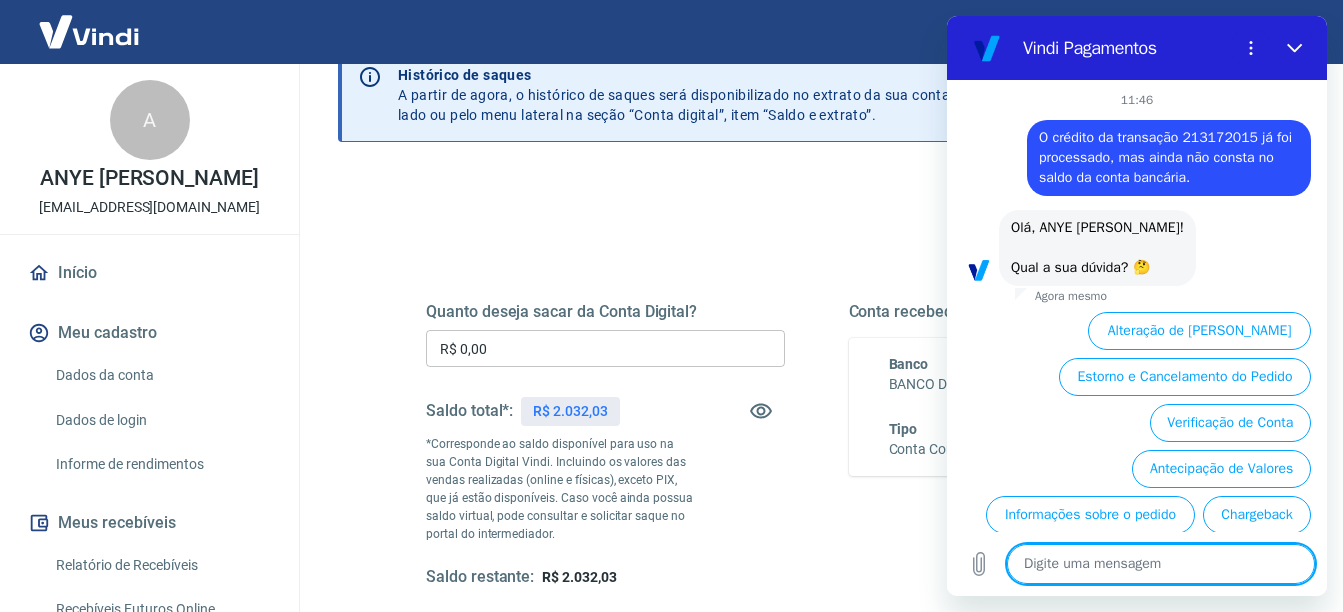 scroll, scrollTop: 119, scrollLeft: 0, axis: vertical 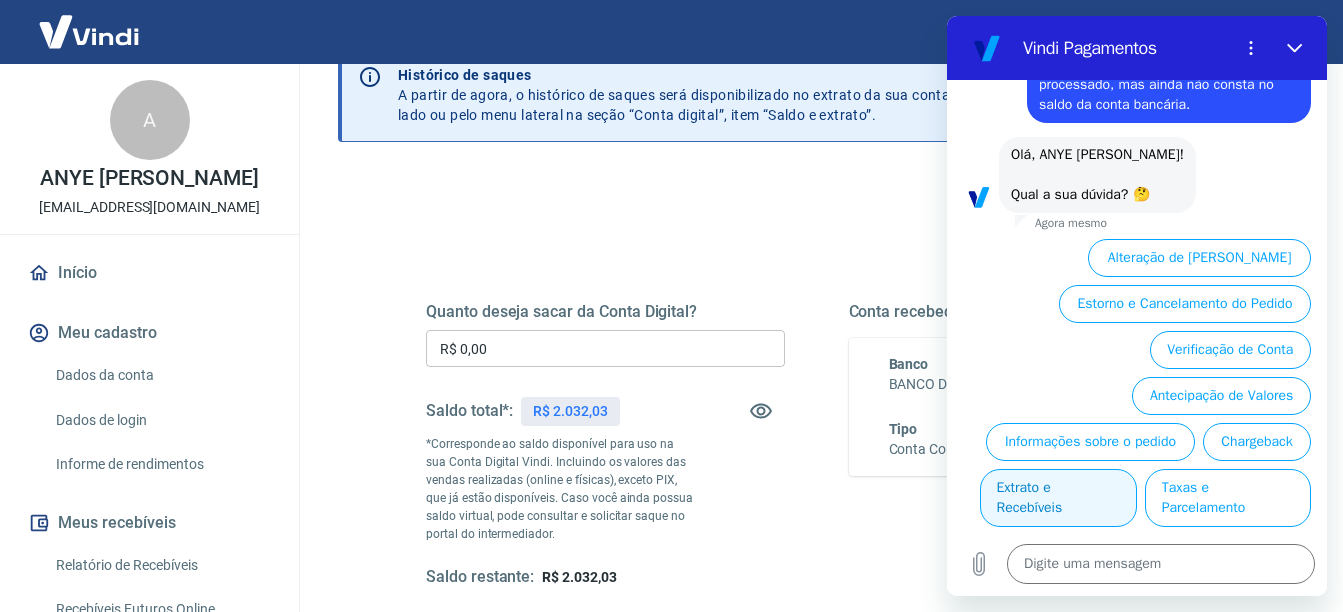 click on "Extrato e Recebíveis" at bounding box center [1058, 498] 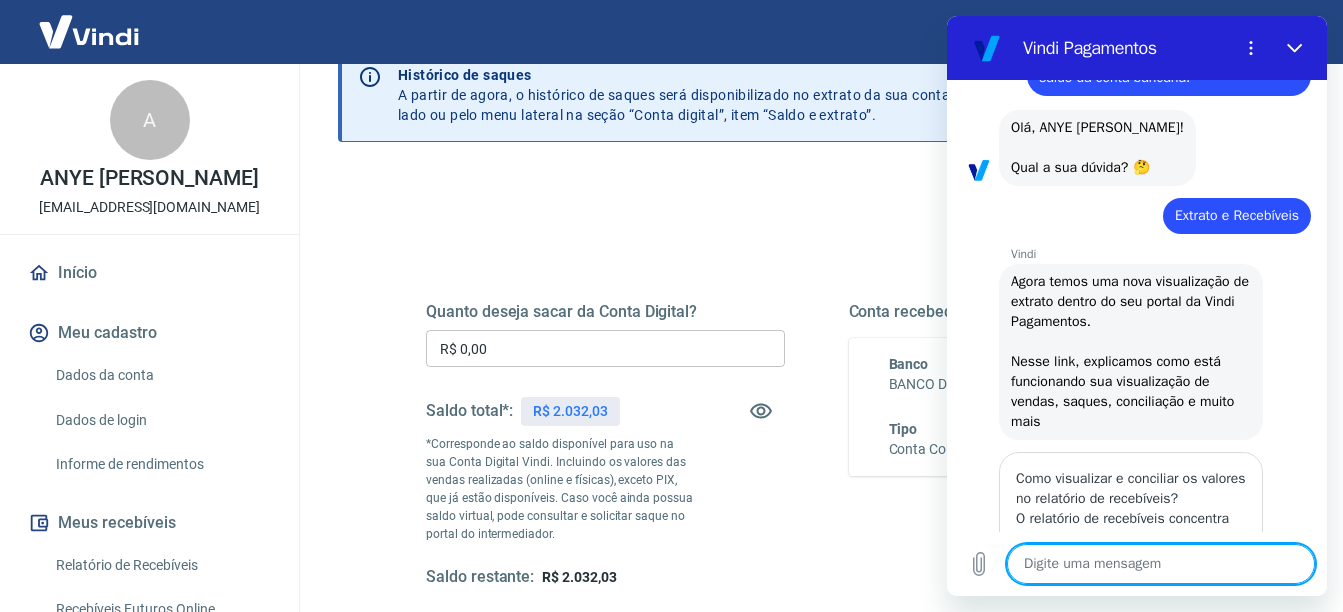 scroll, scrollTop: 89, scrollLeft: 0, axis: vertical 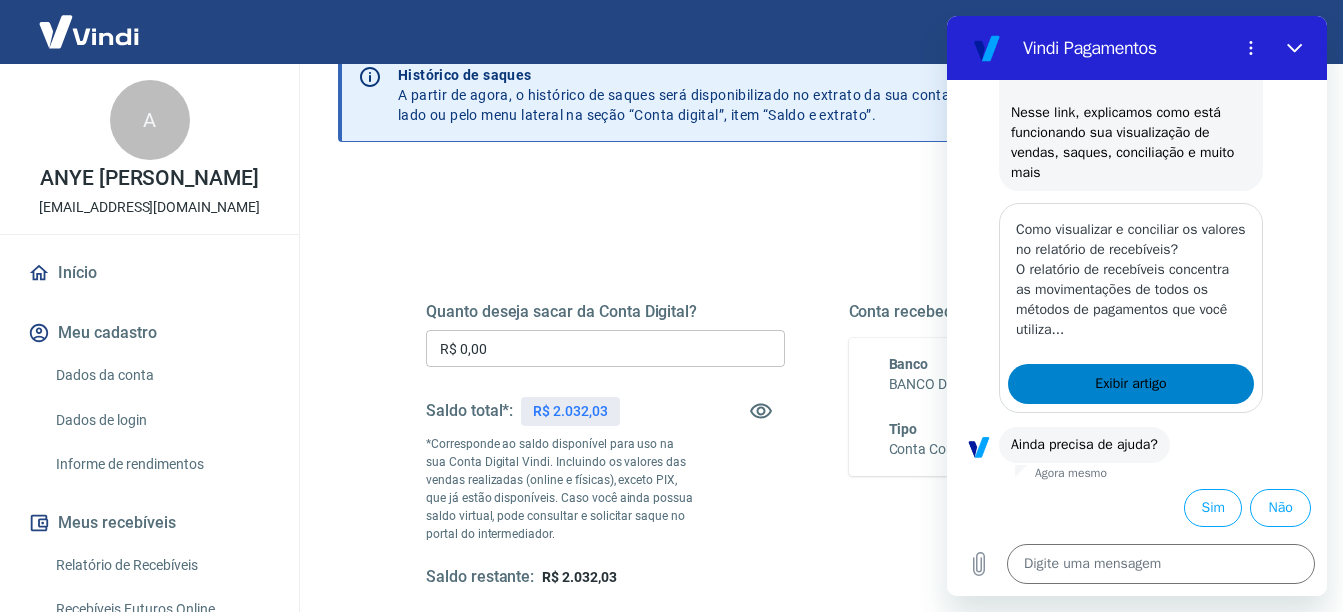 click on "Exibir artigo" at bounding box center [1131, 384] 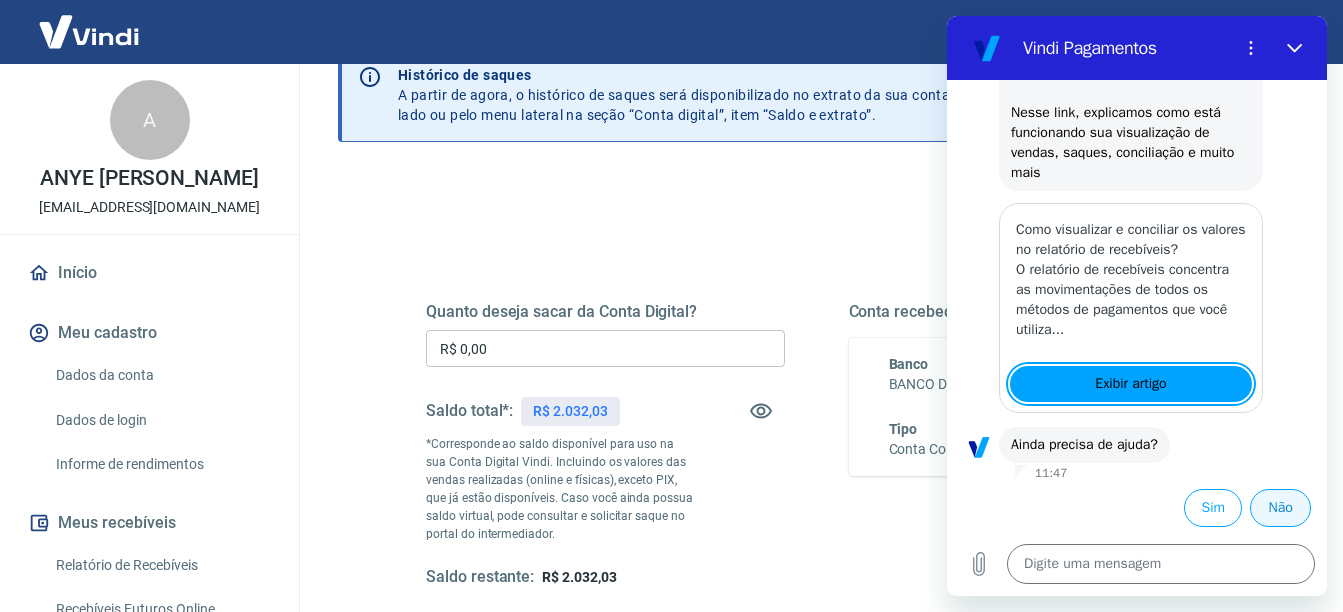 click on "Não" at bounding box center (1280, 508) 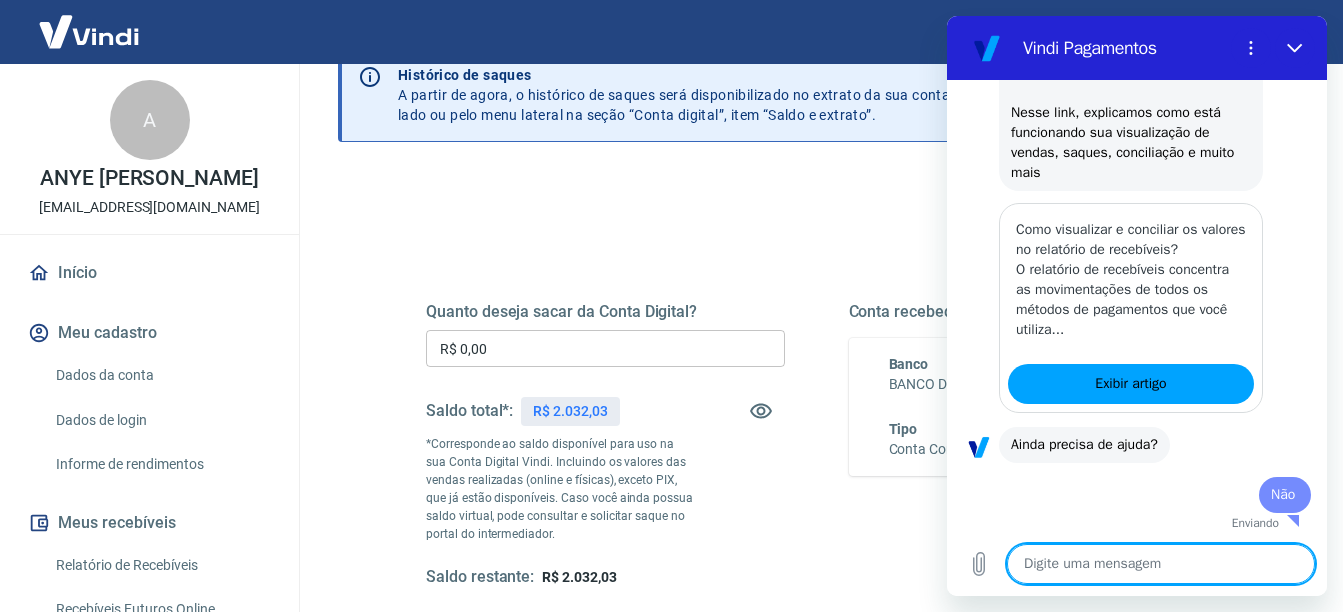 scroll, scrollTop: 387, scrollLeft: 0, axis: vertical 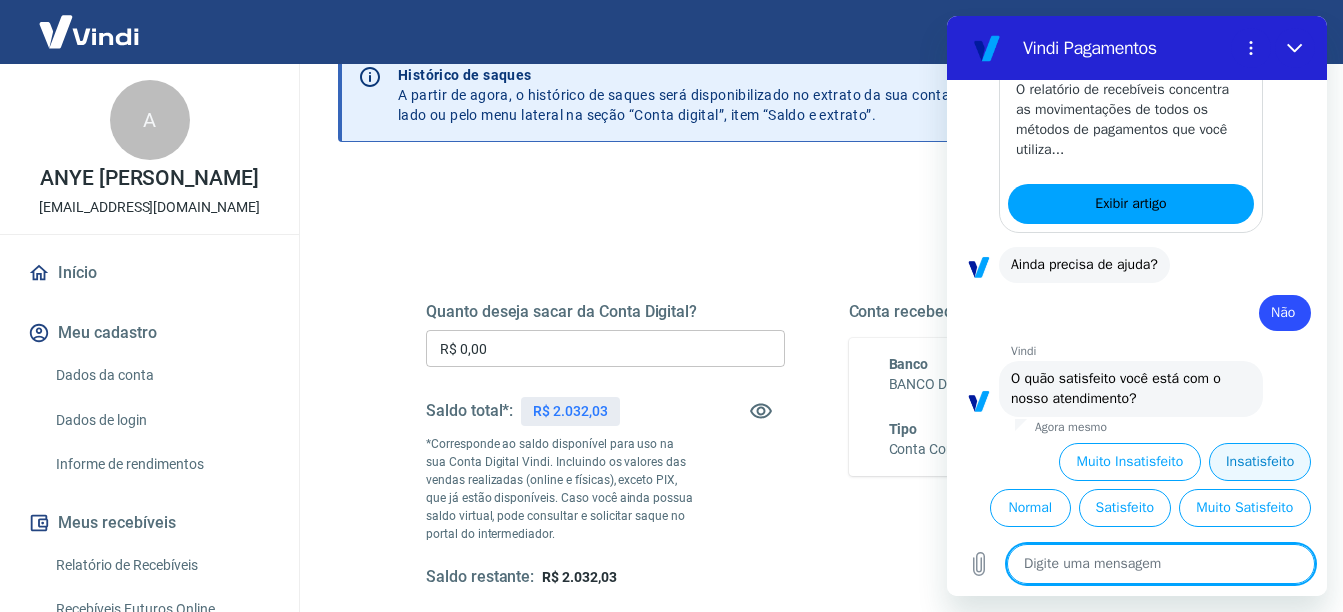 click on "Insatisfeito" at bounding box center [1260, 462] 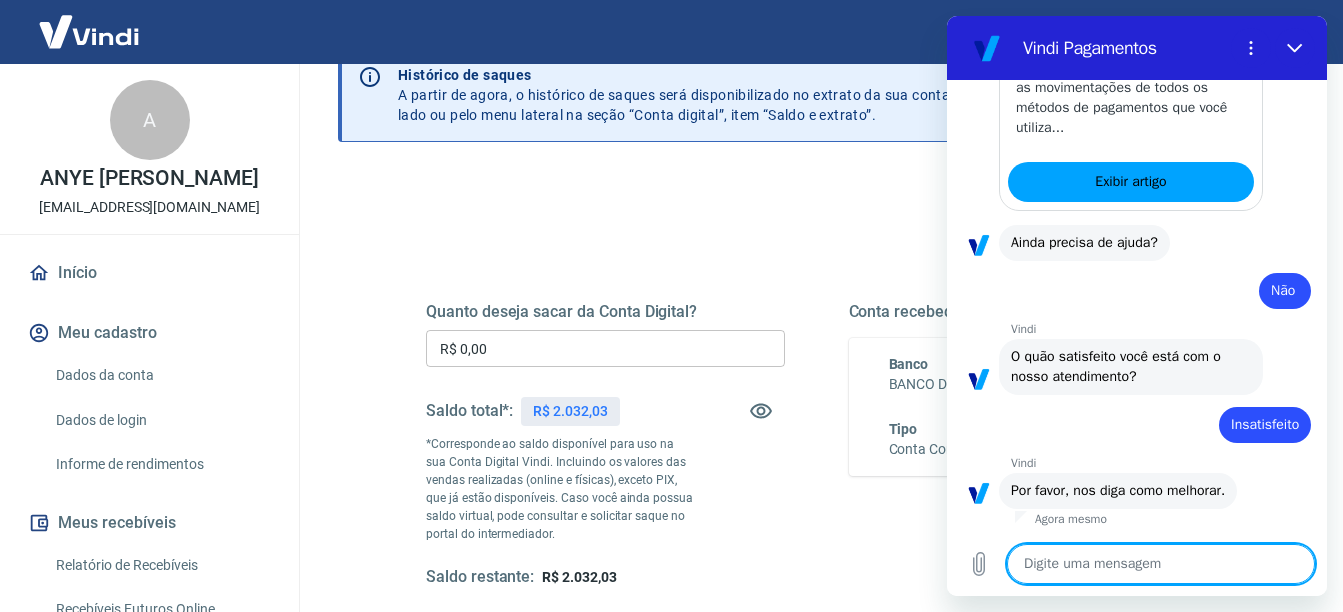 scroll, scrollTop: 591, scrollLeft: 0, axis: vertical 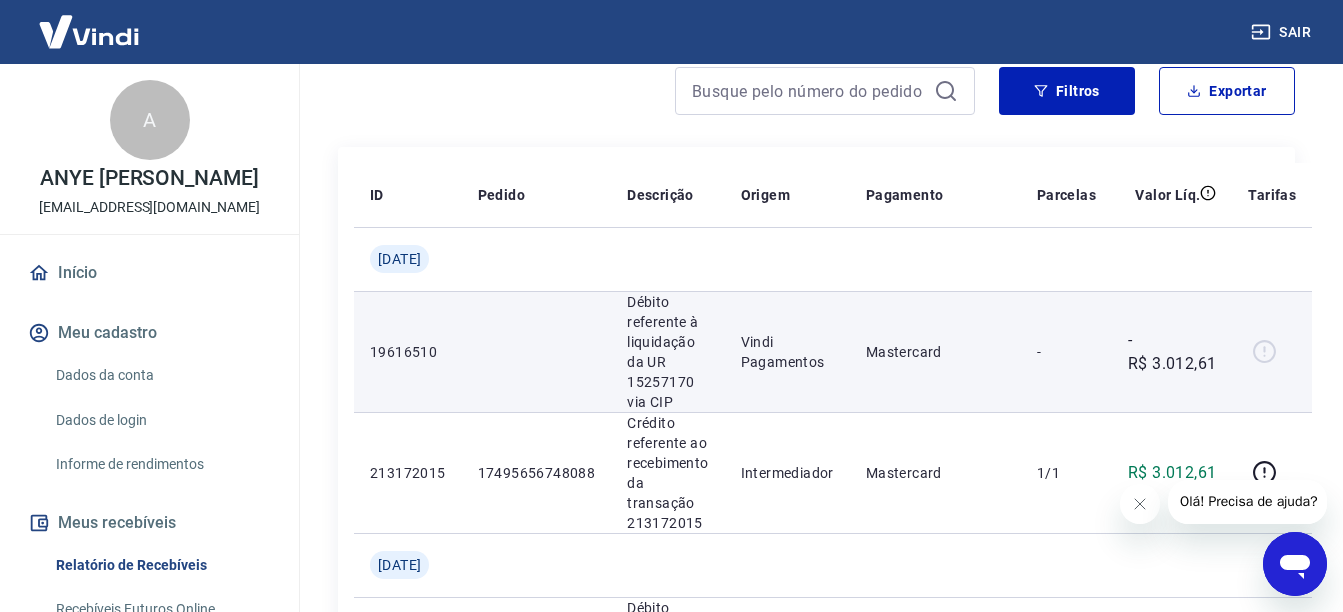 click at bounding box center [1272, 352] 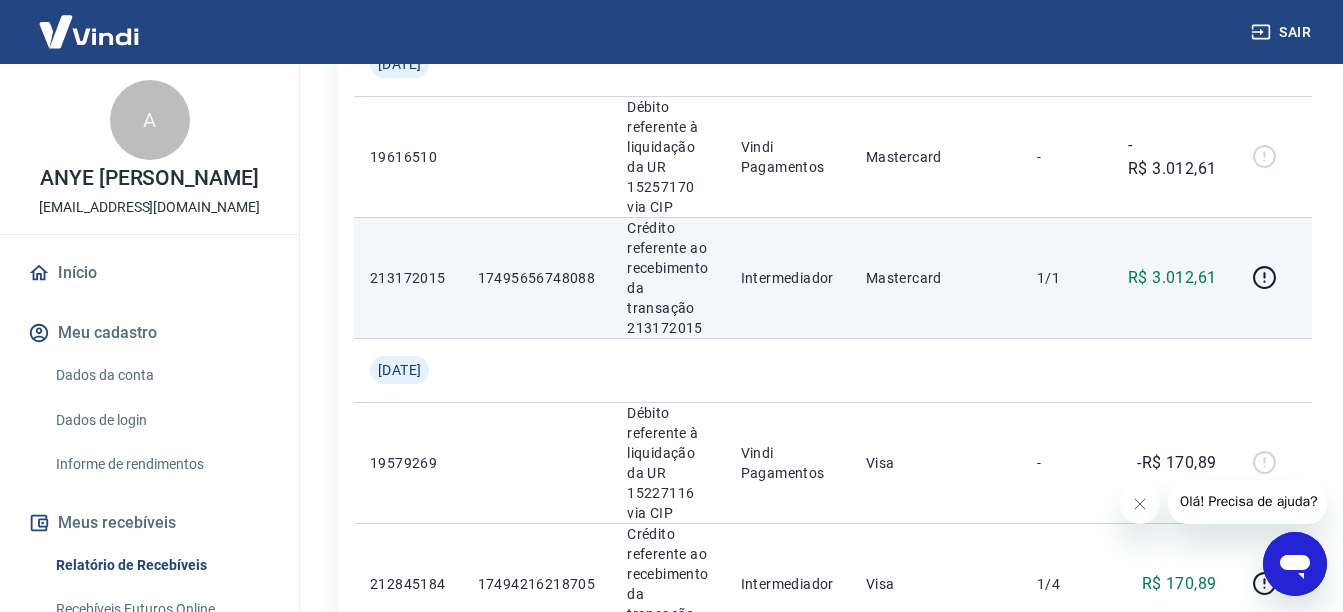 scroll, scrollTop: 500, scrollLeft: 0, axis: vertical 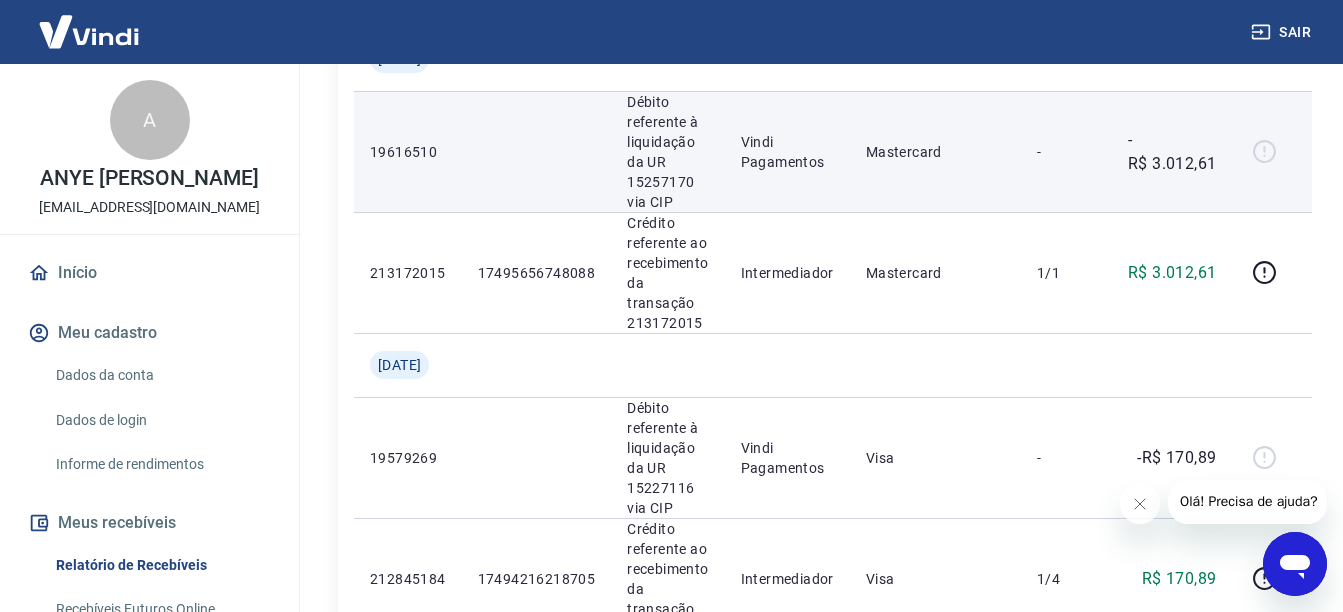 click at bounding box center [1272, 152] 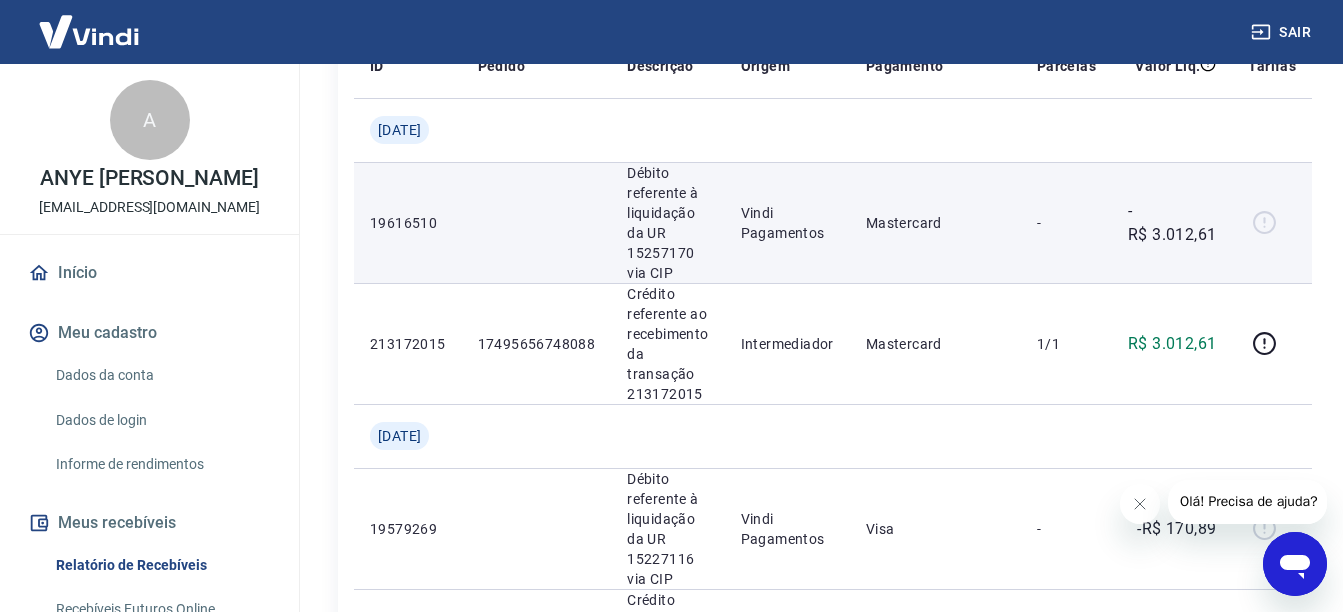 scroll, scrollTop: 300, scrollLeft: 0, axis: vertical 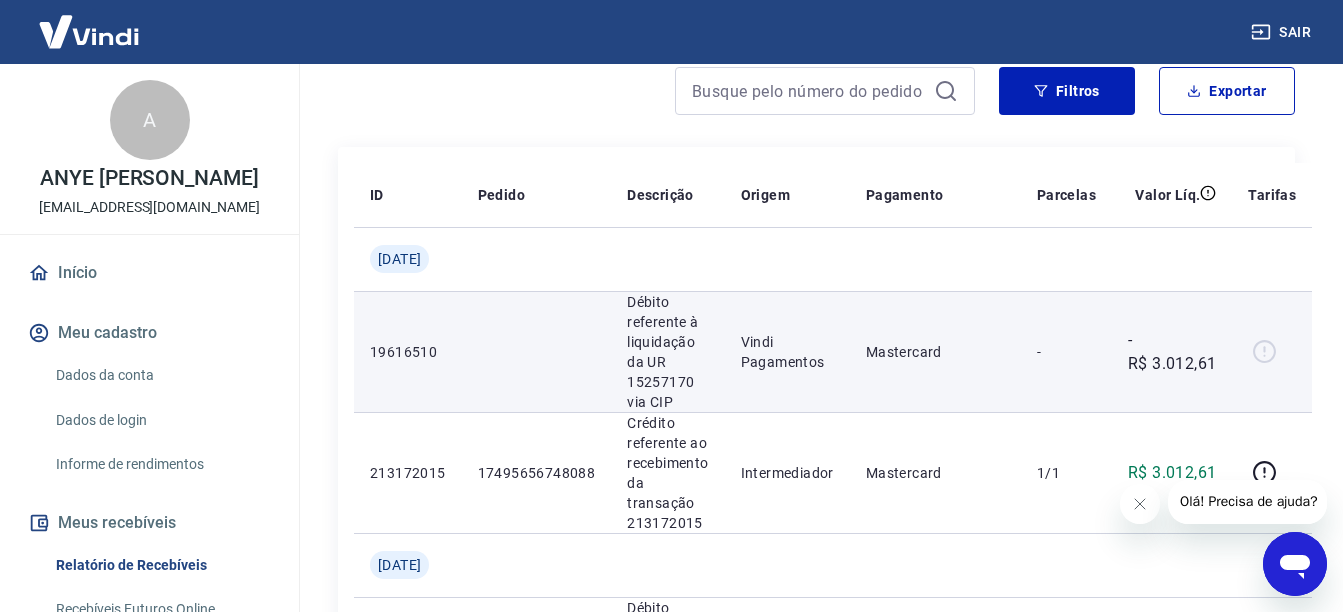 click at bounding box center [1272, 352] 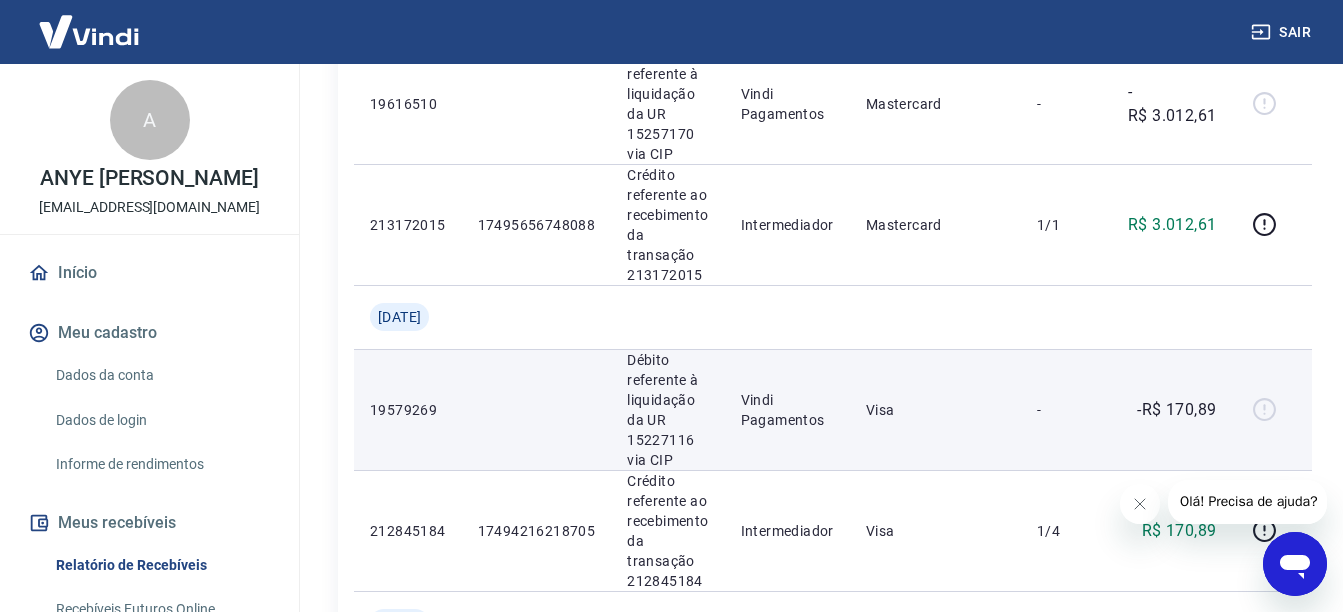scroll, scrollTop: 500, scrollLeft: 0, axis: vertical 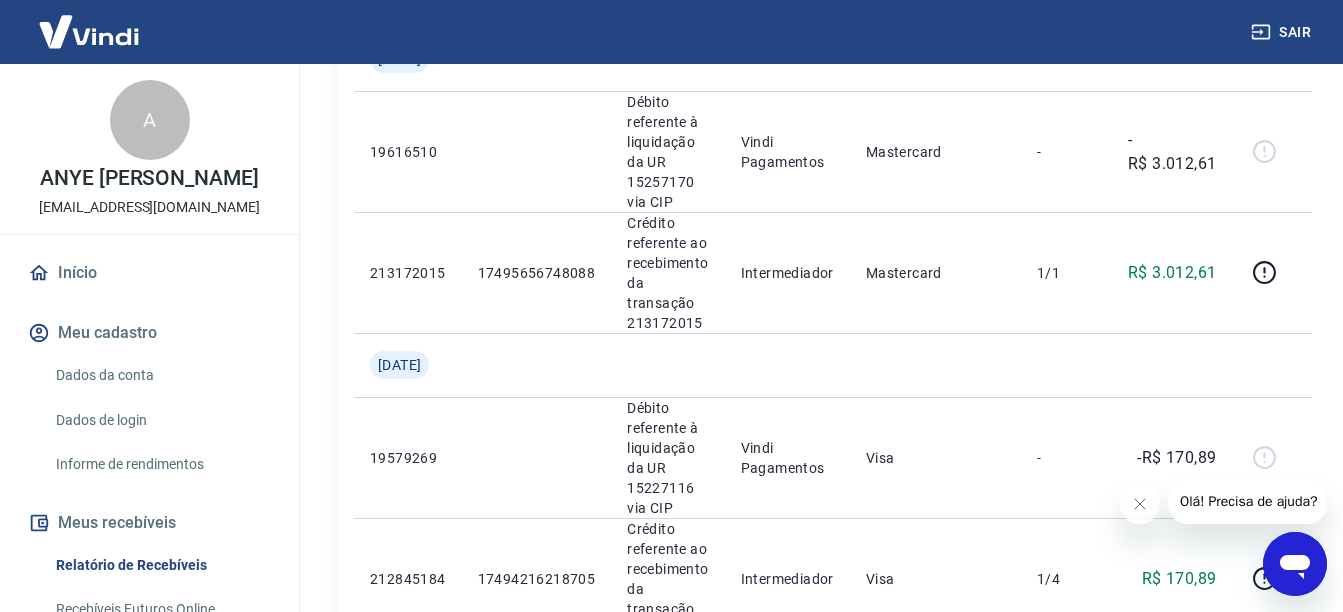 drag, startPoint x: 1318, startPoint y: 563, endPoint x: 2580, endPoint y: 1094, distance: 1369.1621 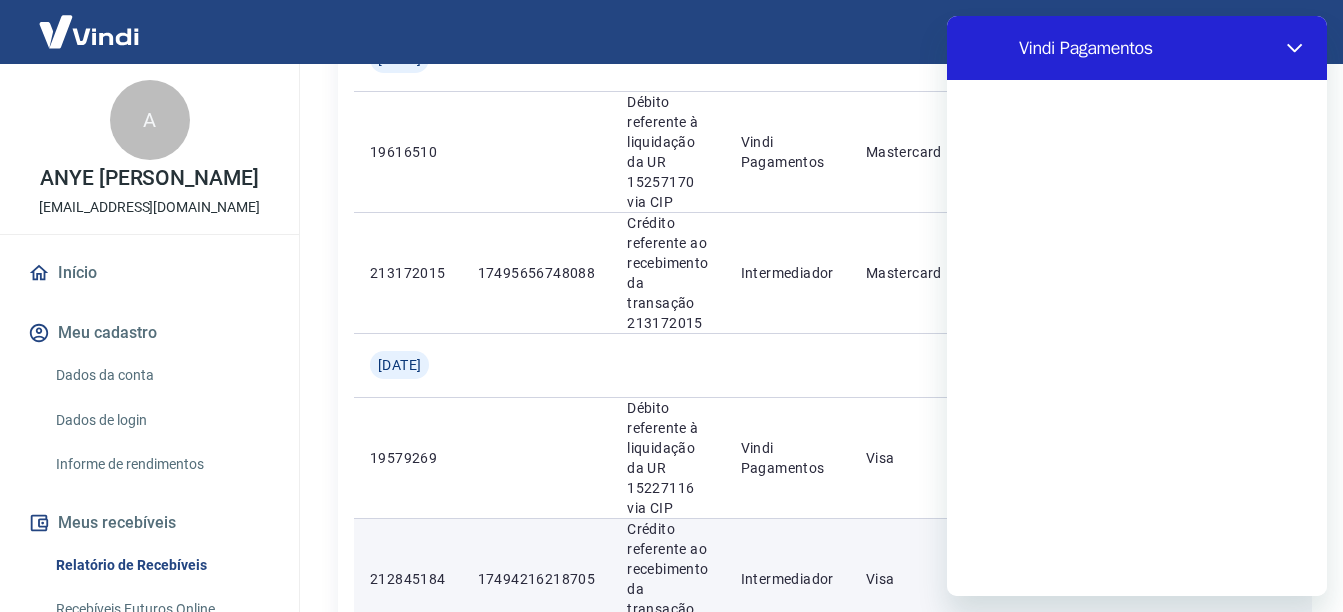 scroll, scrollTop: 0, scrollLeft: 0, axis: both 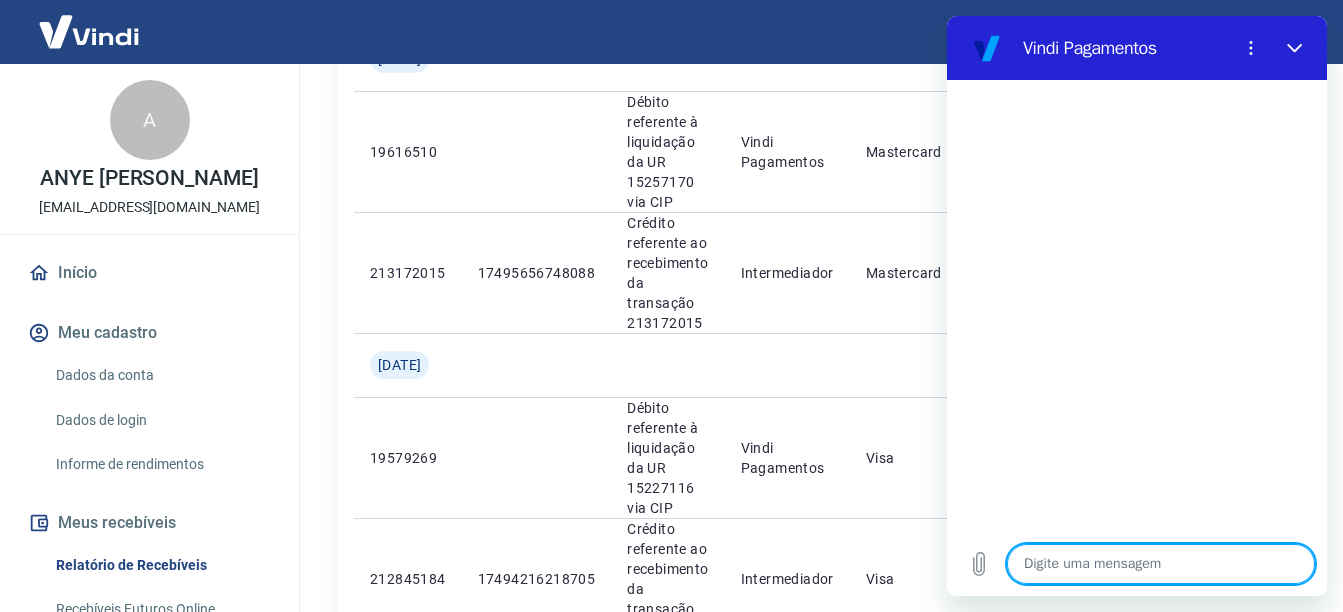 type on "x" 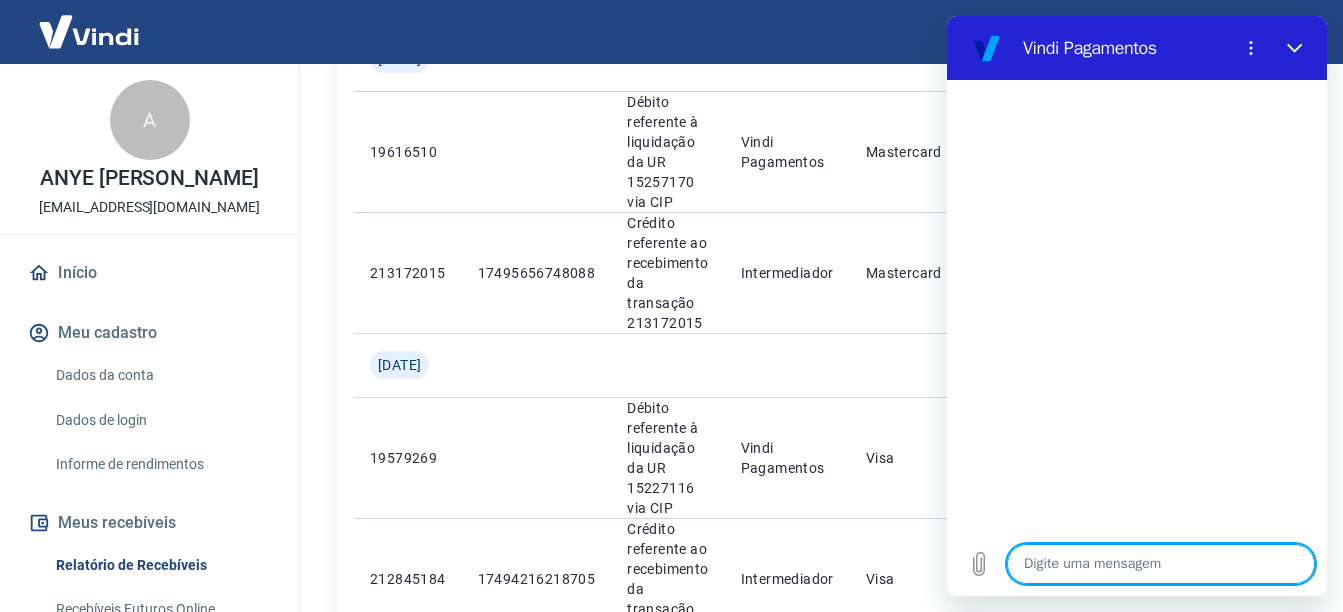 type on "O" 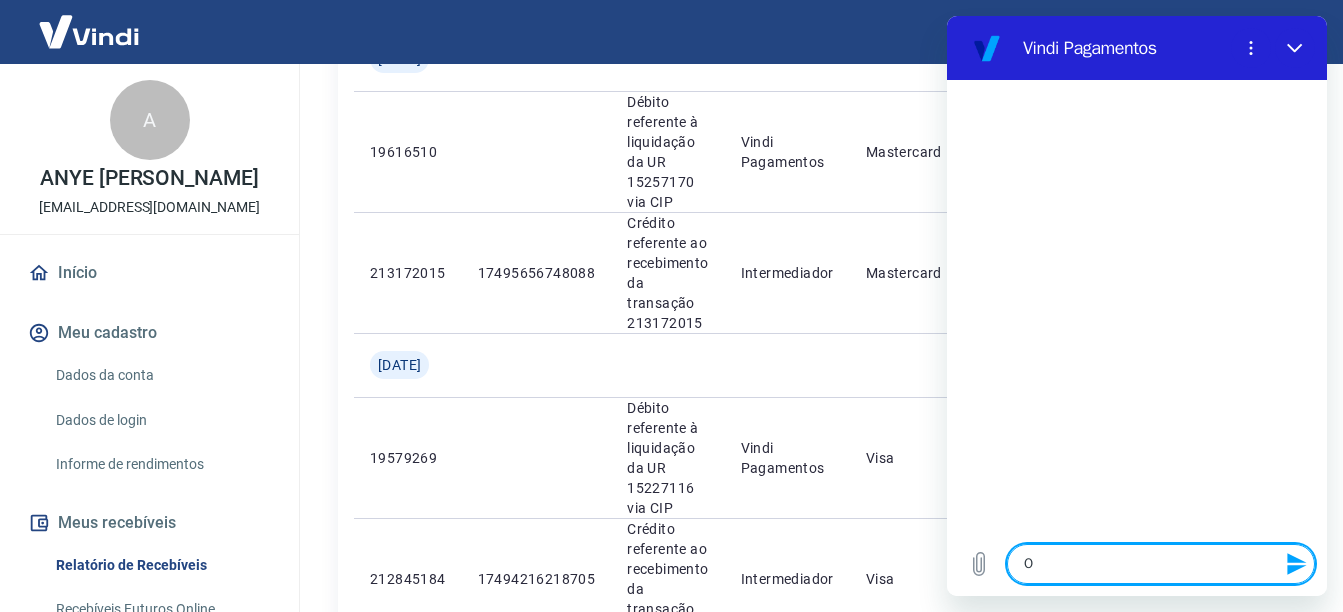 type on "O" 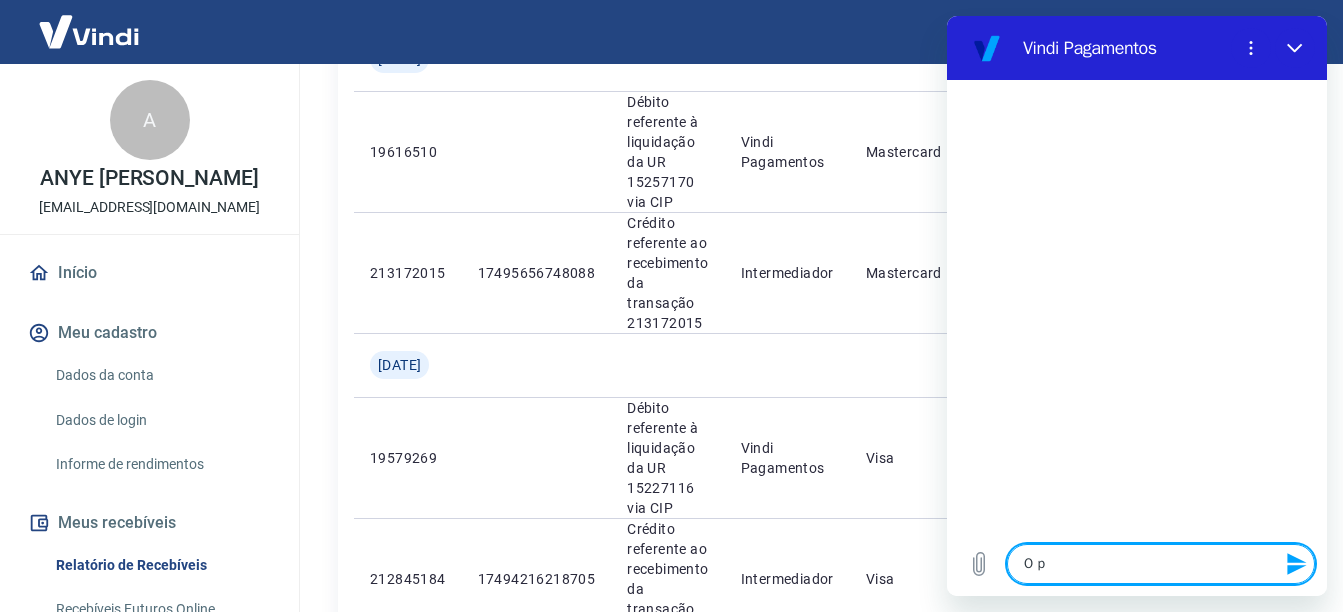 type on "O pa" 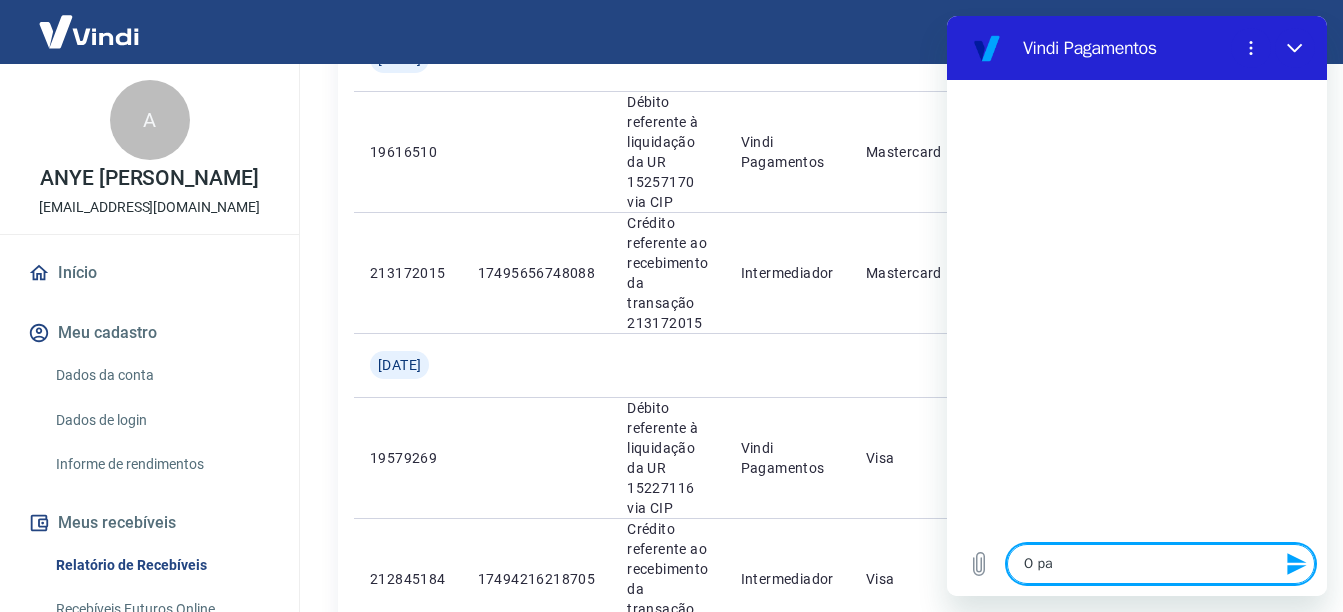 type on "O pag" 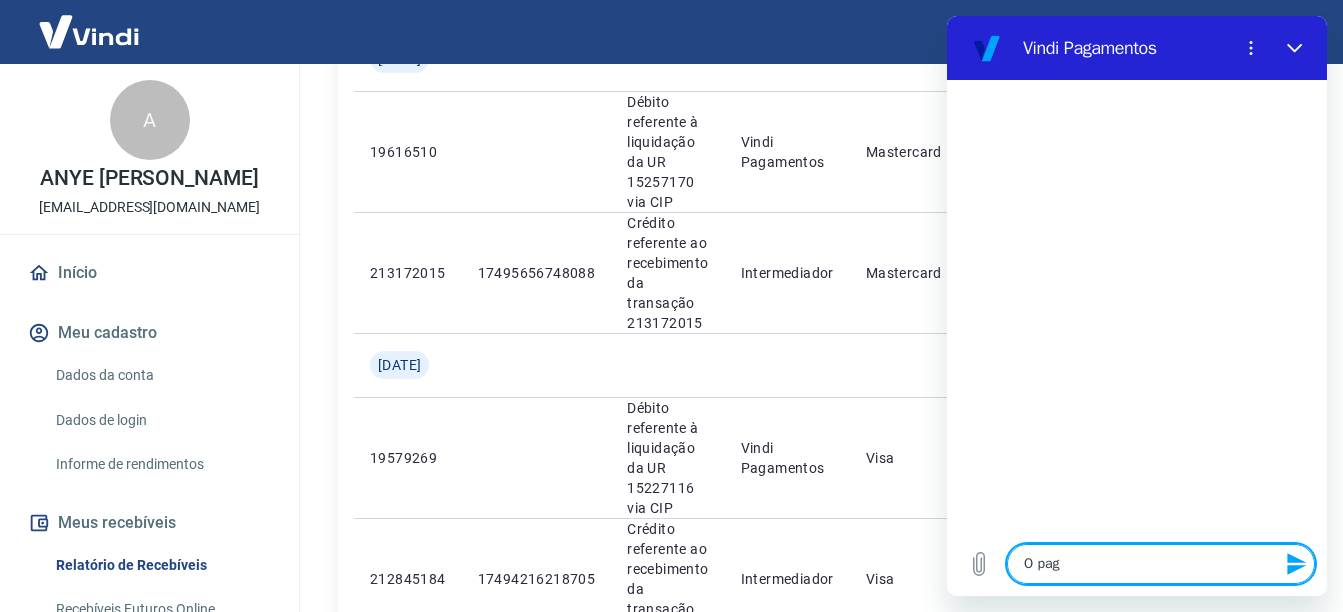 type on "O paga" 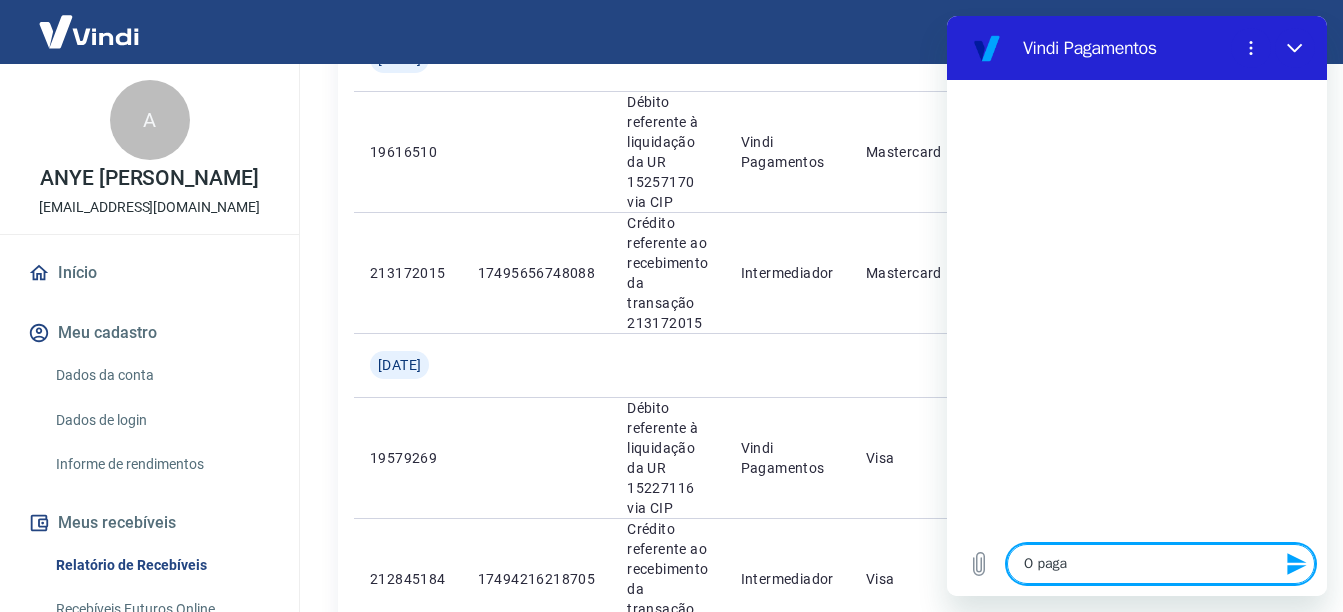 type on "O pagam" 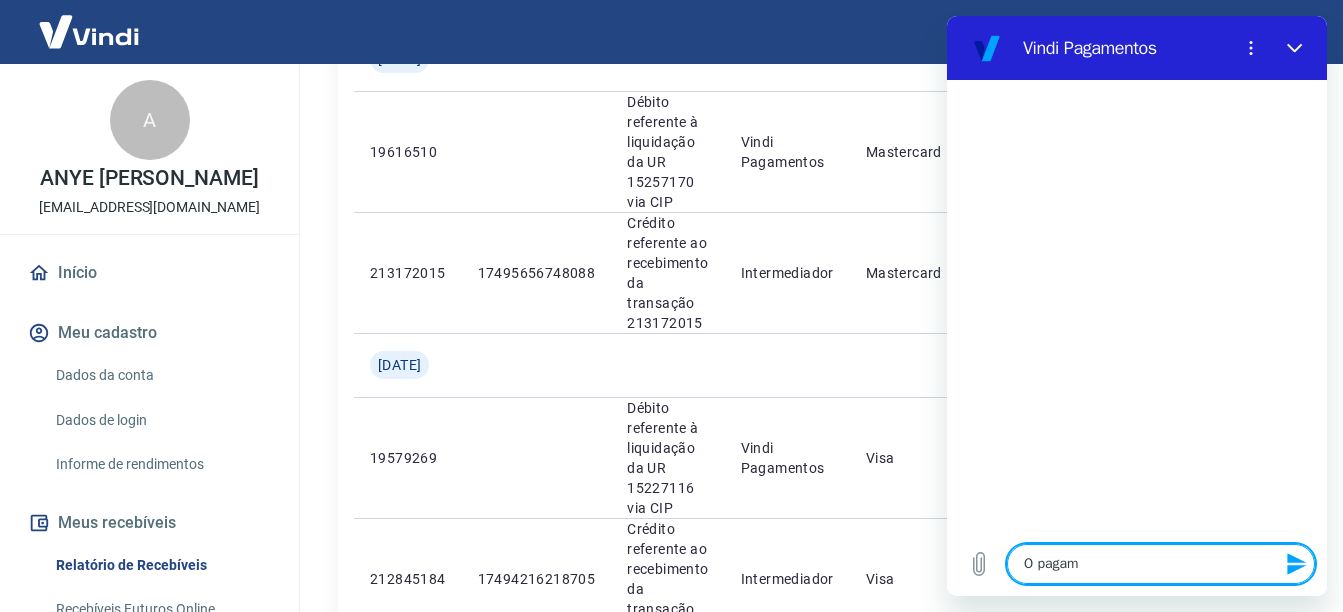 type on "O pagame" 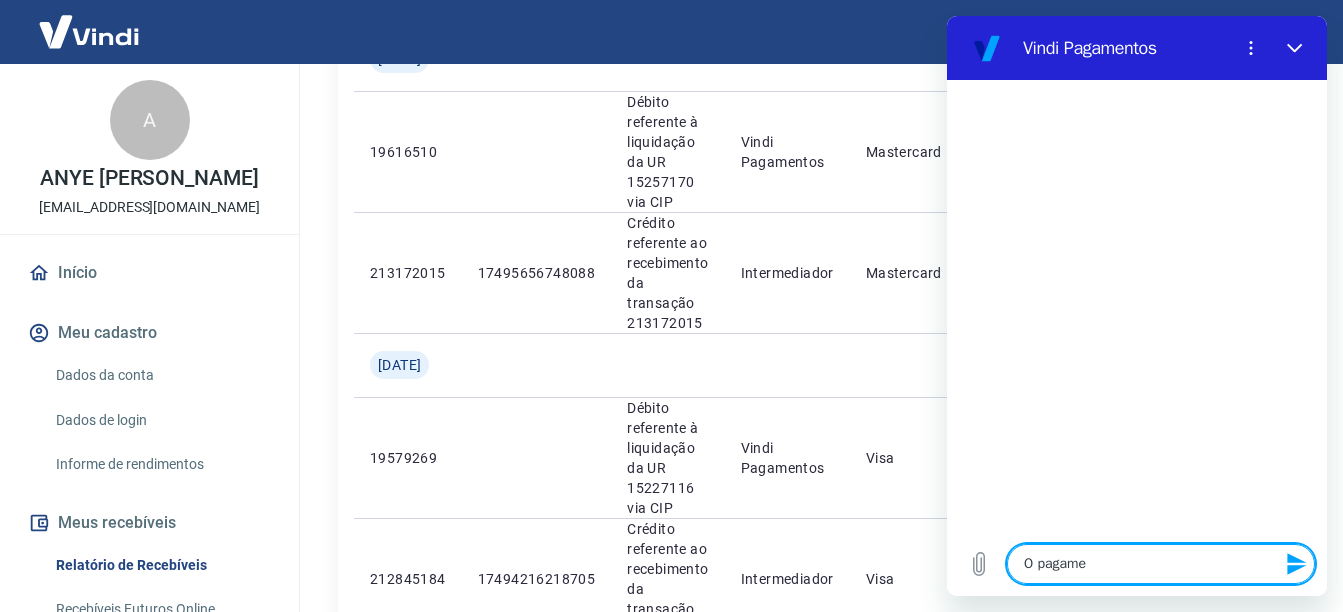 type on "O pagamen" 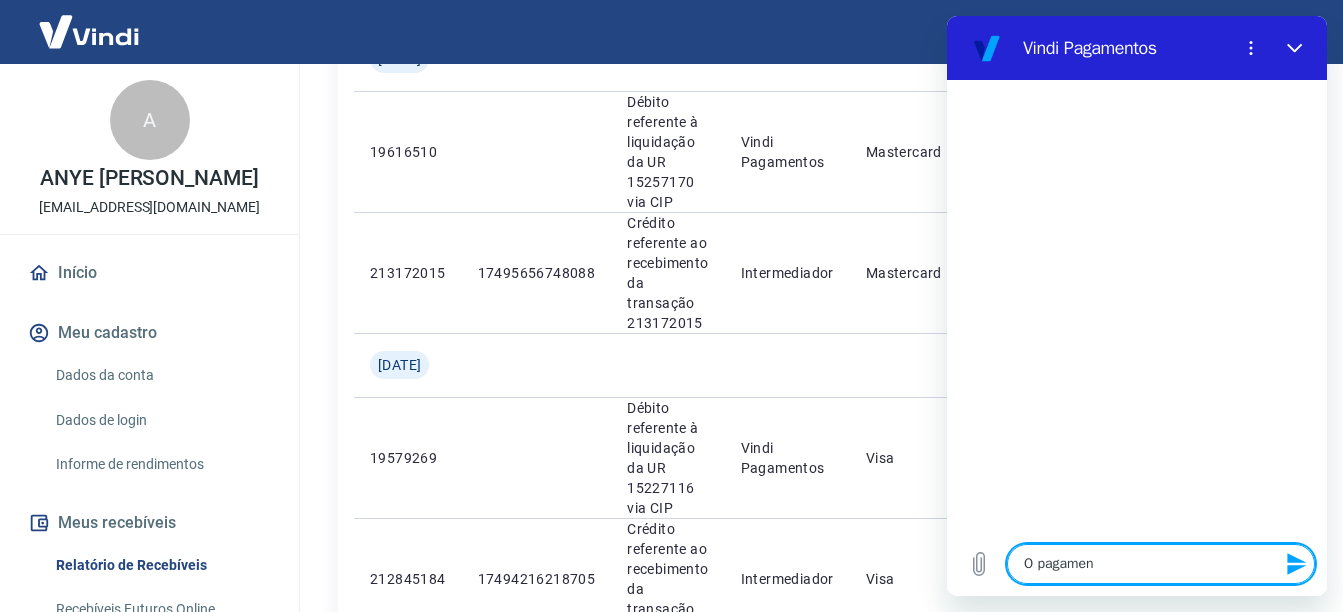 type on "O pagament" 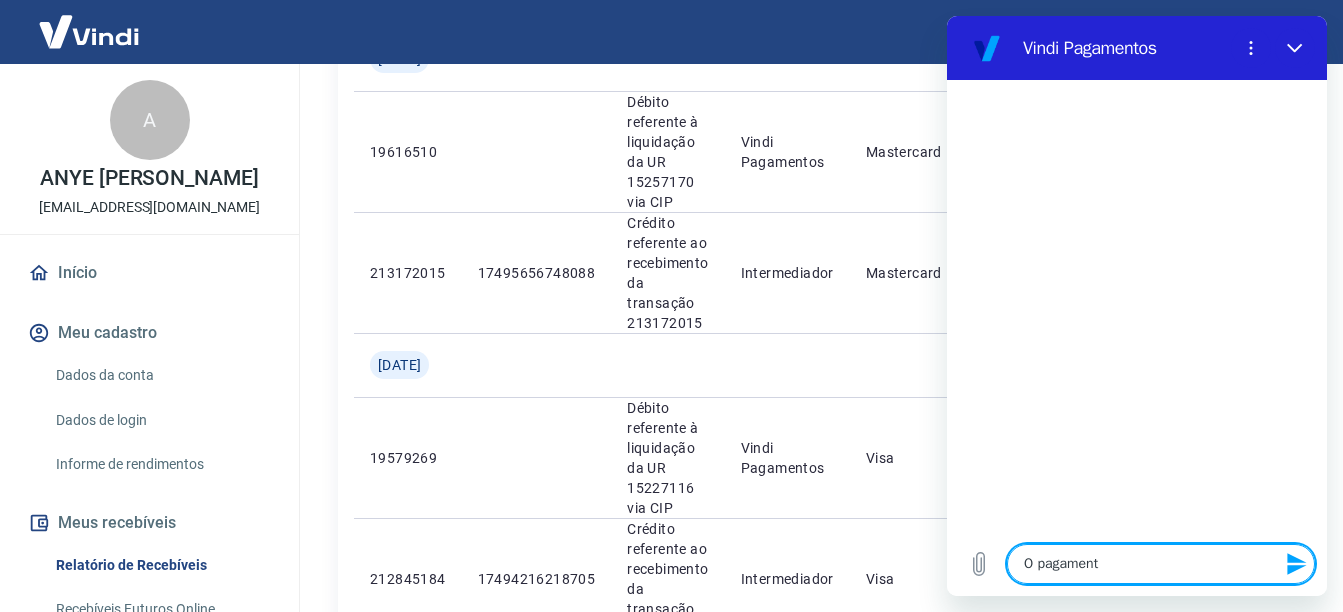 type on "O pagamento" 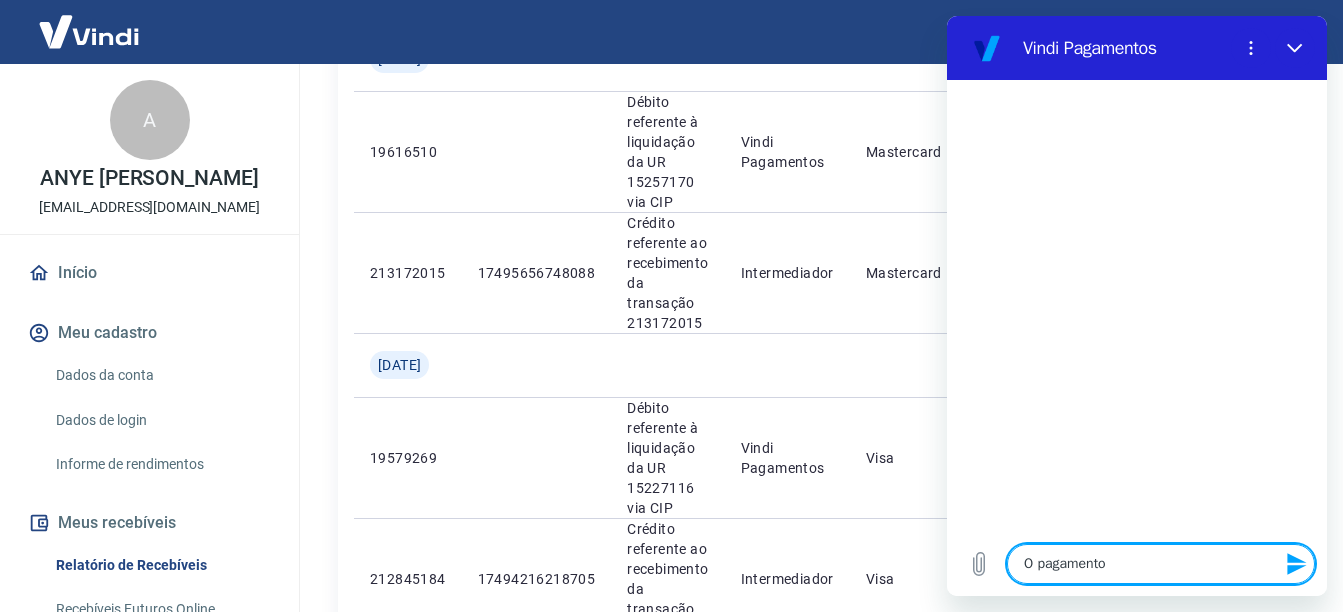 type on "O pagamento" 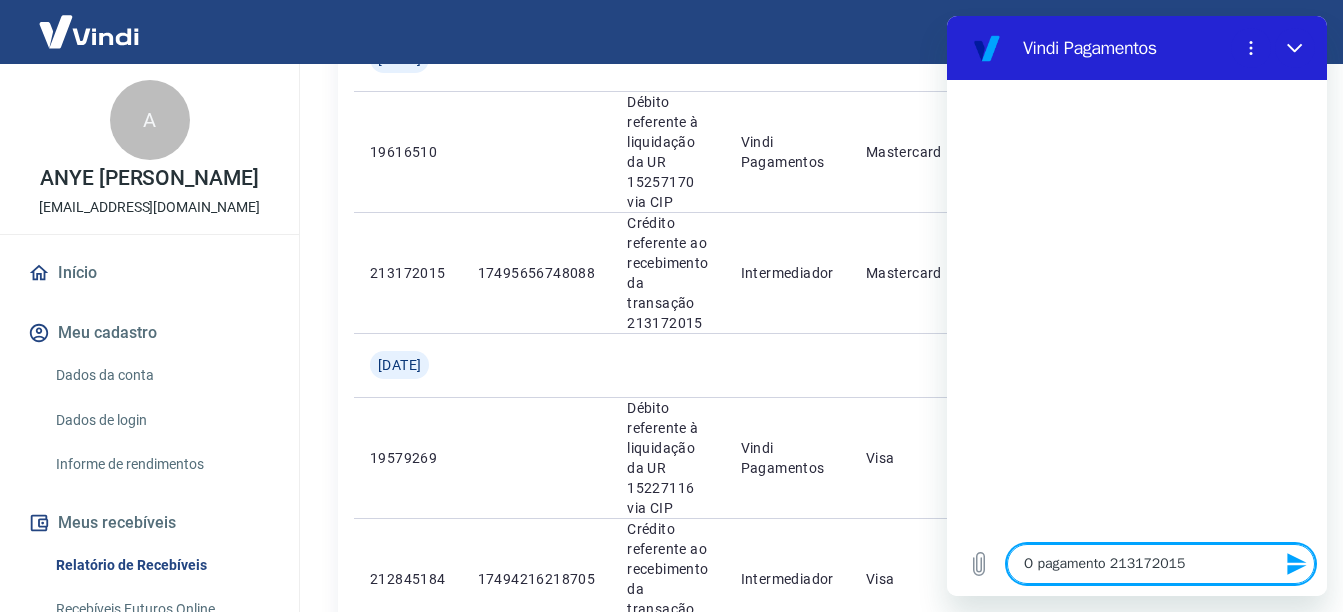 type on "x" 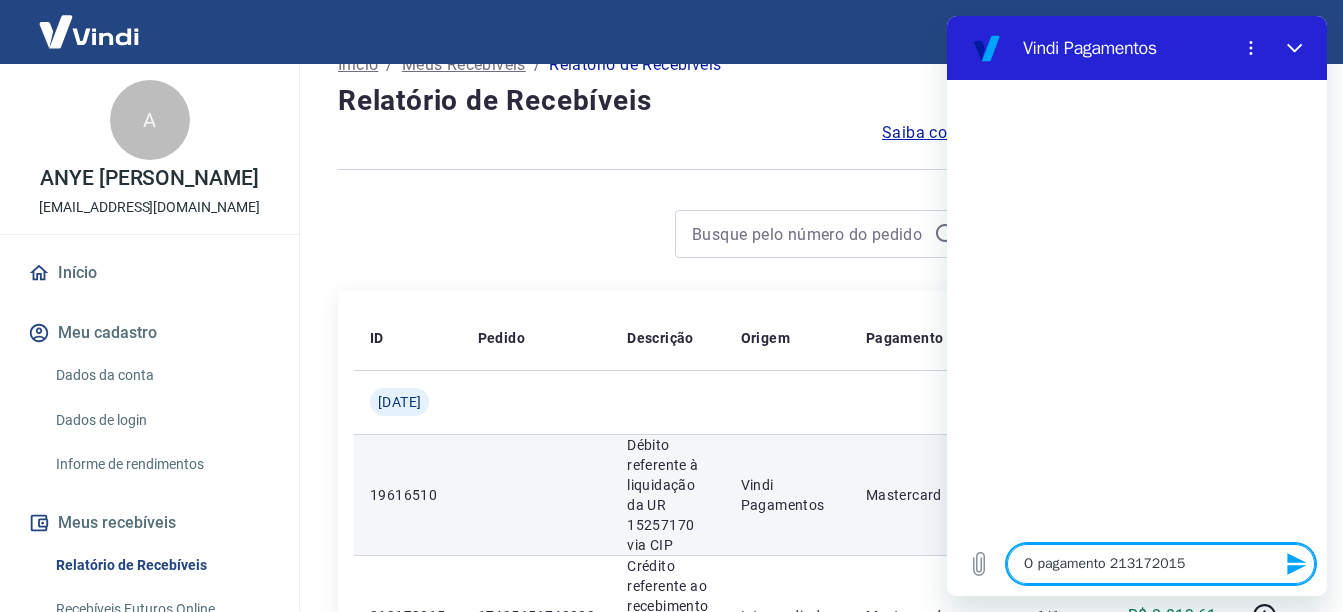 scroll, scrollTop: 300, scrollLeft: 0, axis: vertical 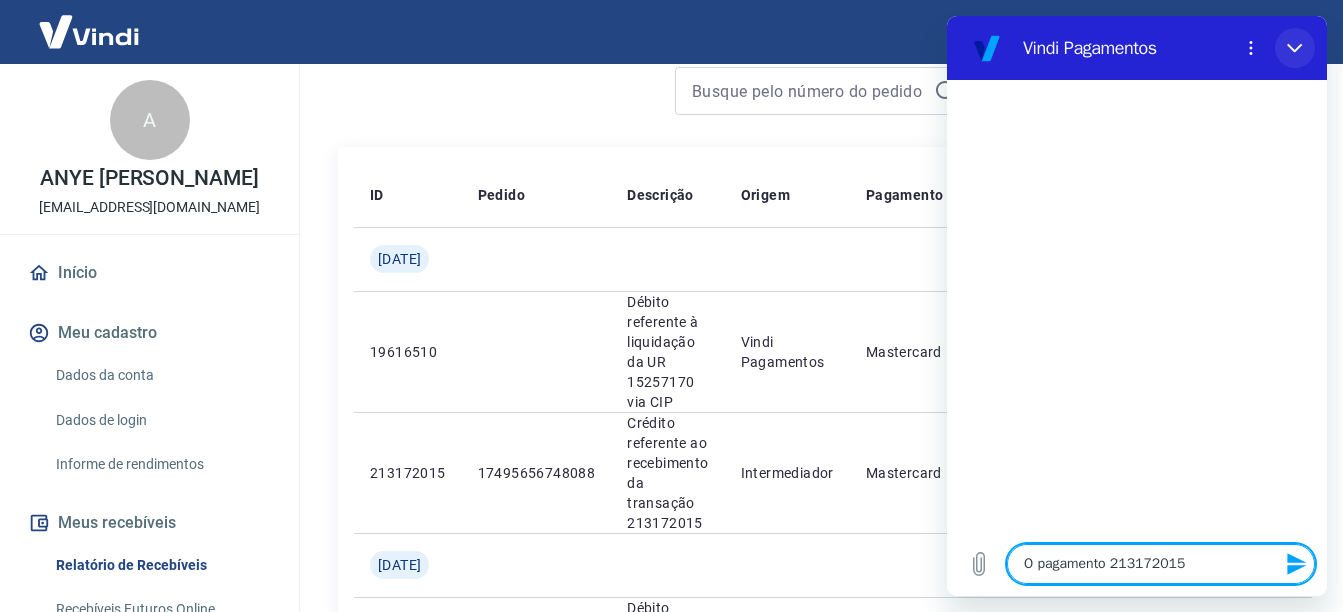 drag, startPoint x: 2238, startPoint y: 55, endPoint x: 1291, endPoint y: 39, distance: 947.13513 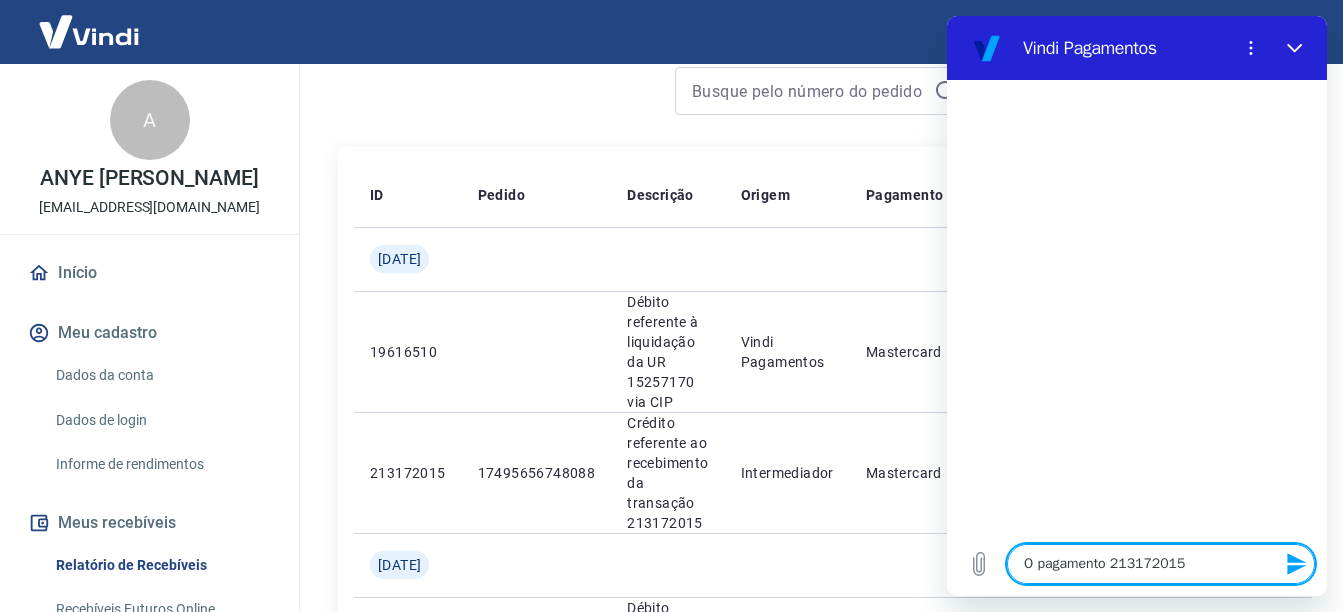 type on "x" 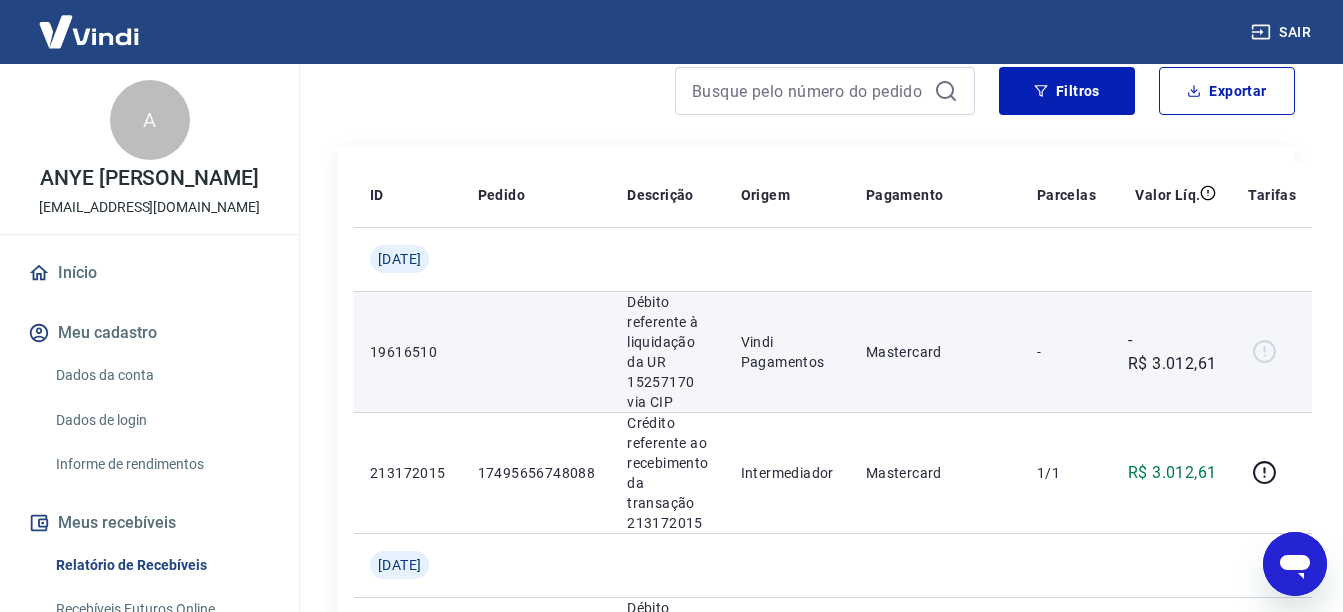 type 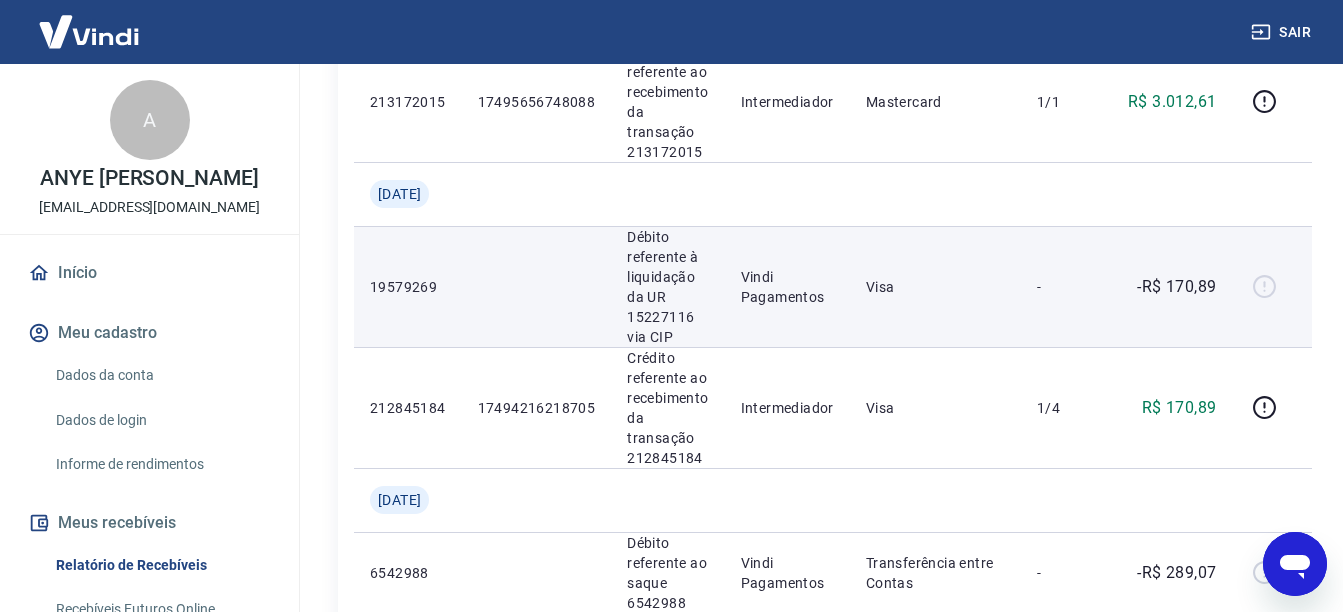 scroll, scrollTop: 700, scrollLeft: 0, axis: vertical 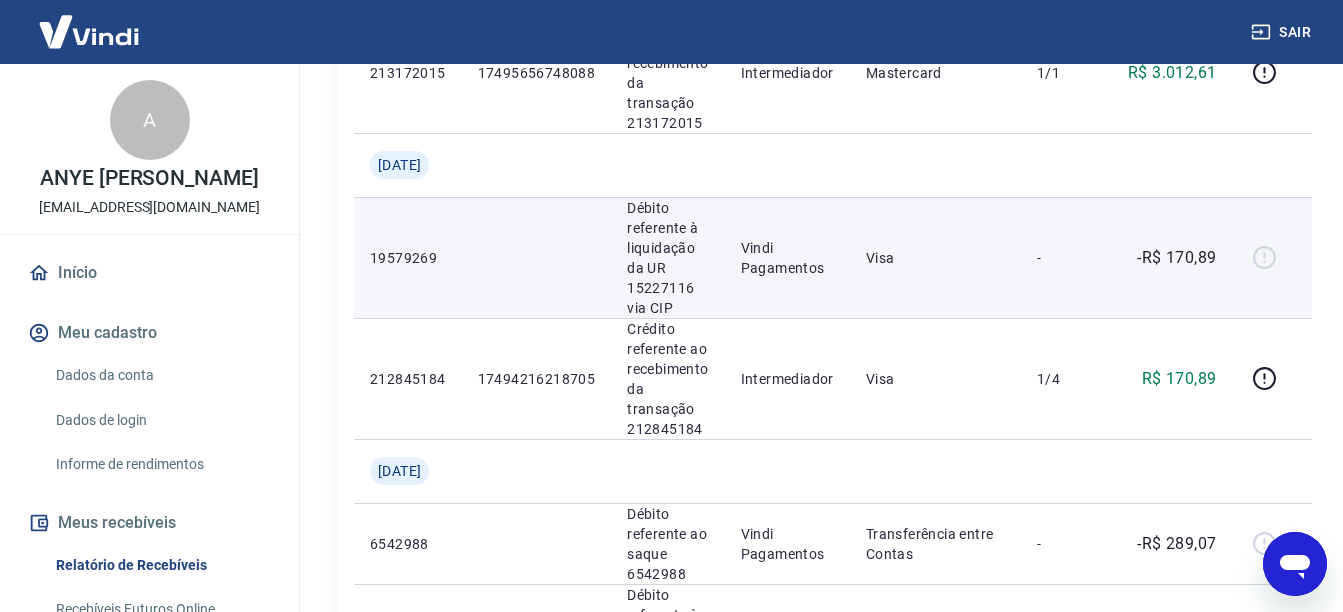 click at bounding box center (1272, 258) 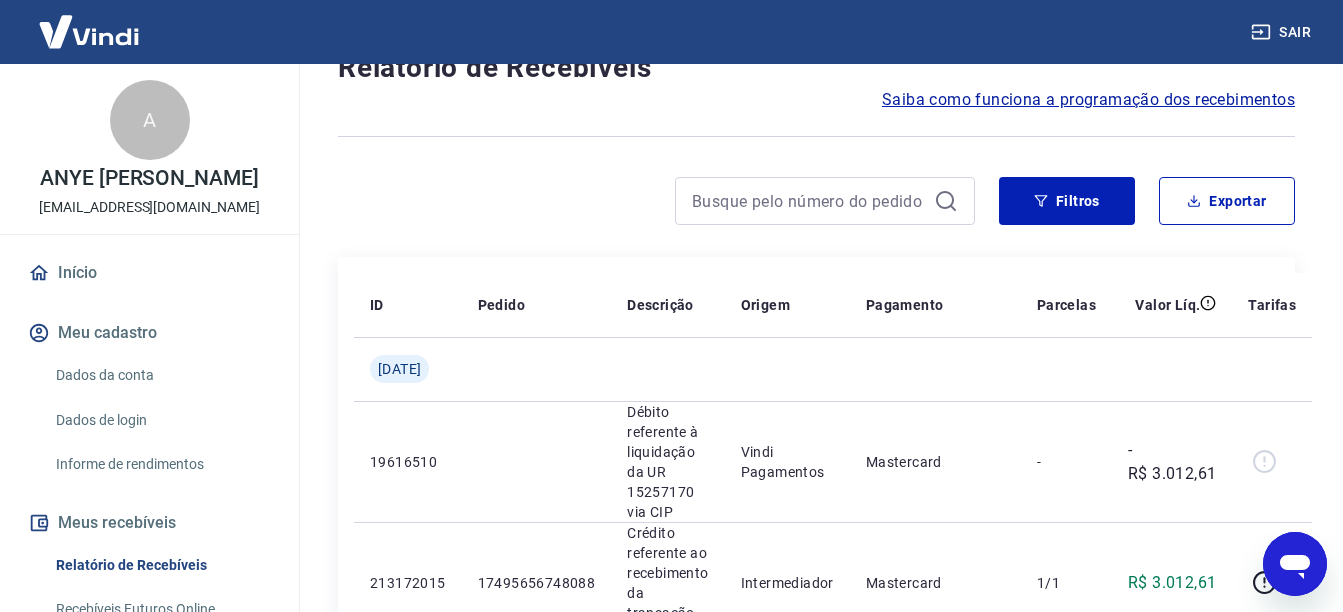 scroll, scrollTop: 0, scrollLeft: 0, axis: both 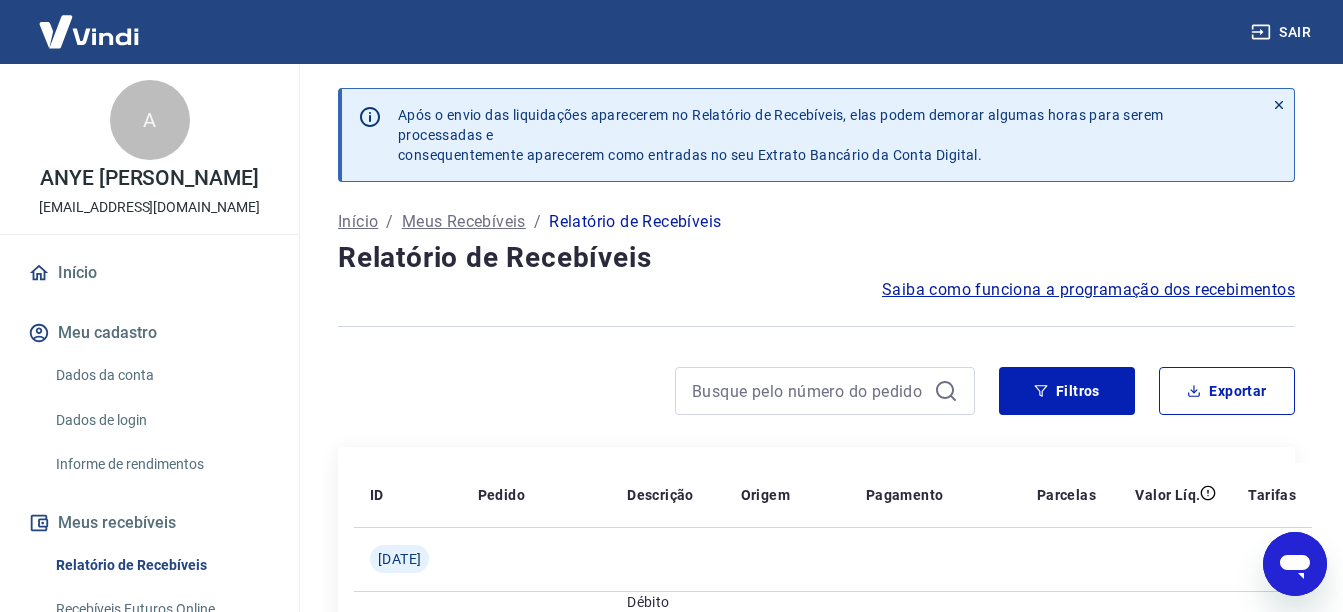 type on "x" 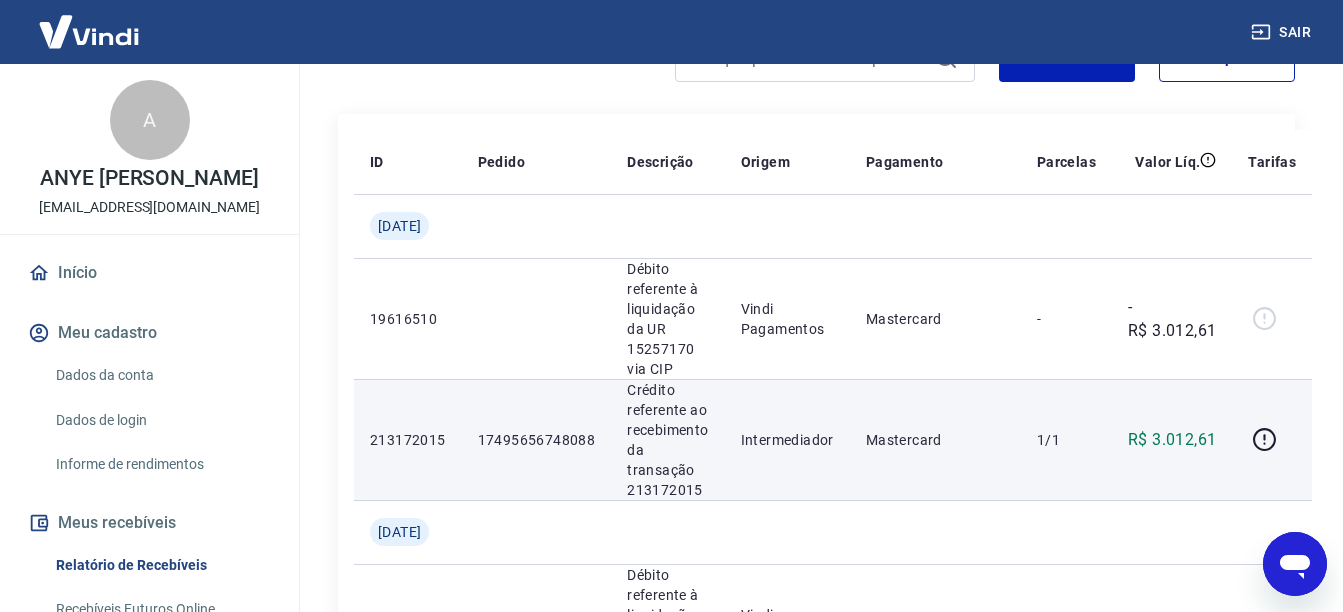 scroll, scrollTop: 400, scrollLeft: 0, axis: vertical 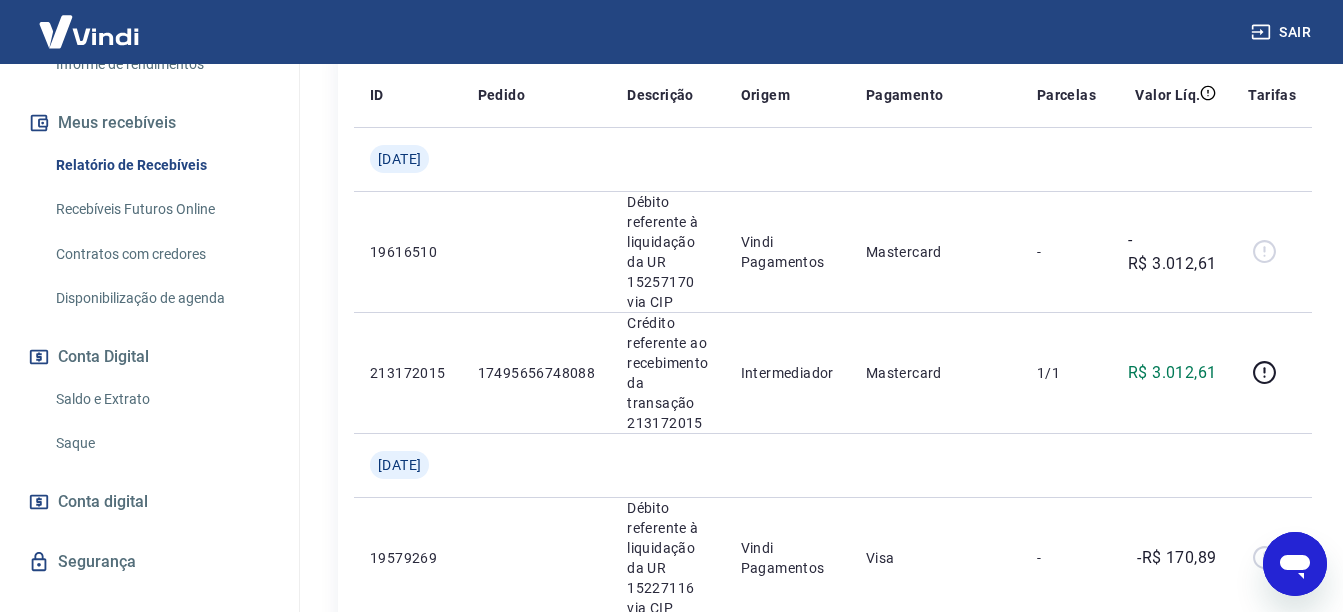 click on "Saque" at bounding box center (161, 443) 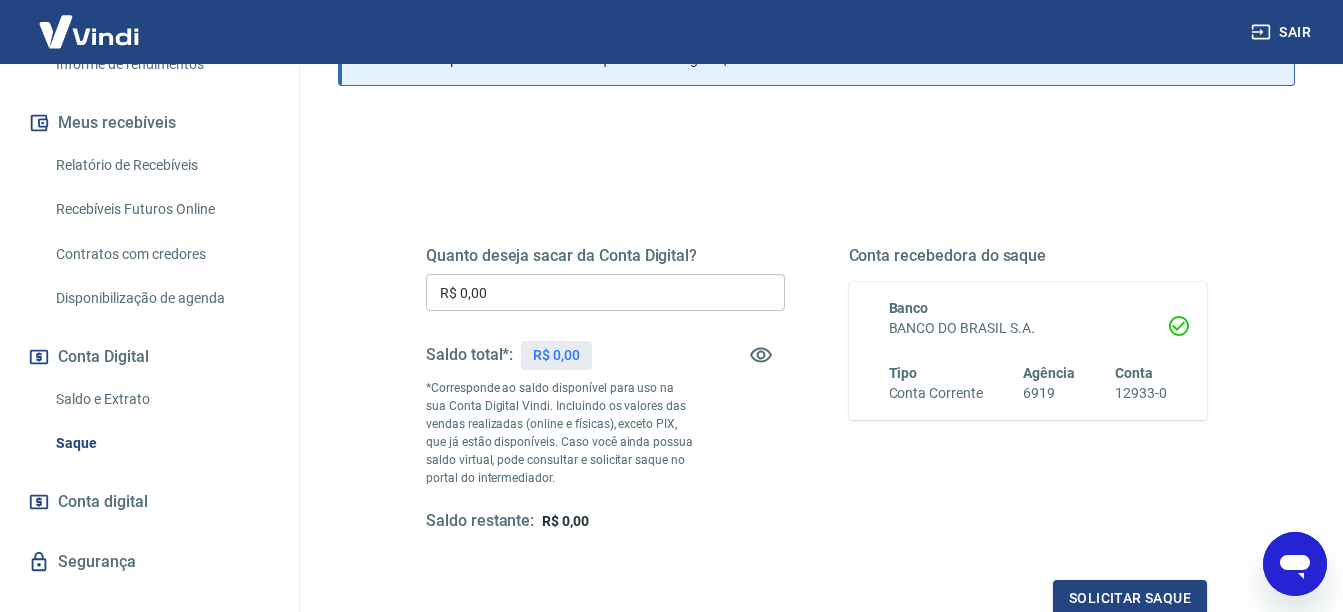scroll, scrollTop: 200, scrollLeft: 0, axis: vertical 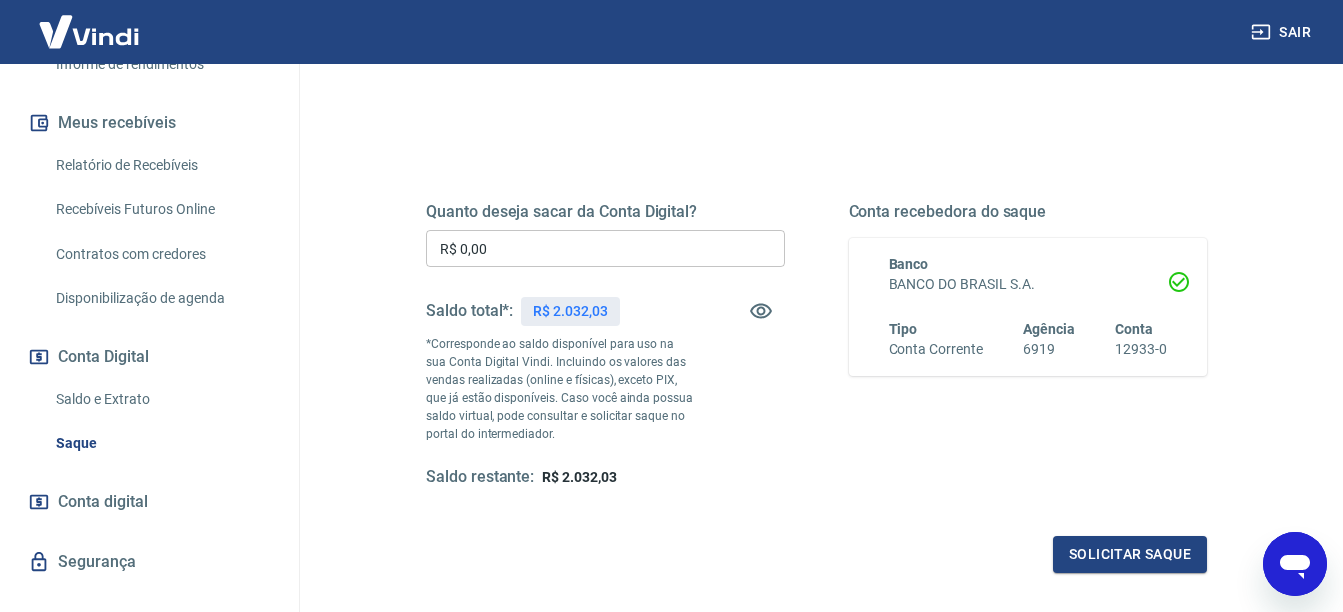 click on "Saldo e Extrato" at bounding box center (161, 399) 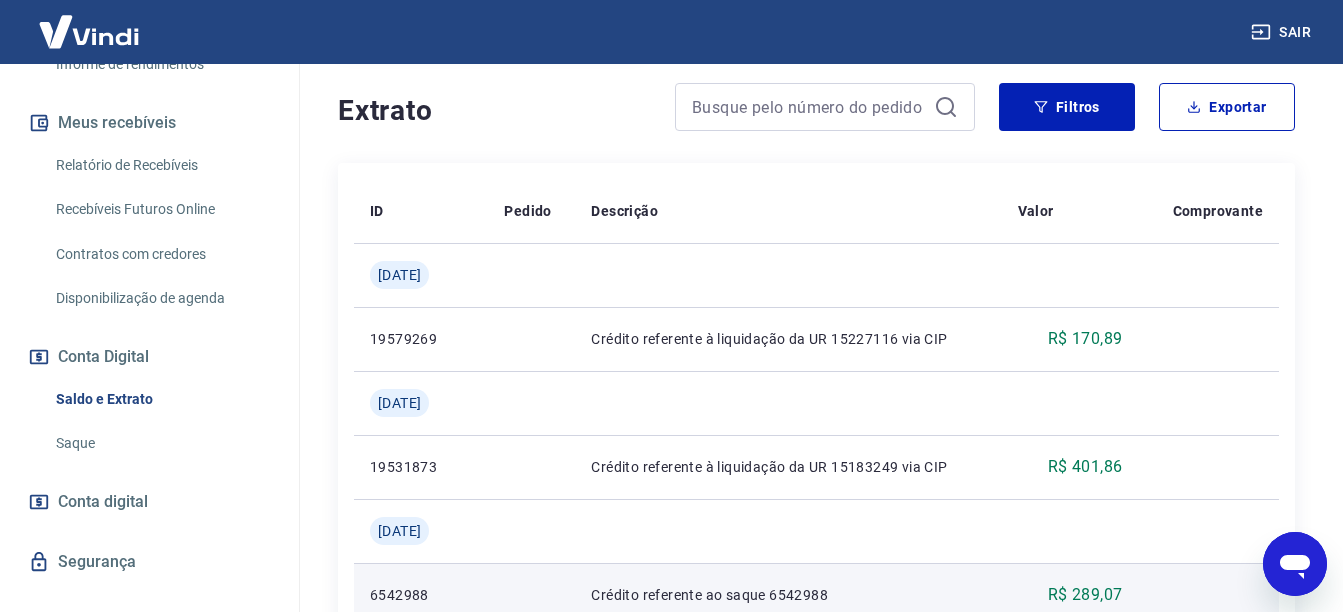 scroll, scrollTop: 500, scrollLeft: 0, axis: vertical 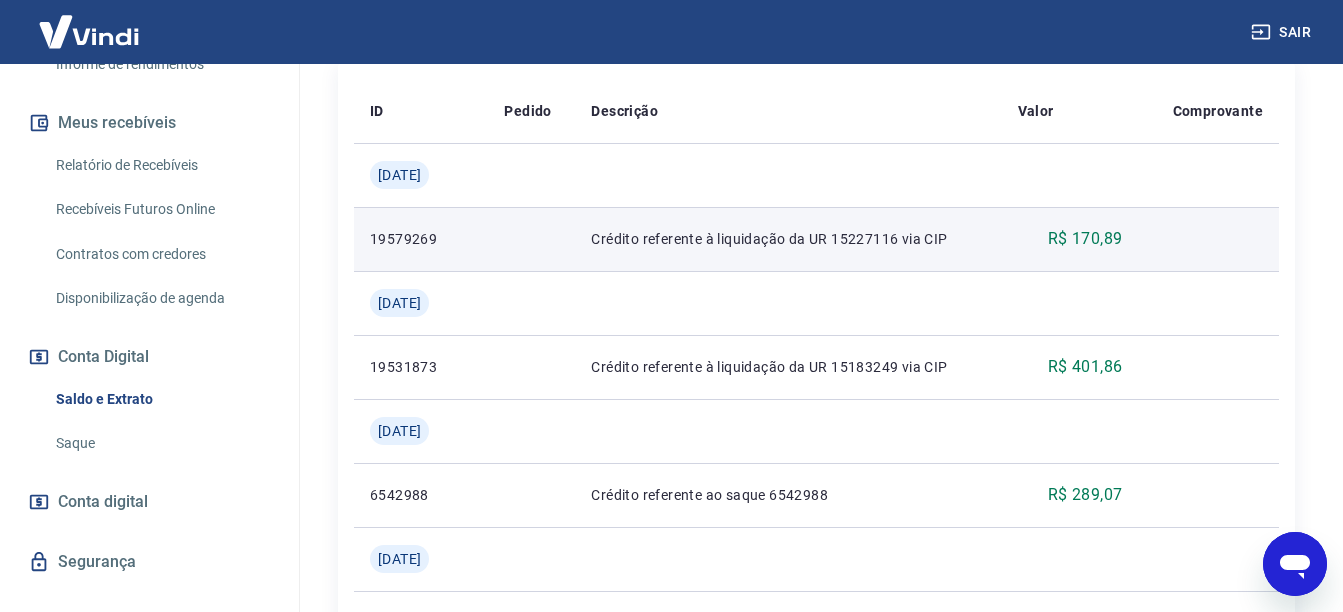 click on "Crédito referente à liquidação da UR 15227116 via CIP" at bounding box center [788, 239] 